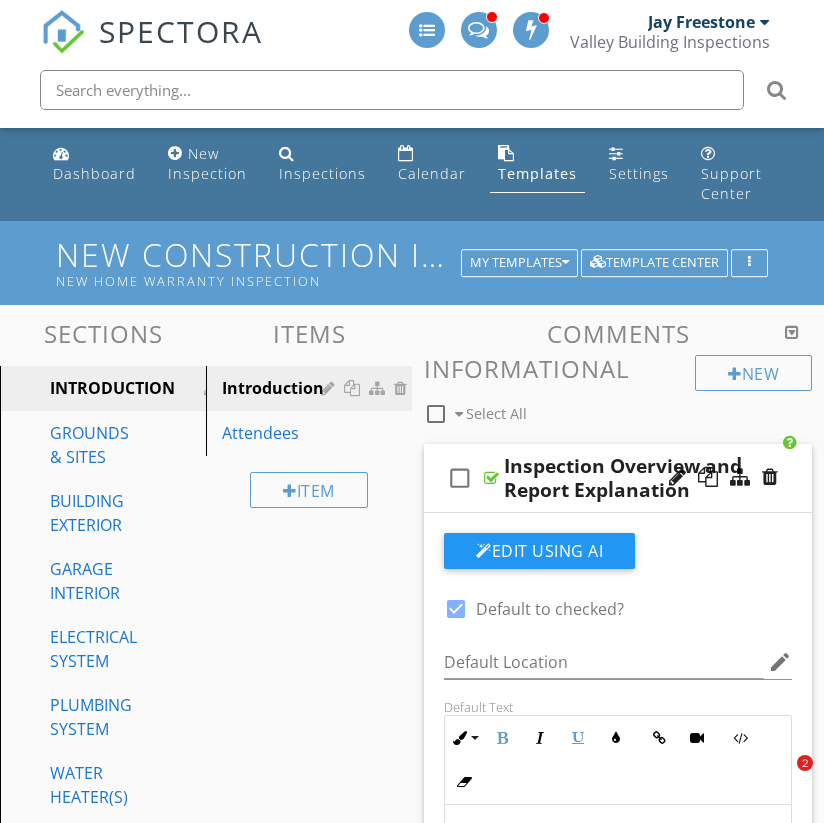 scroll, scrollTop: 0, scrollLeft: 0, axis: both 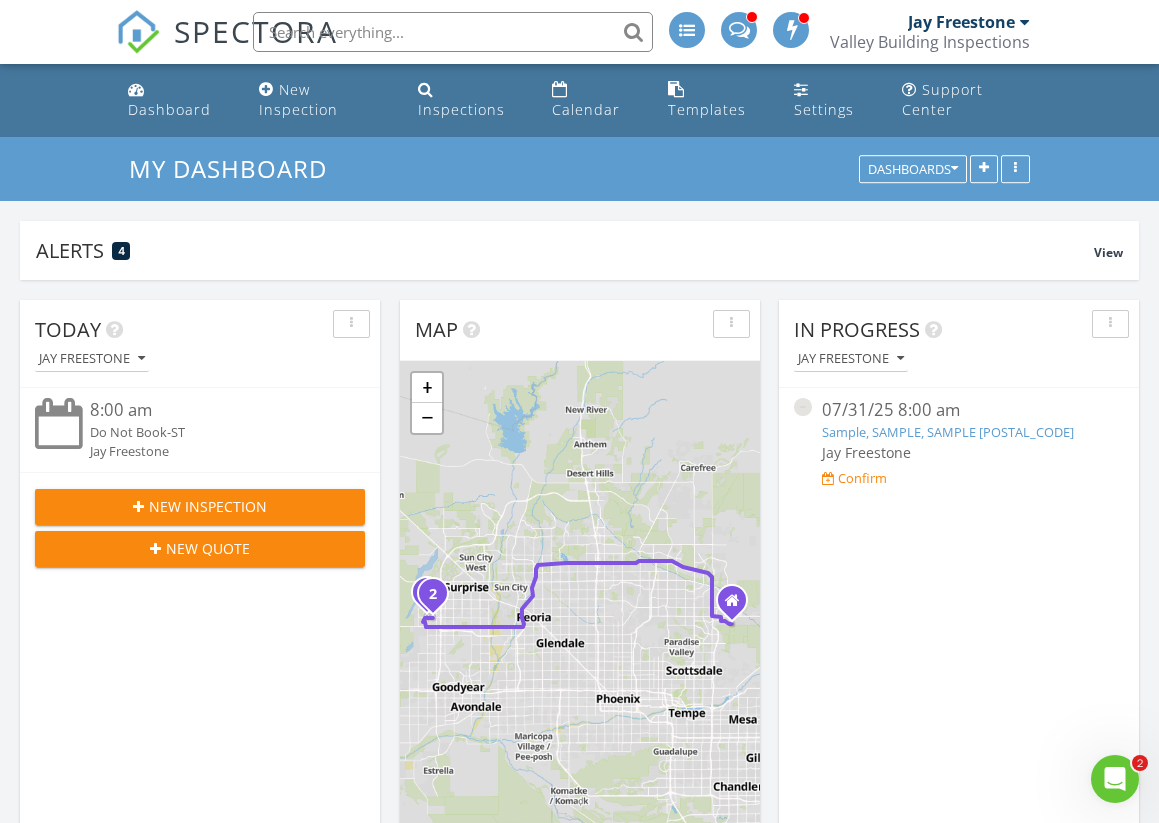 click at bounding box center (1025, 22) 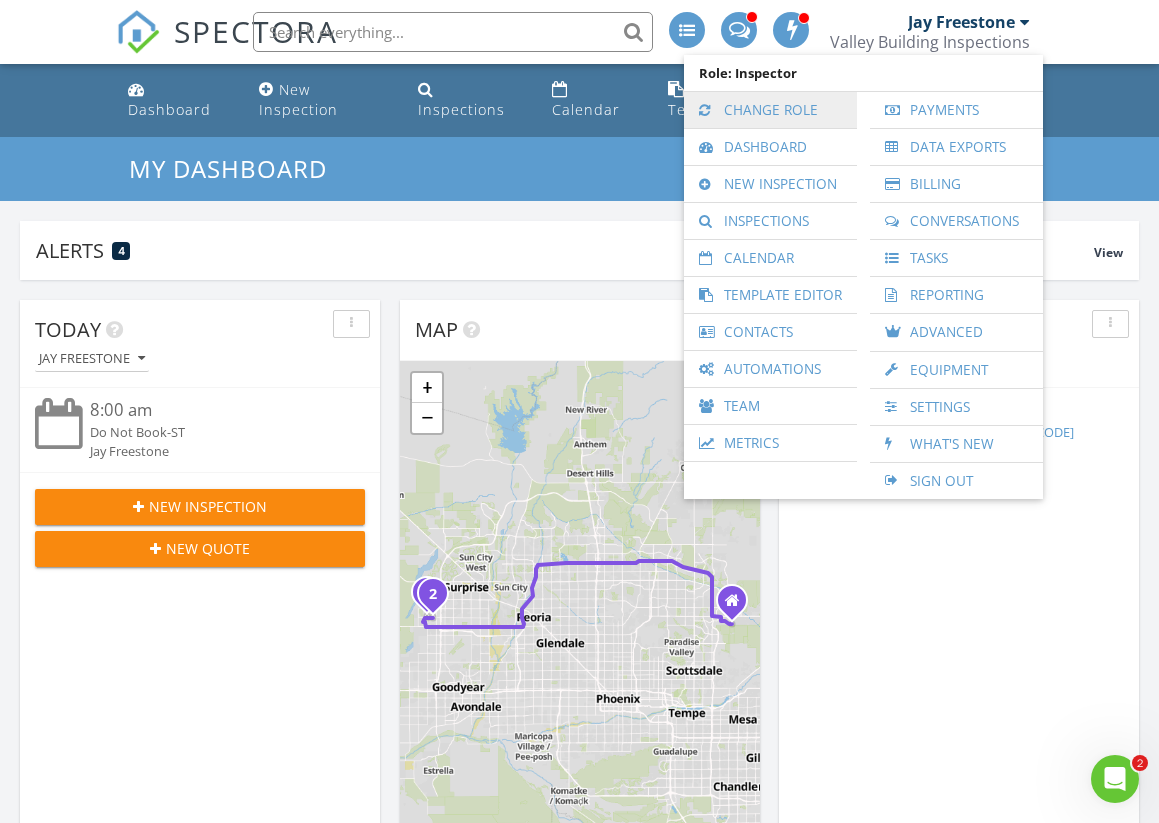 click on "Change Role" at bounding box center (770, 110) 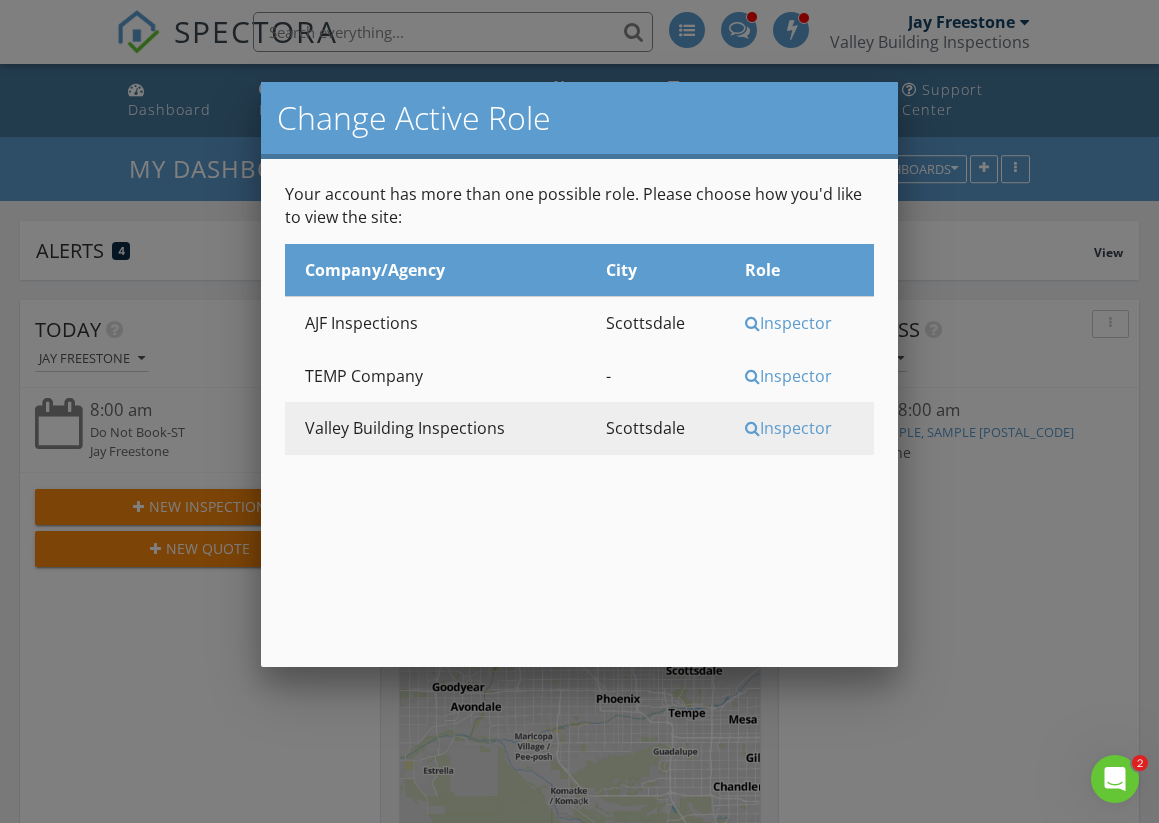 click on "Inspector" at bounding box center (807, 323) 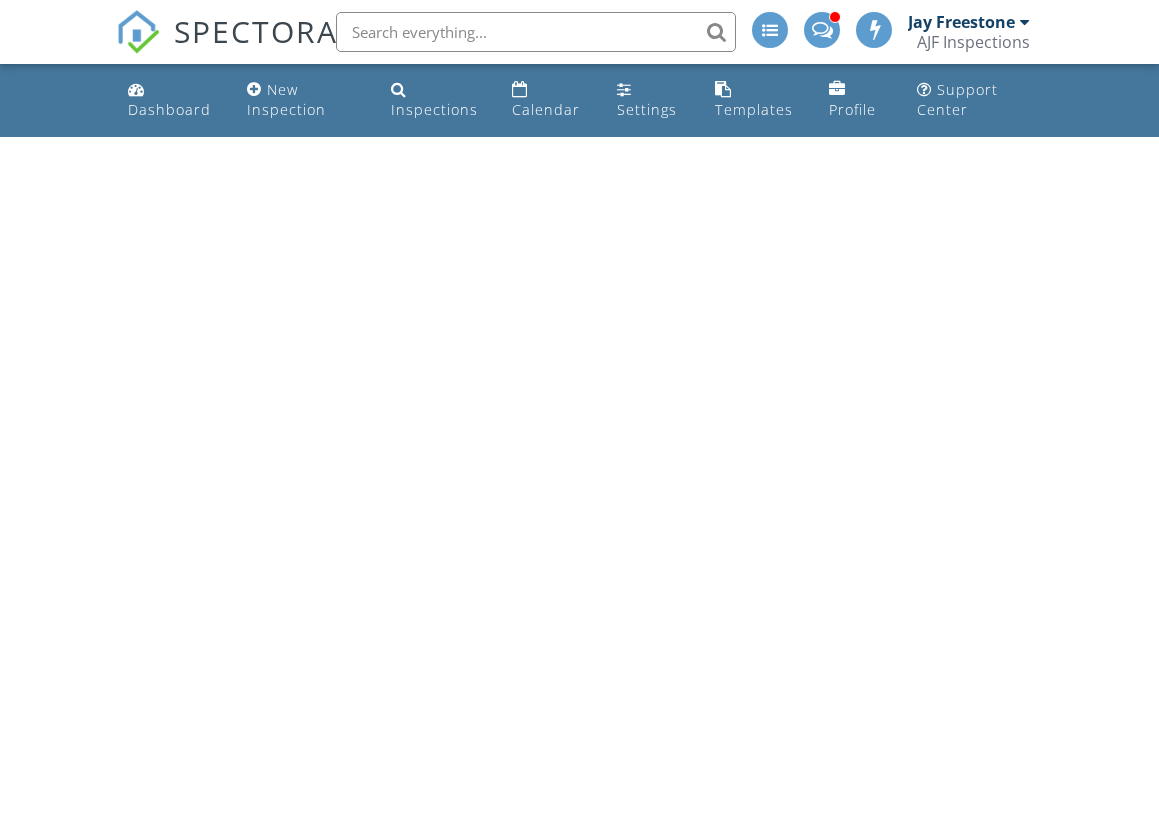 scroll, scrollTop: 0, scrollLeft: 0, axis: both 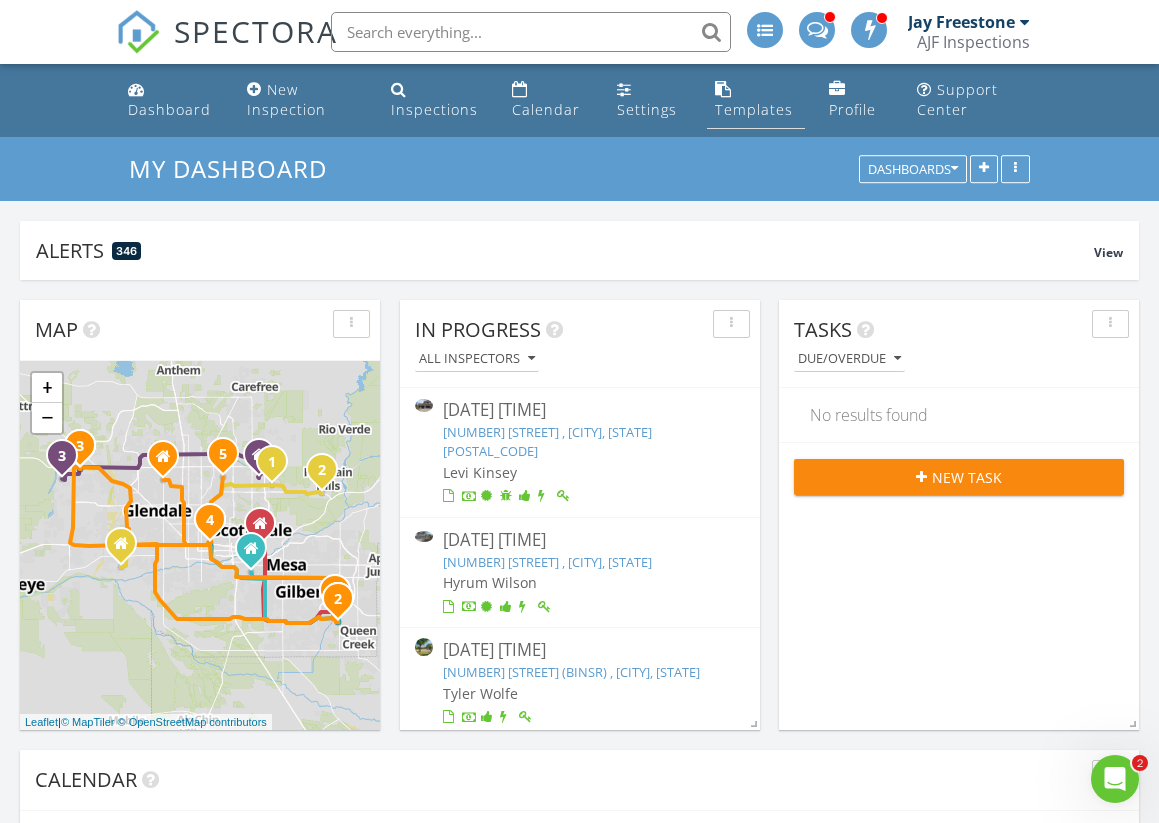 click on "Templates" at bounding box center [754, 109] 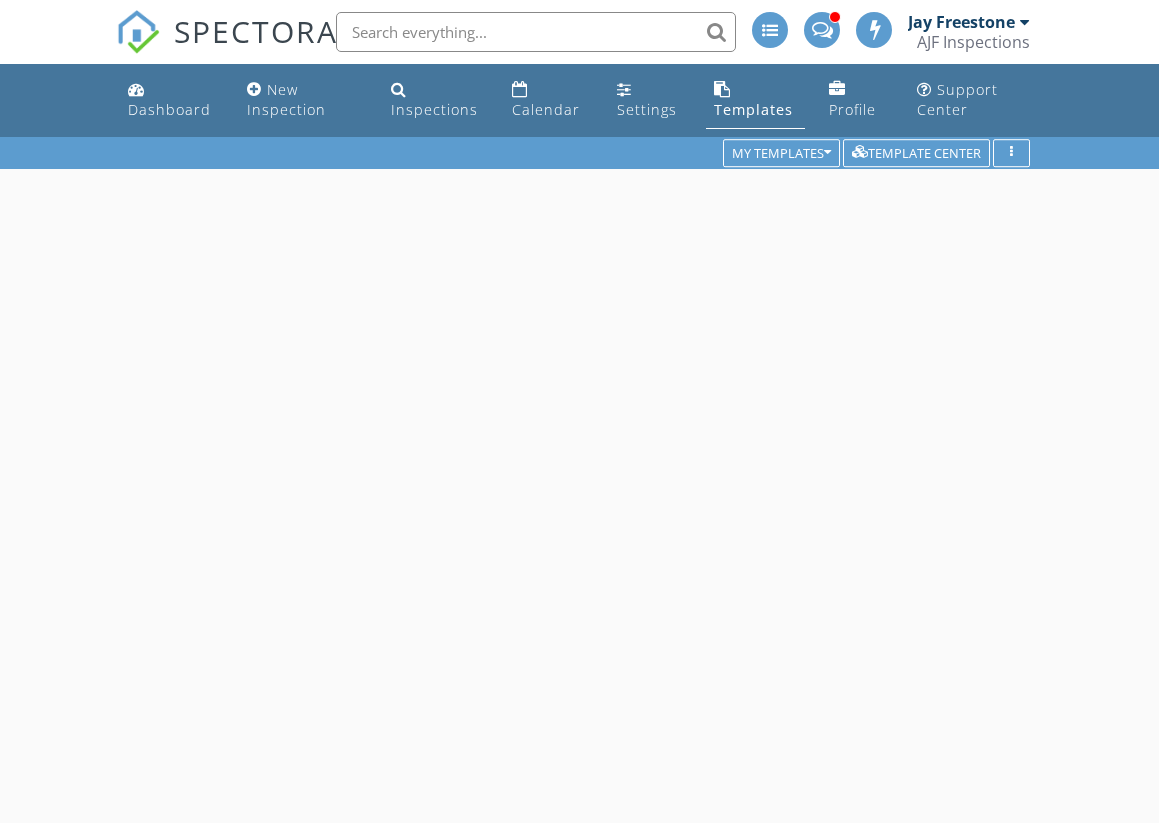 scroll, scrollTop: 0, scrollLeft: 0, axis: both 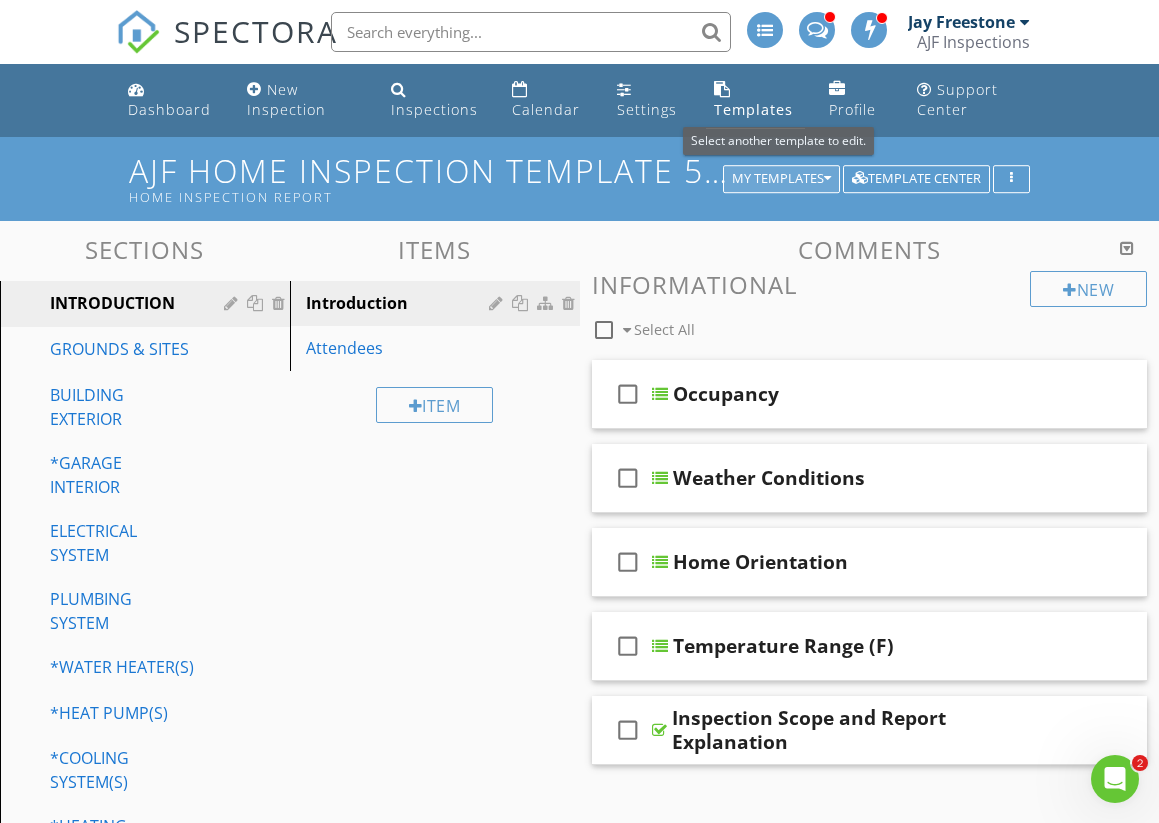click at bounding box center [827, 179] 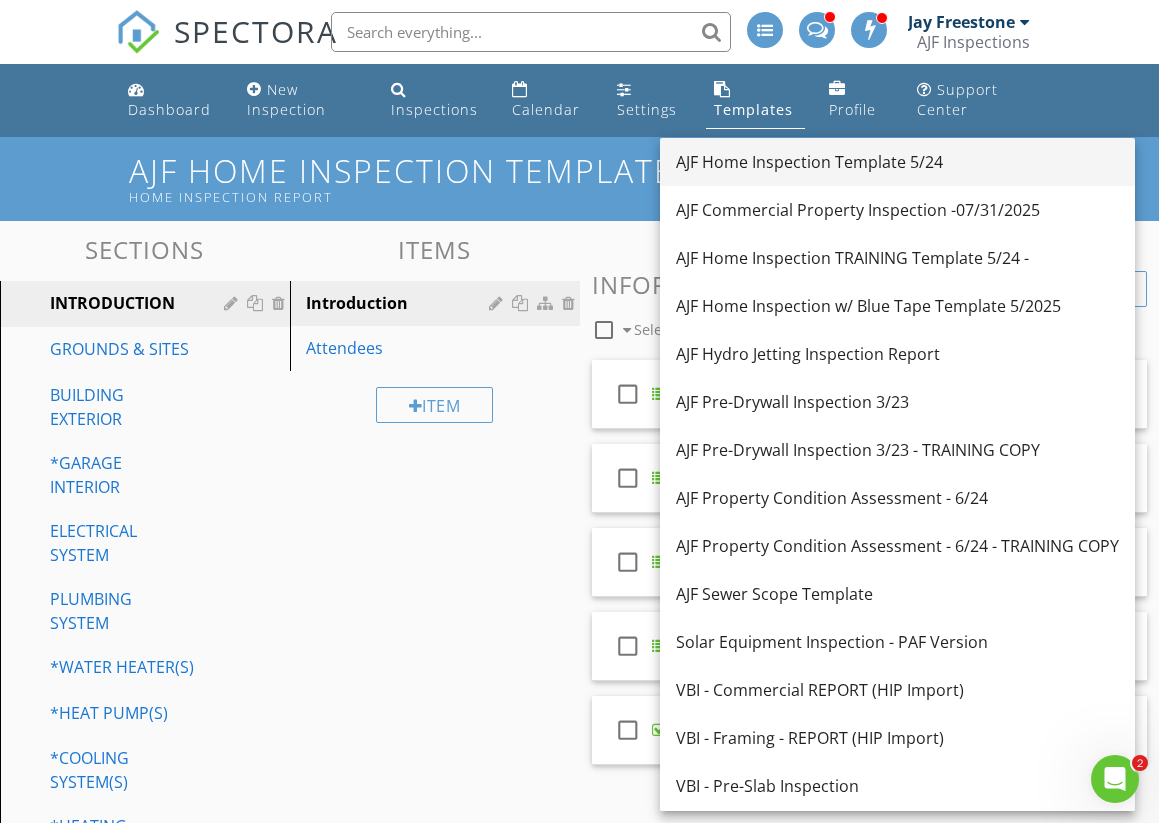 click on "AJF Home Inspection Template 5/24" at bounding box center (897, 162) 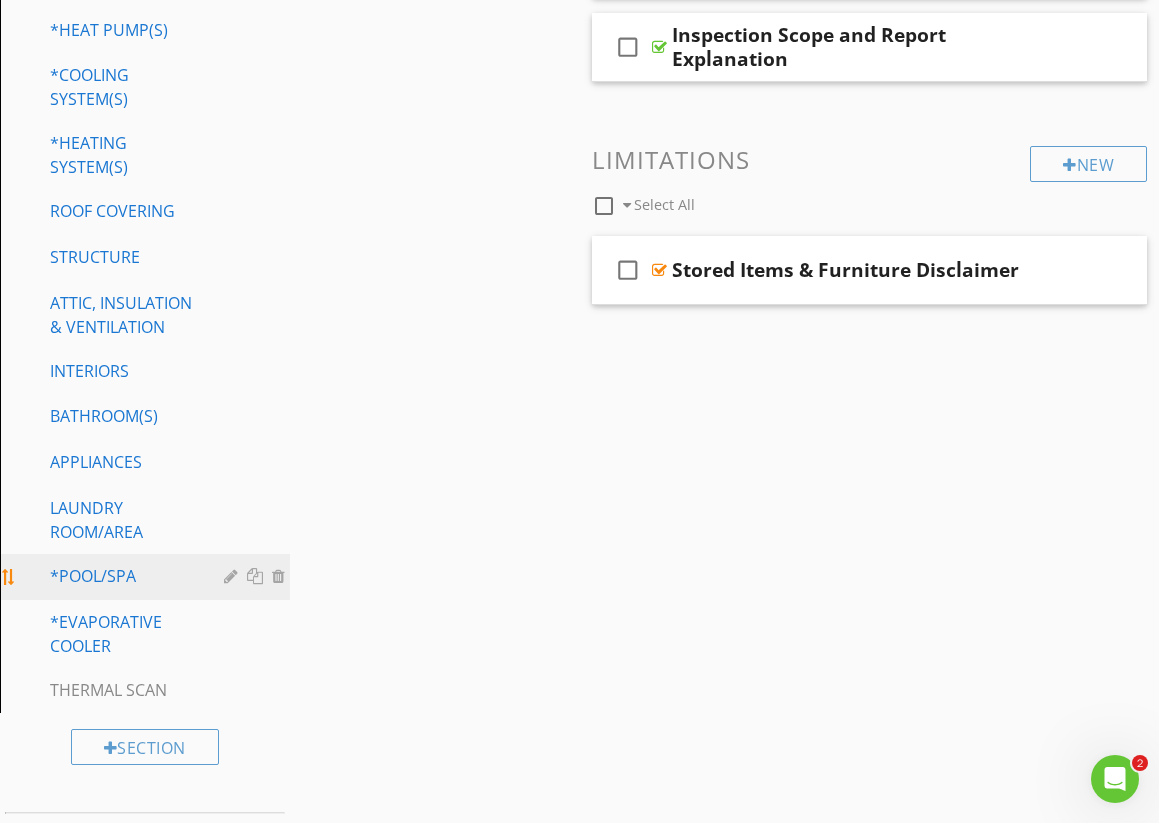 scroll, scrollTop: 684, scrollLeft: 0, axis: vertical 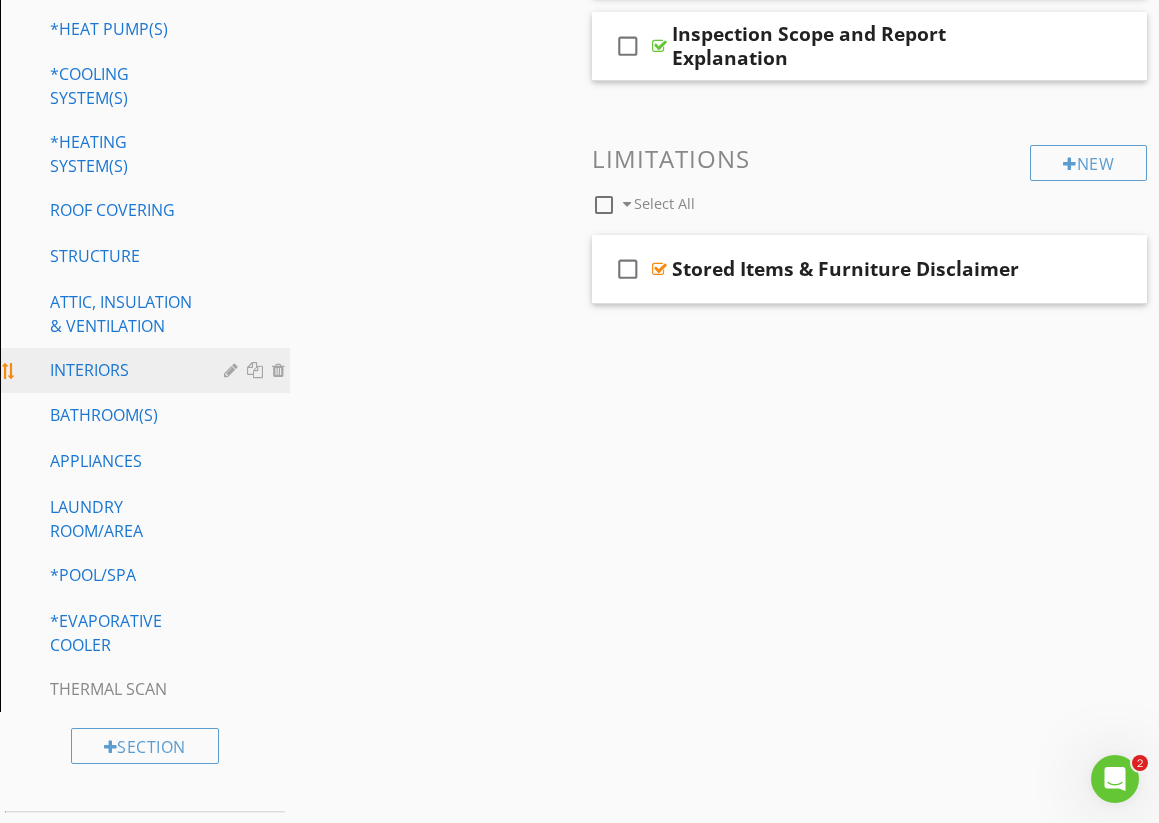 click on "INTERIORS" at bounding box center (122, 370) 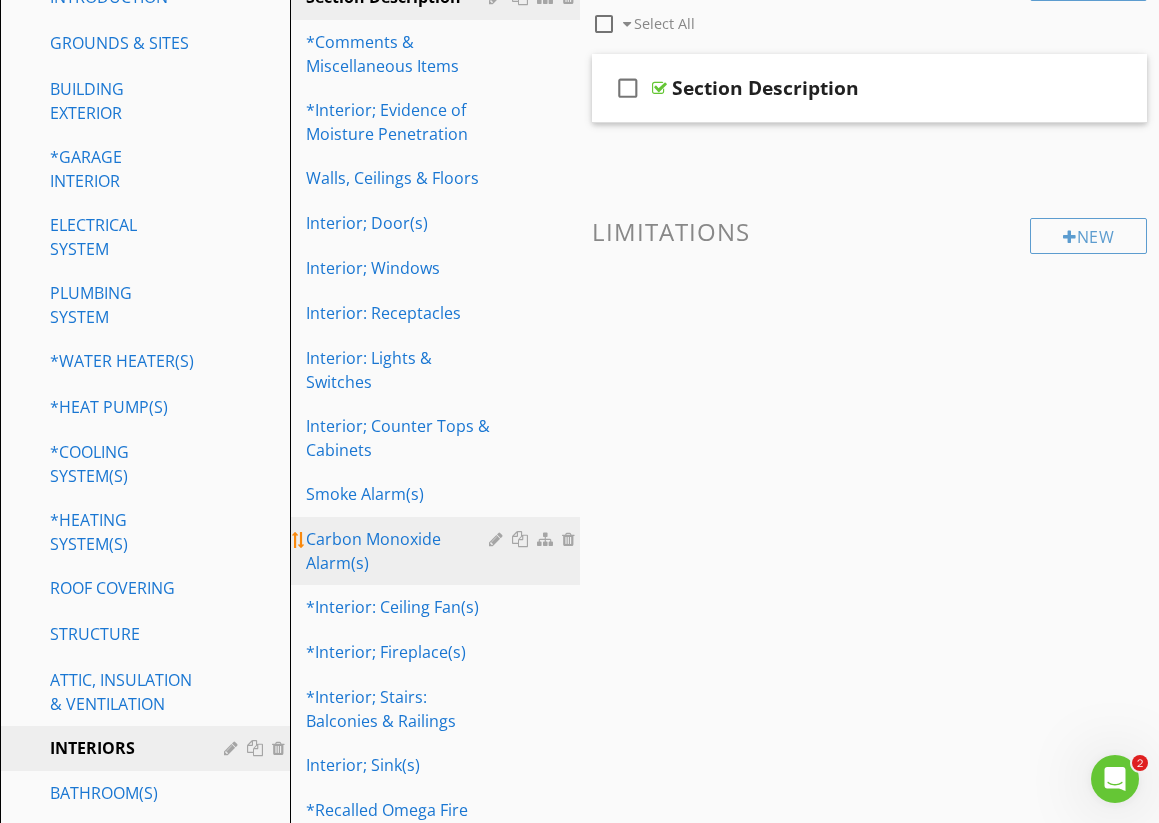 scroll, scrollTop: 304, scrollLeft: 0, axis: vertical 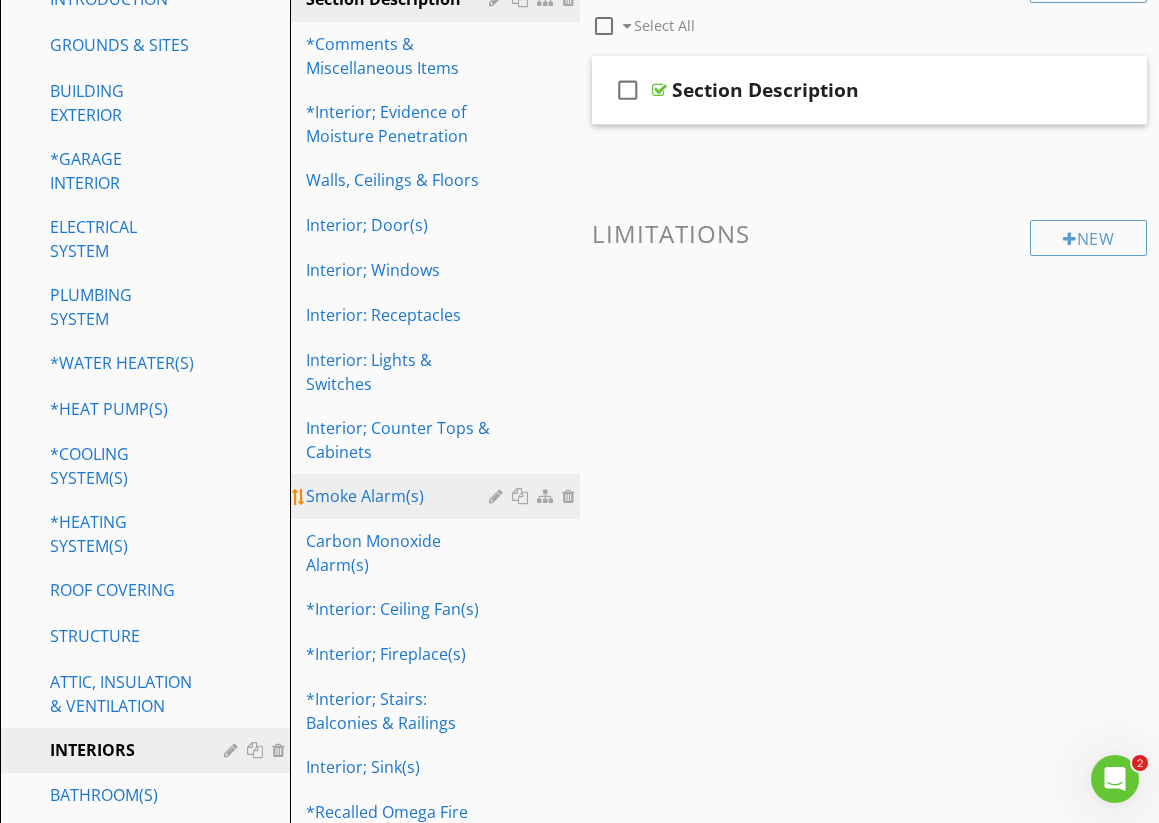 click on "Smoke Alarm(s)" at bounding box center [400, 496] 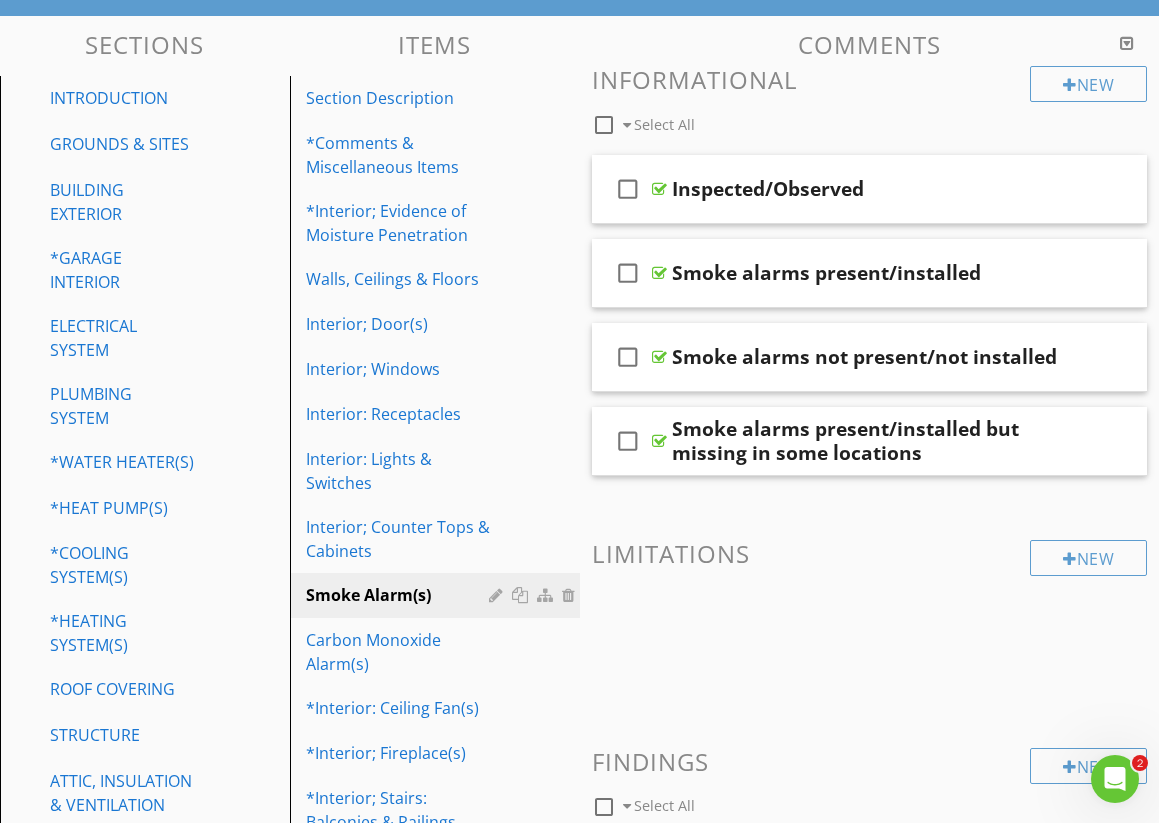 scroll, scrollTop: 200, scrollLeft: 0, axis: vertical 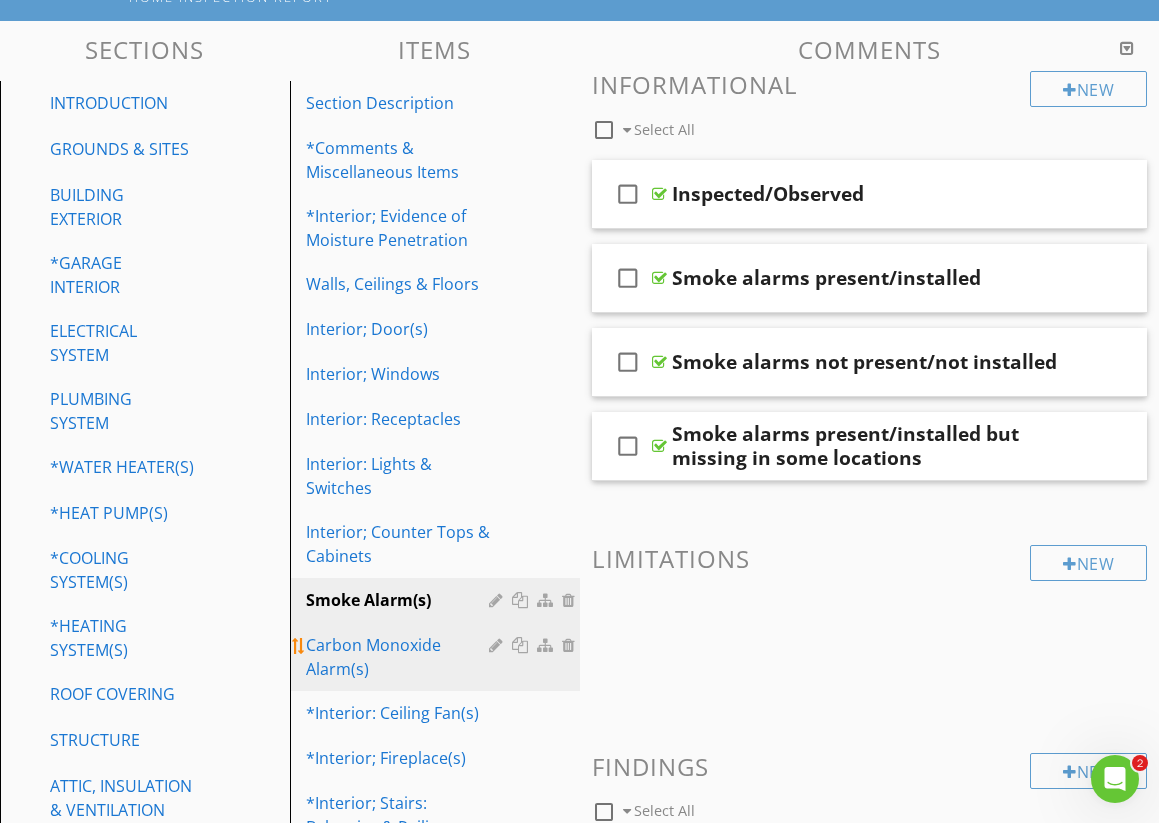 click on "Carbon Monoxide Alarm(s)" at bounding box center (400, 657) 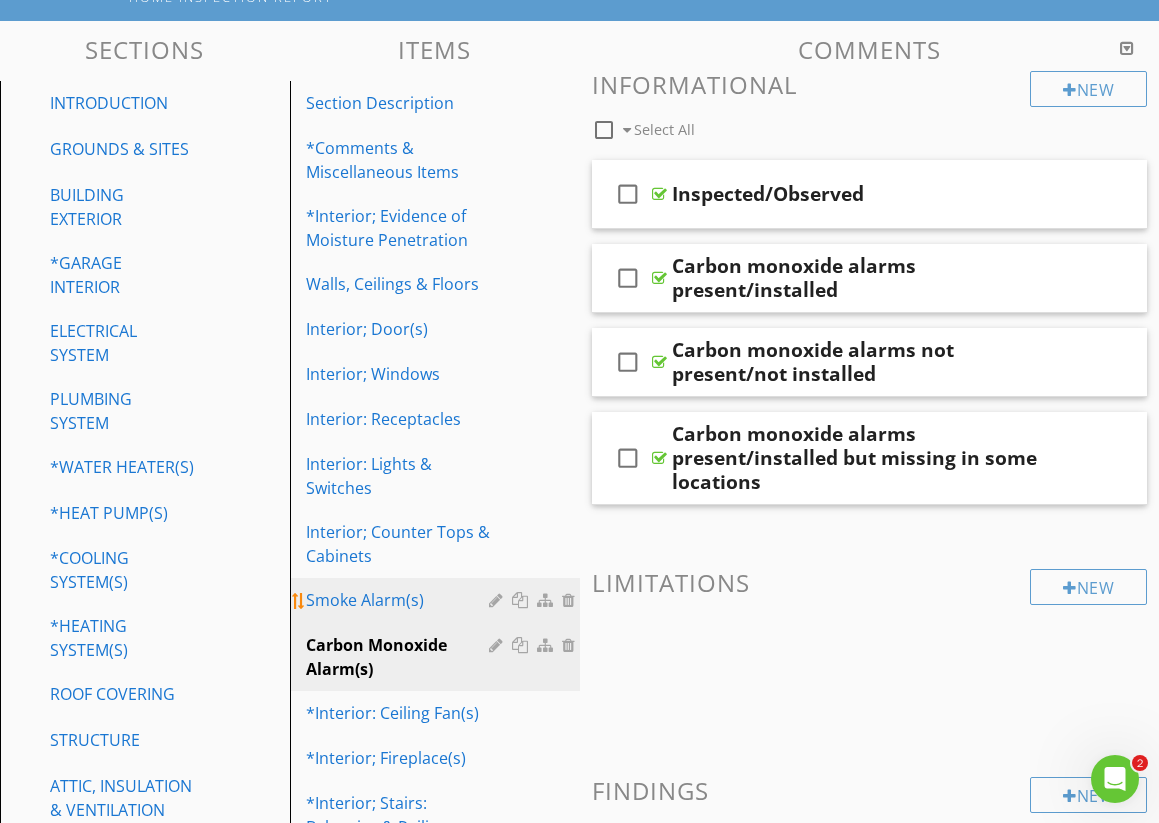 click on "Smoke Alarm(s)" at bounding box center (400, 600) 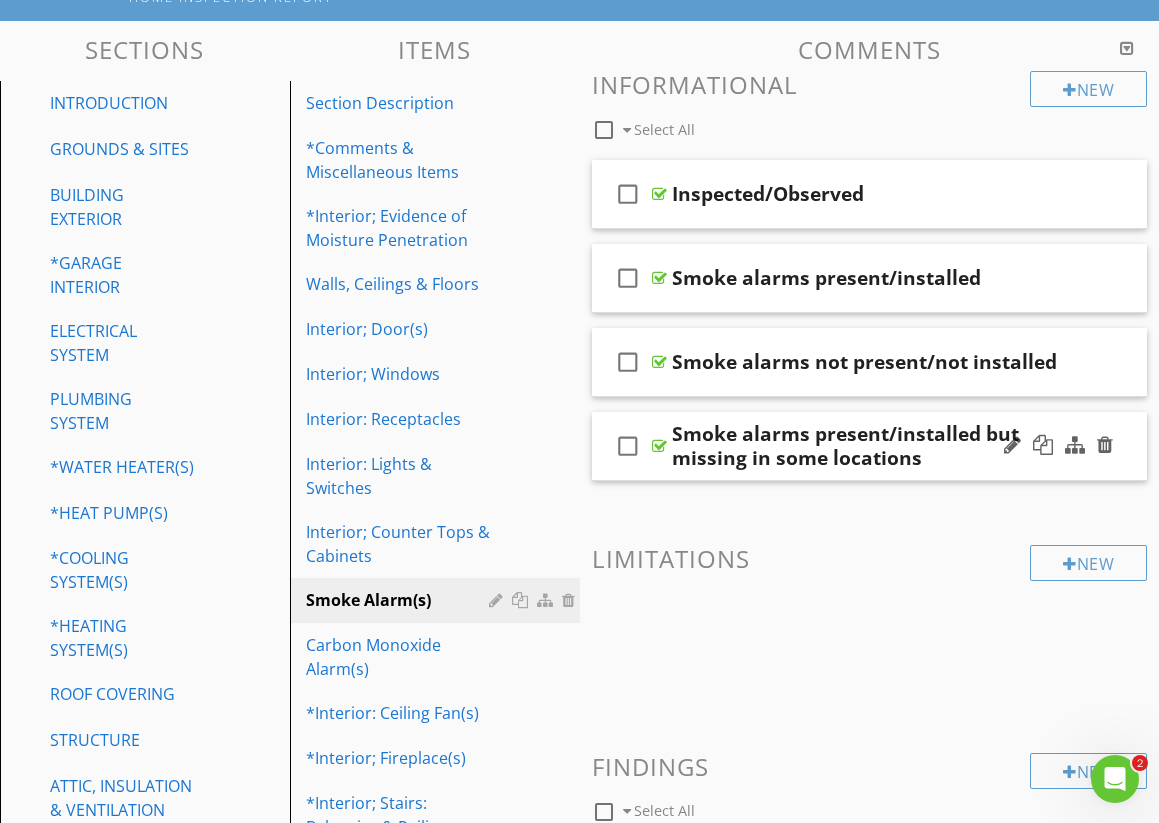 click on "Smoke alarms present/installed but missing in some locations" at bounding box center [865, 446] 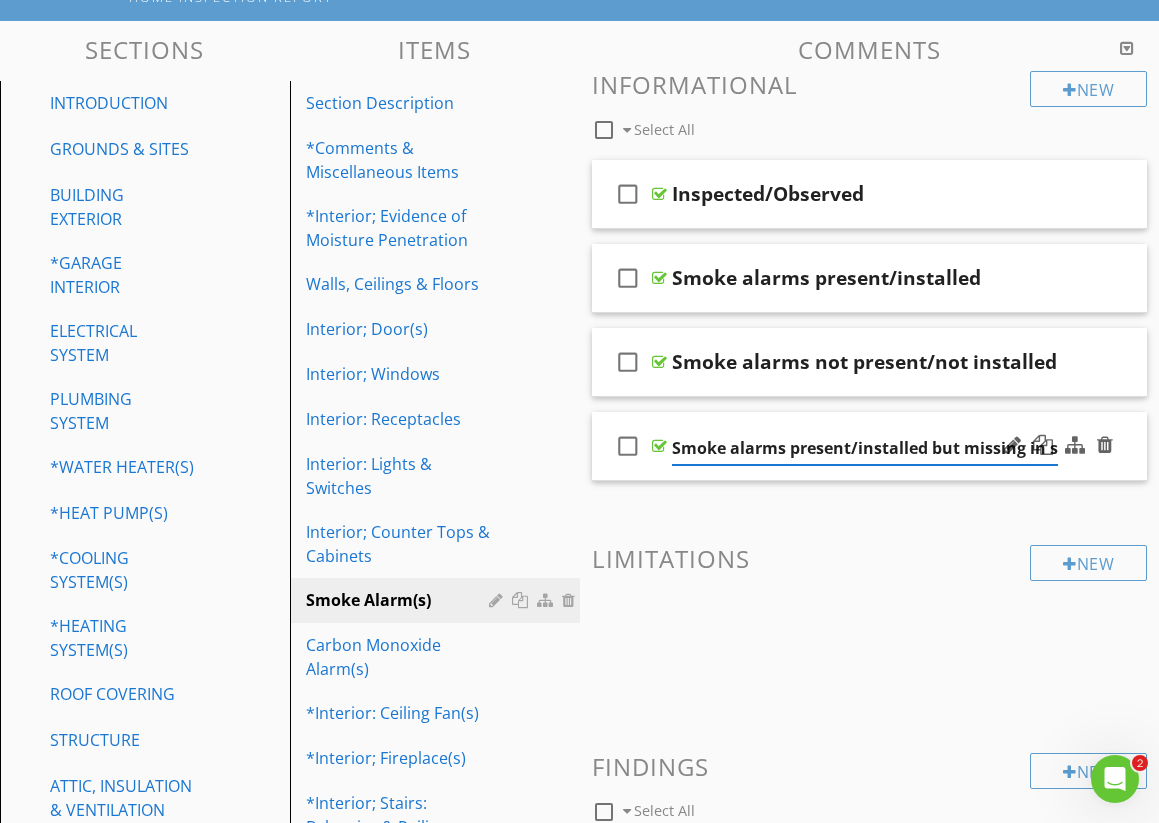 scroll, scrollTop: 0, scrollLeft: 109, axis: horizontal 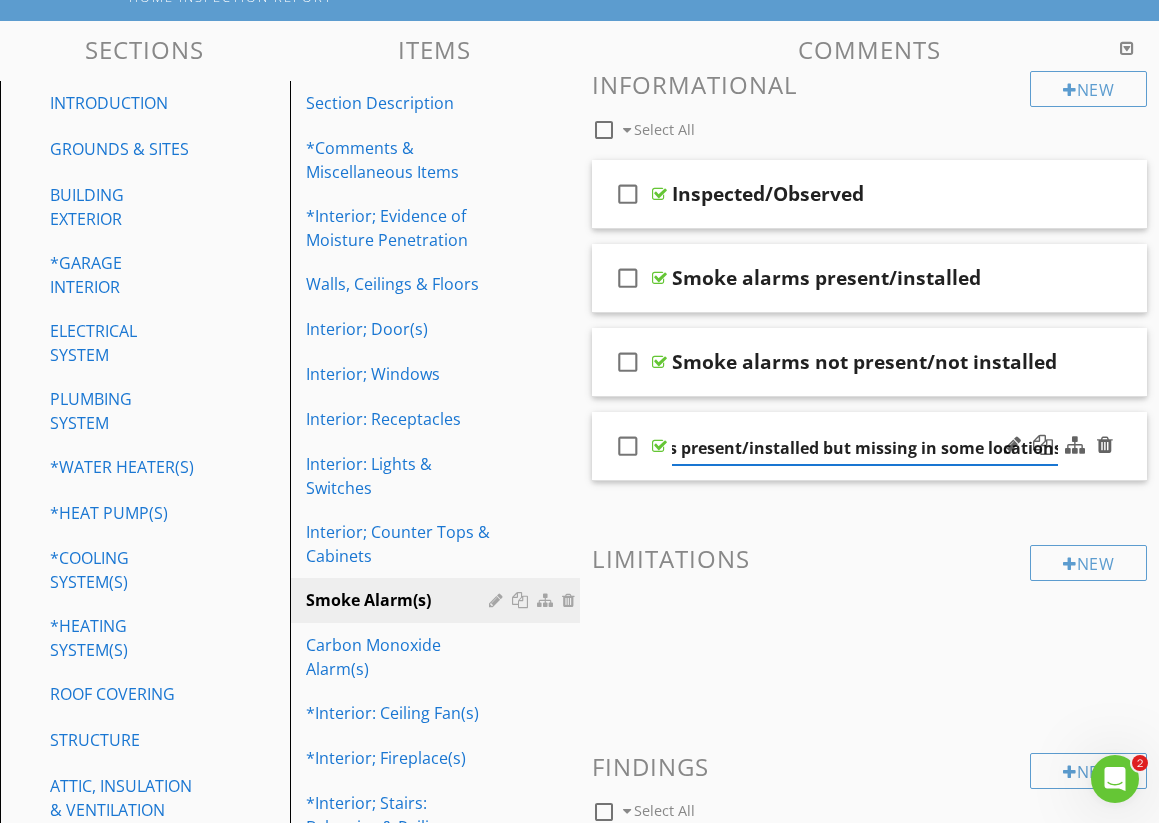 click on "check_box_outline_blank         Smoke alarms present/installed but missing in some locations" at bounding box center (870, 446) 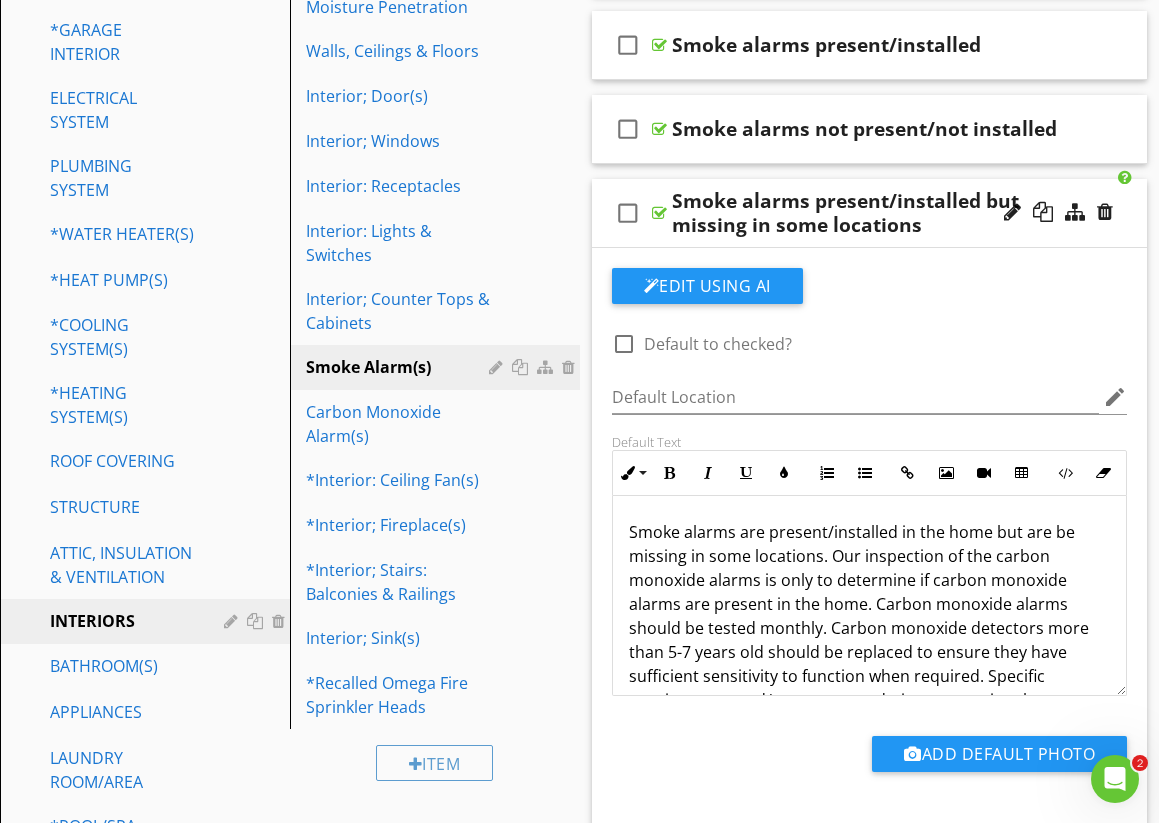 scroll, scrollTop: 561, scrollLeft: 0, axis: vertical 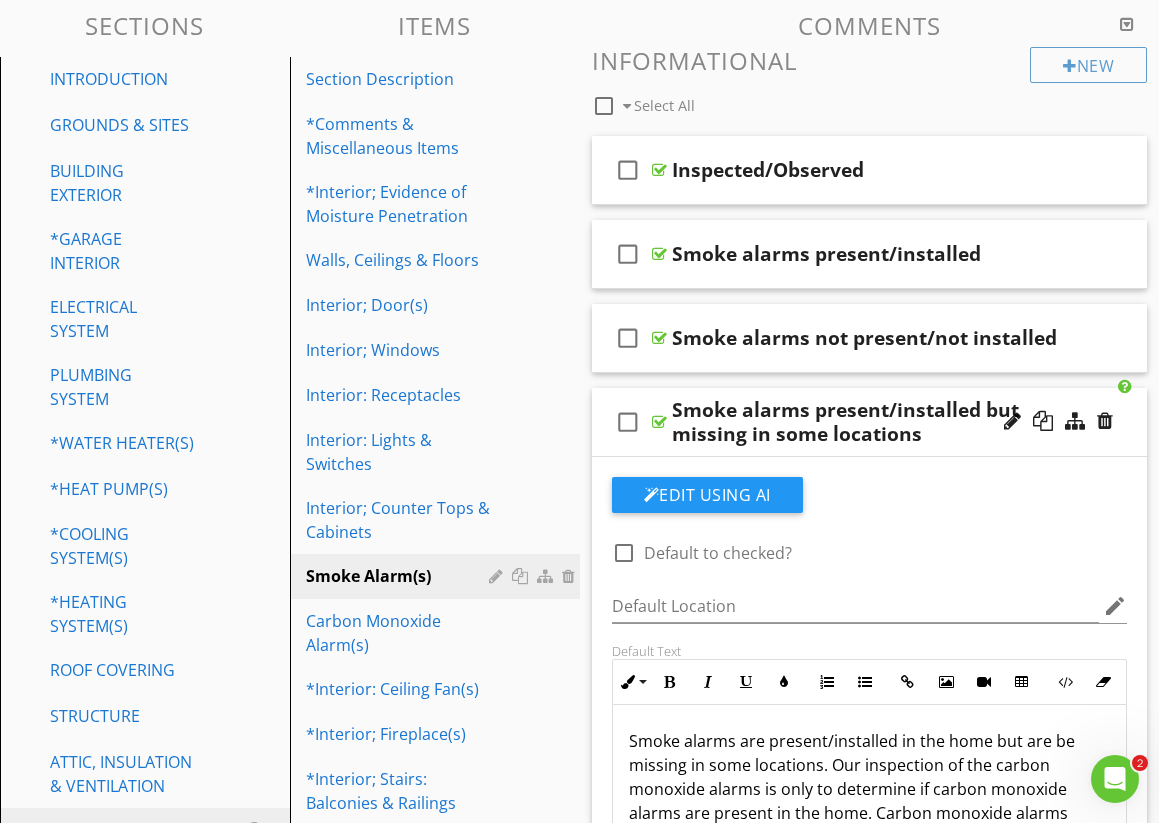 click on "Smoke alarms present/installed but missing in some locations" at bounding box center (865, 422) 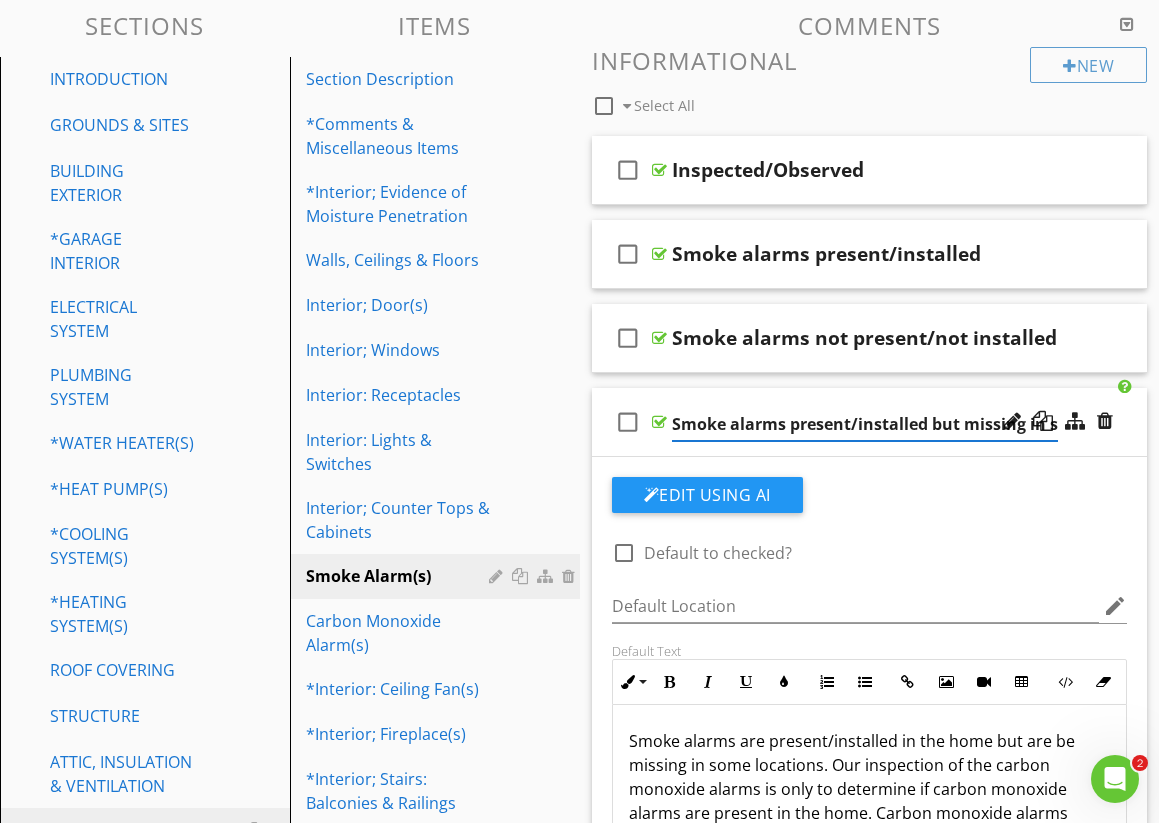 scroll, scrollTop: 0, scrollLeft: 109, axis: horizontal 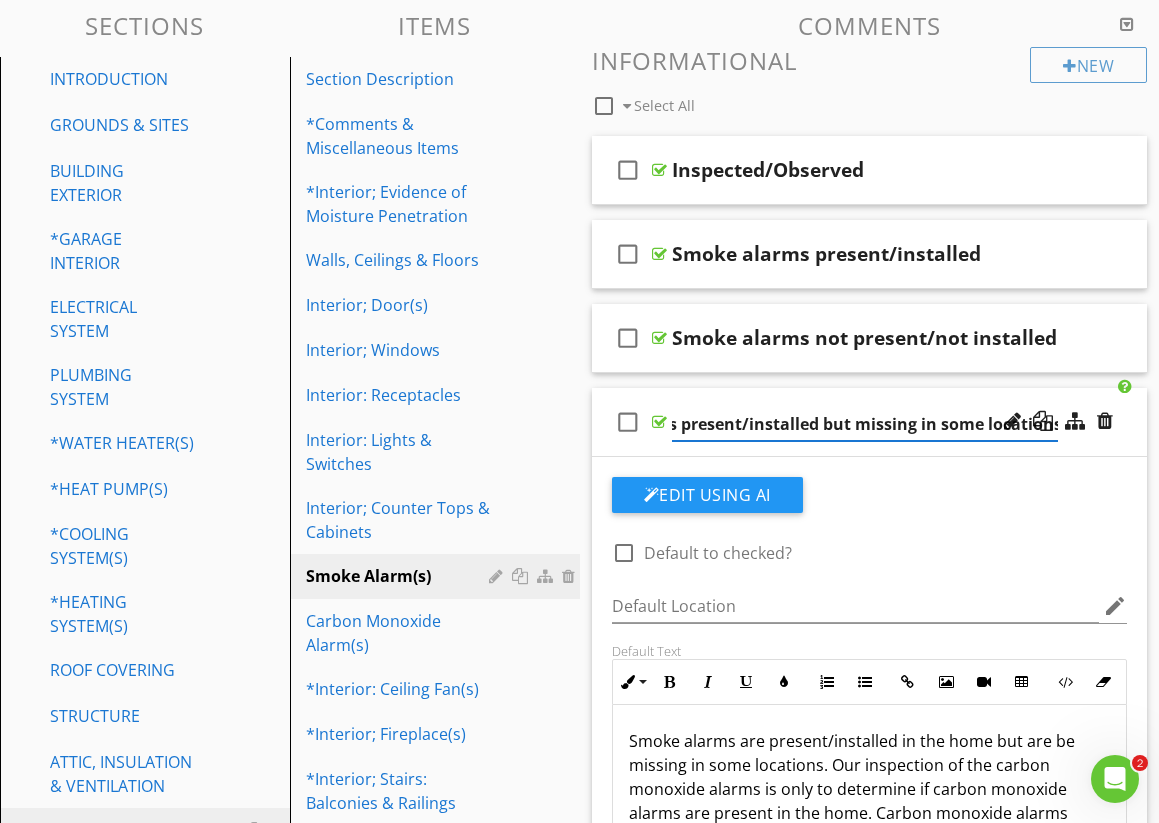 click on "check_box_outline_blank         Smoke alarms present/installed but missing in some locations" at bounding box center [870, 422] 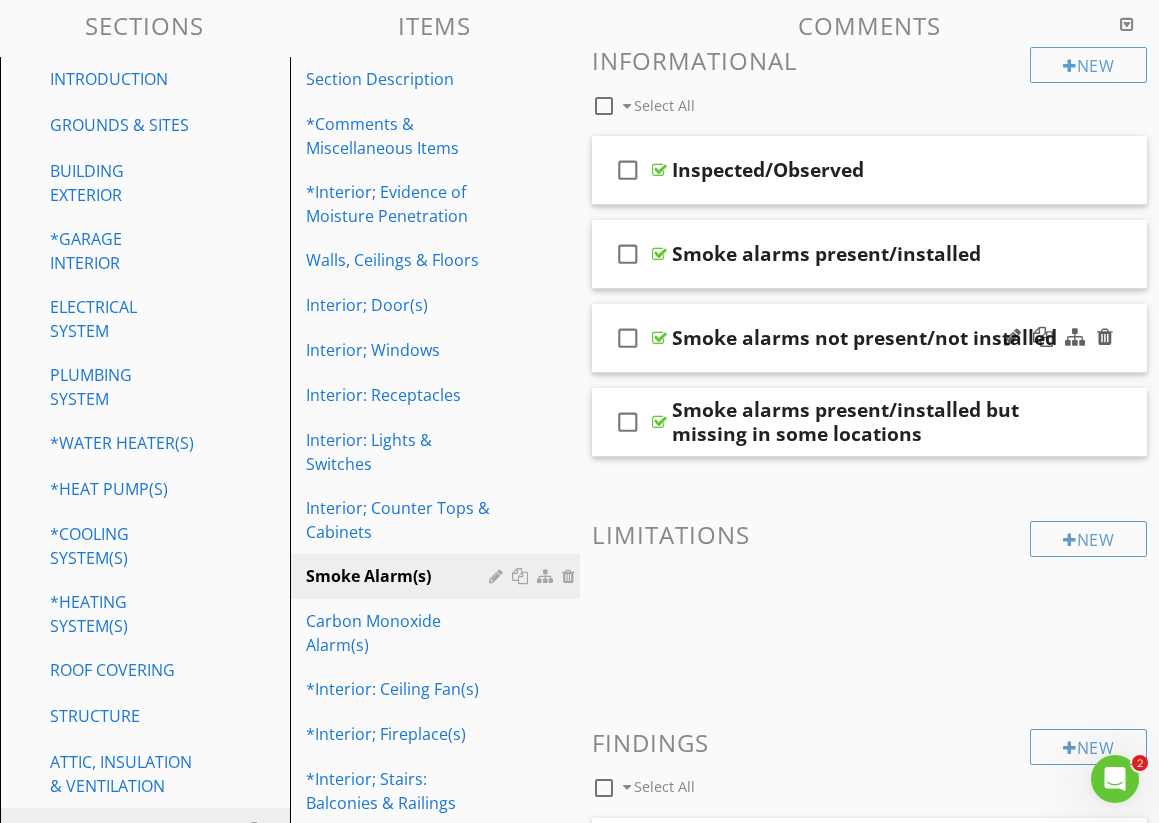 scroll, scrollTop: 254, scrollLeft: 0, axis: vertical 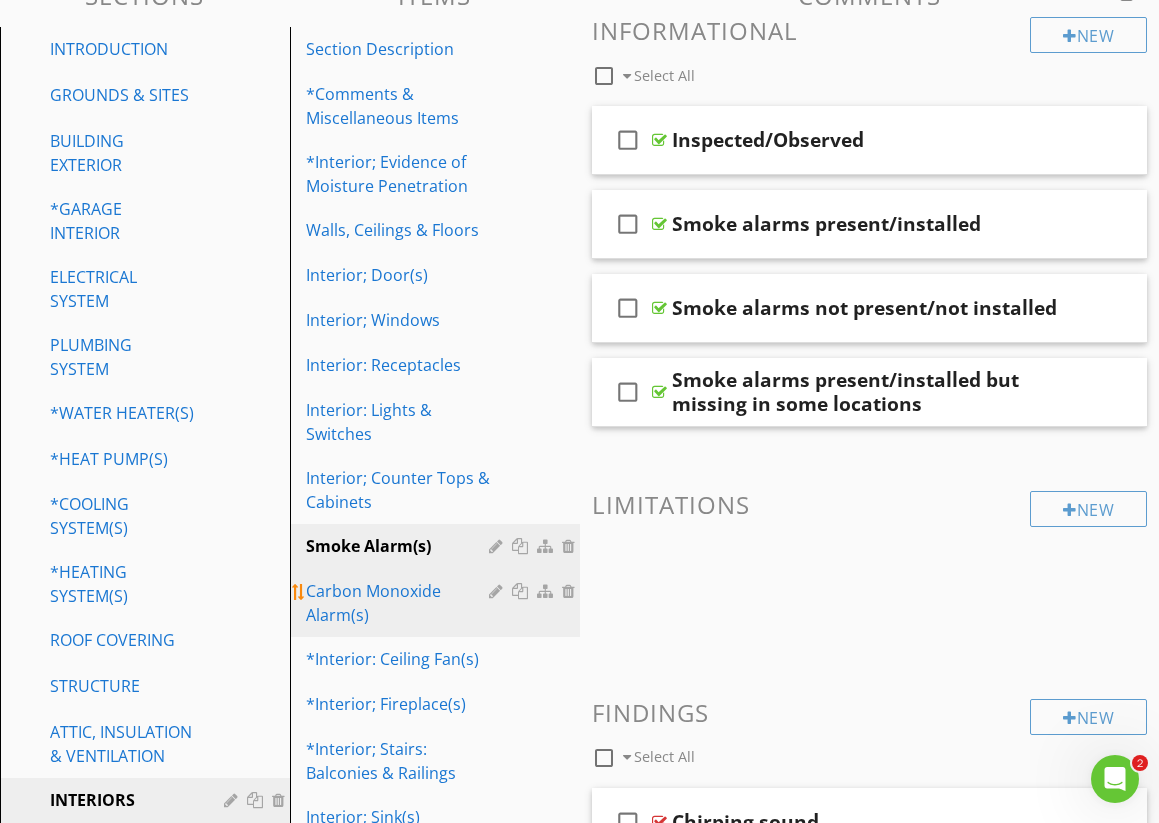 click on "Carbon Monoxide Alarm(s)" at bounding box center (400, 603) 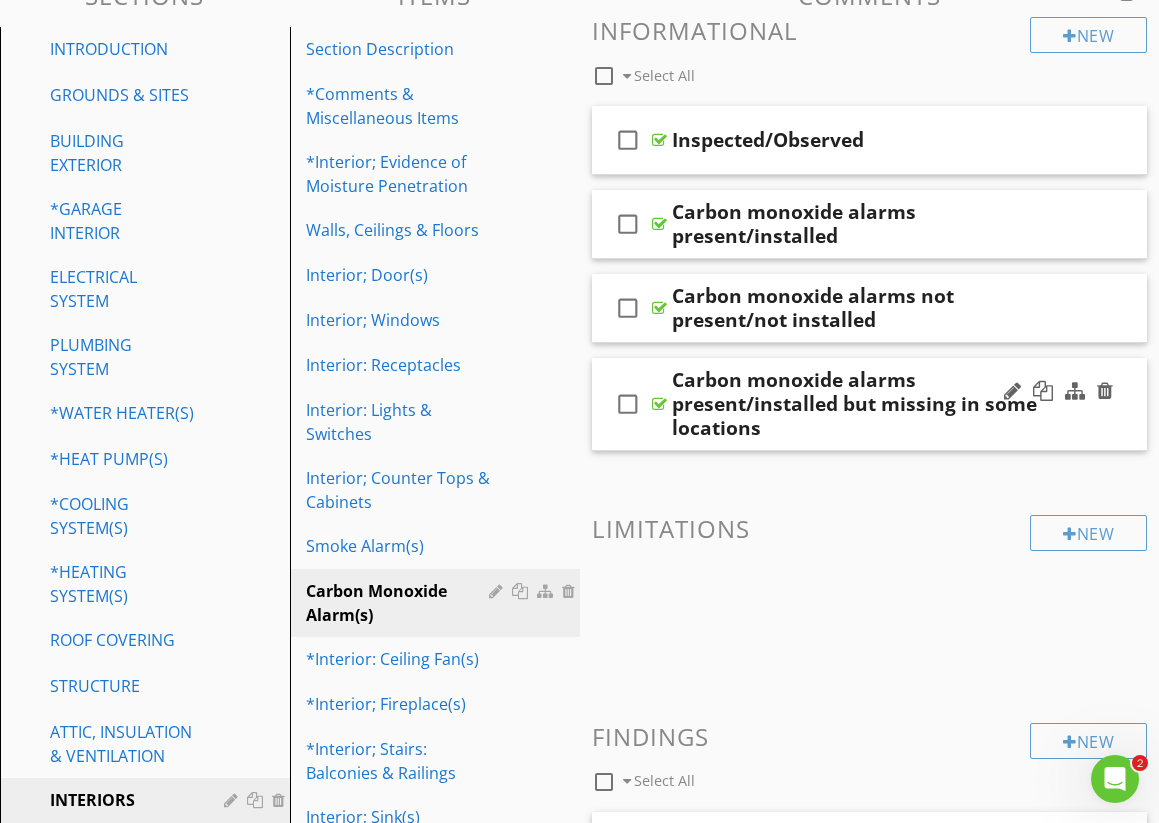 click on "Carbon monoxide alarms present/installed but missing in some locations" at bounding box center (865, 404) 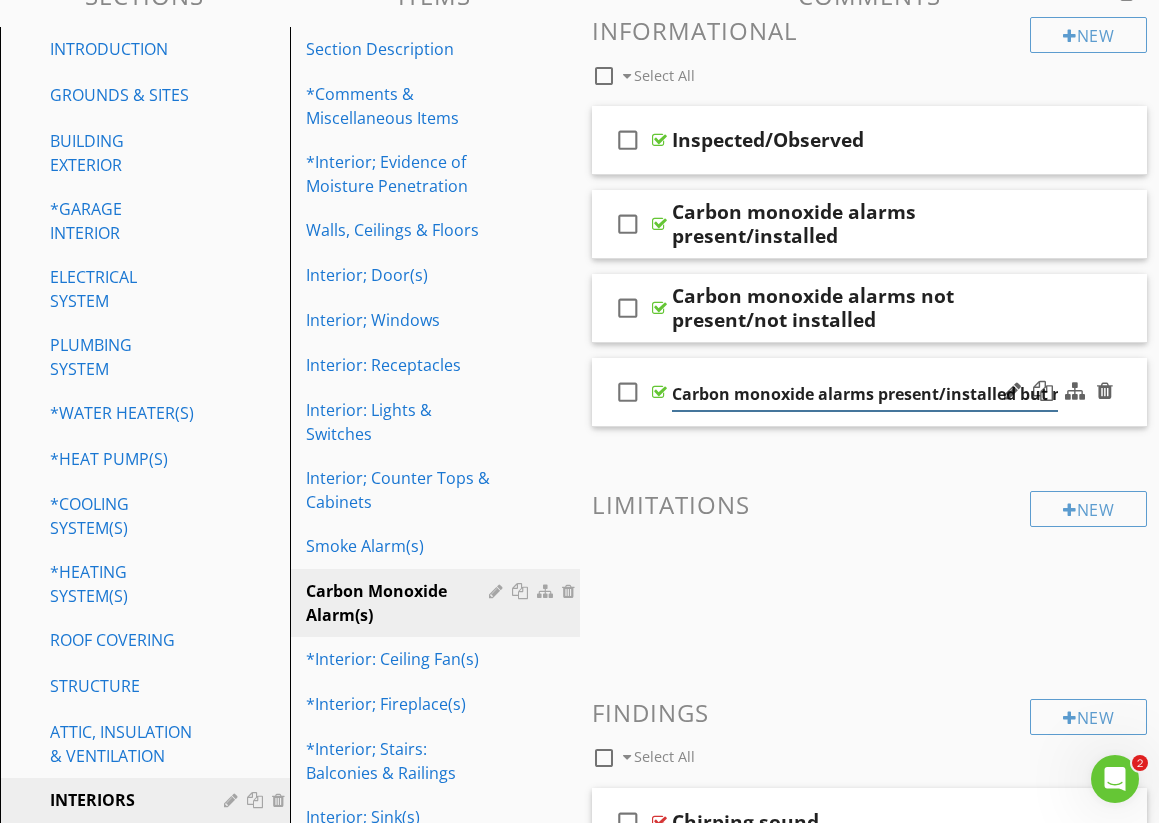 scroll, scrollTop: 0, scrollLeft: 197, axis: horizontal 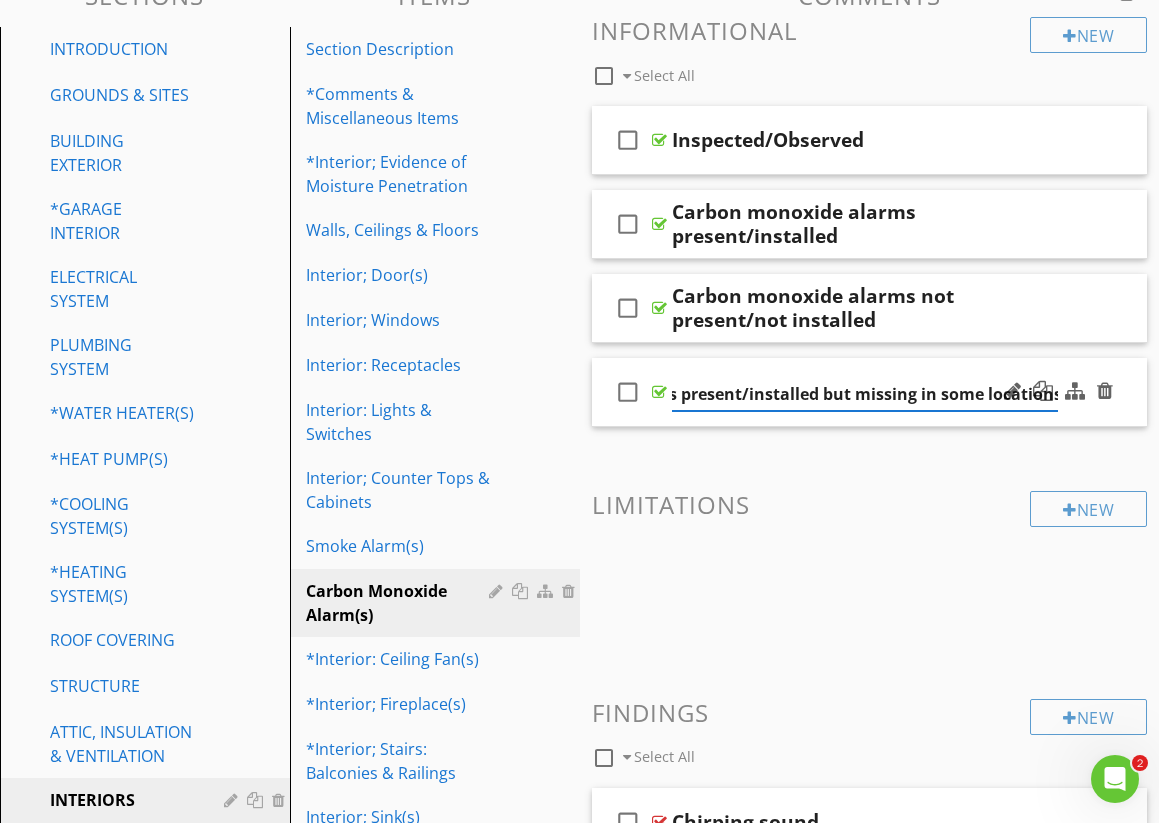 click on "check_box_outline_blank         Carbon monoxide alarms present/installed but missing in some locations" at bounding box center (870, 392) 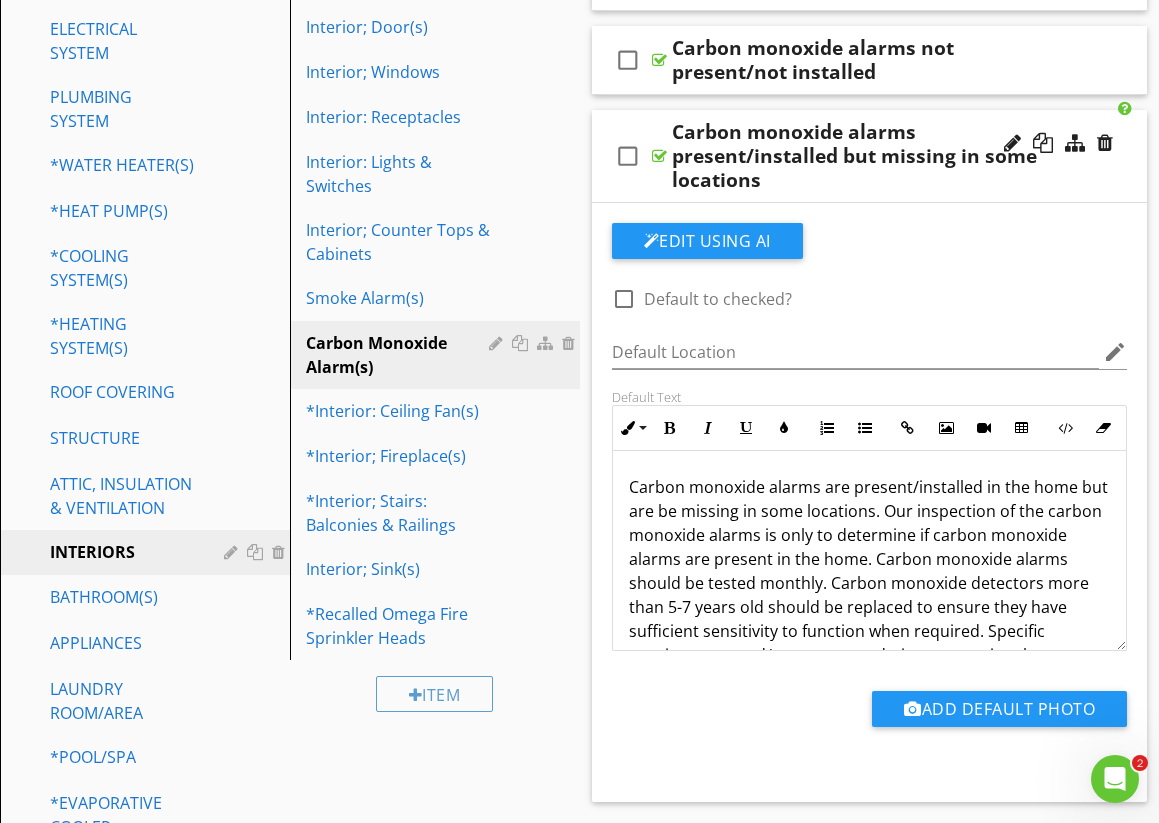 scroll, scrollTop: 510, scrollLeft: 0, axis: vertical 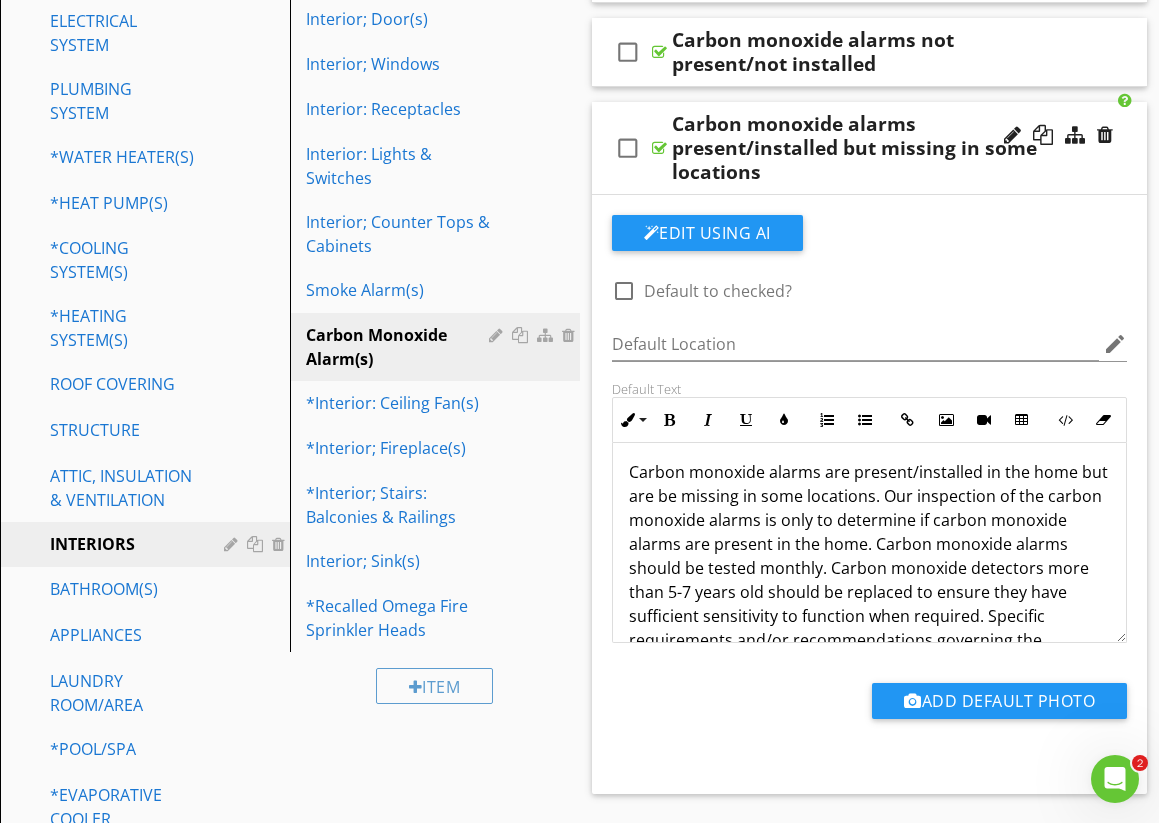 click on "Carbon monoxide alarms are present/installed in the home but are be missing in some locations. Our inspection of the carbon monoxide alarms is only to determine if carbon monoxide alarms are present in the home. Carbon monoxide alarms should be tested monthly. Carbon monoxide detectors more than 5-7 years old should be replaced to ensure they have sufficient sensitivity to function when required. Specific requirements and/or recommendations governing the installation of carbon monoxide detectors can be obtained from the local city government with regard to the type and placement within the home. We do not verify compliance with city ordinances." at bounding box center [870, 604] 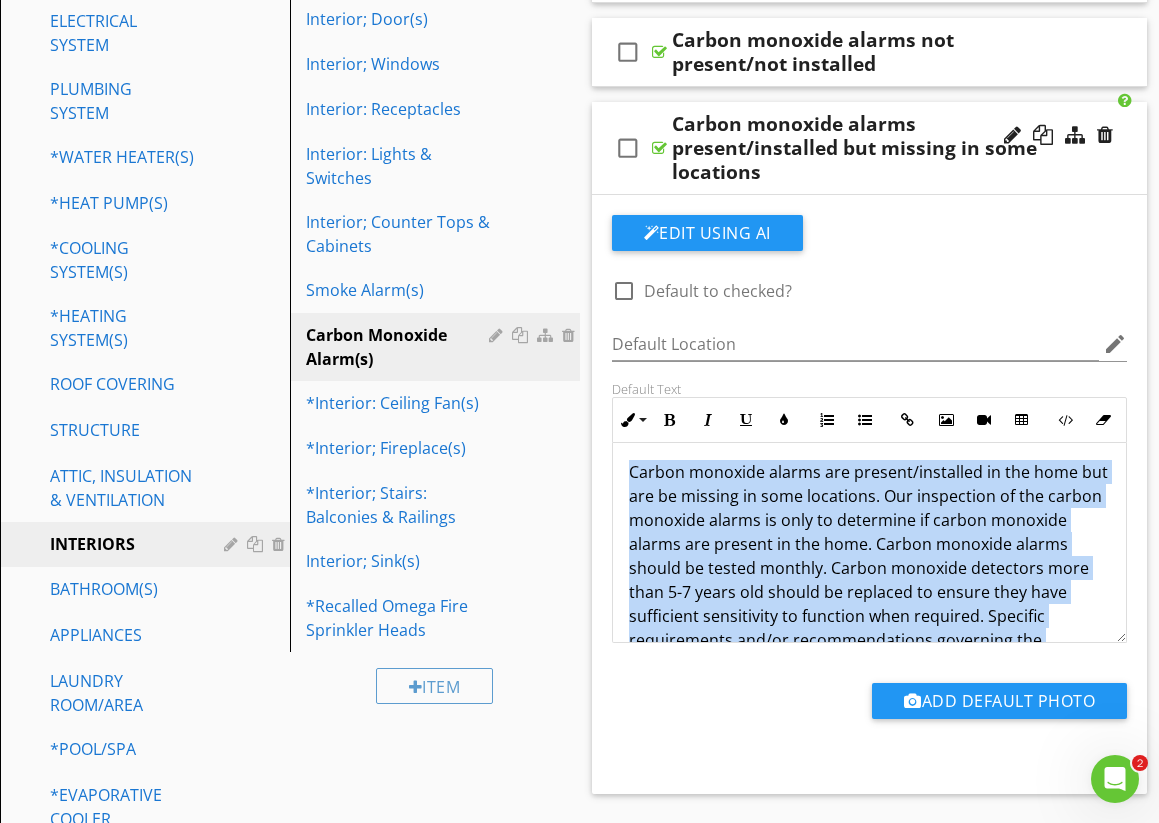 scroll, scrollTop: 137, scrollLeft: 0, axis: vertical 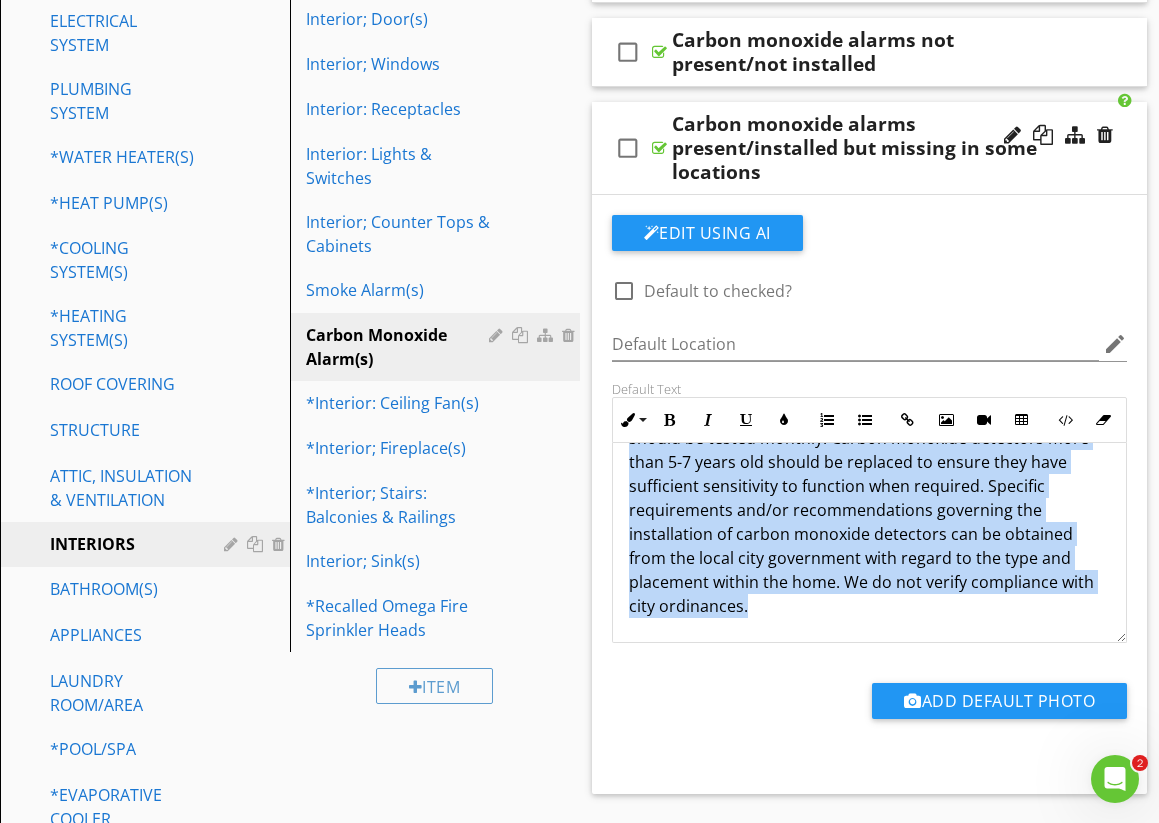 drag, startPoint x: 624, startPoint y: 470, endPoint x: 906, endPoint y: 660, distance: 340.03528 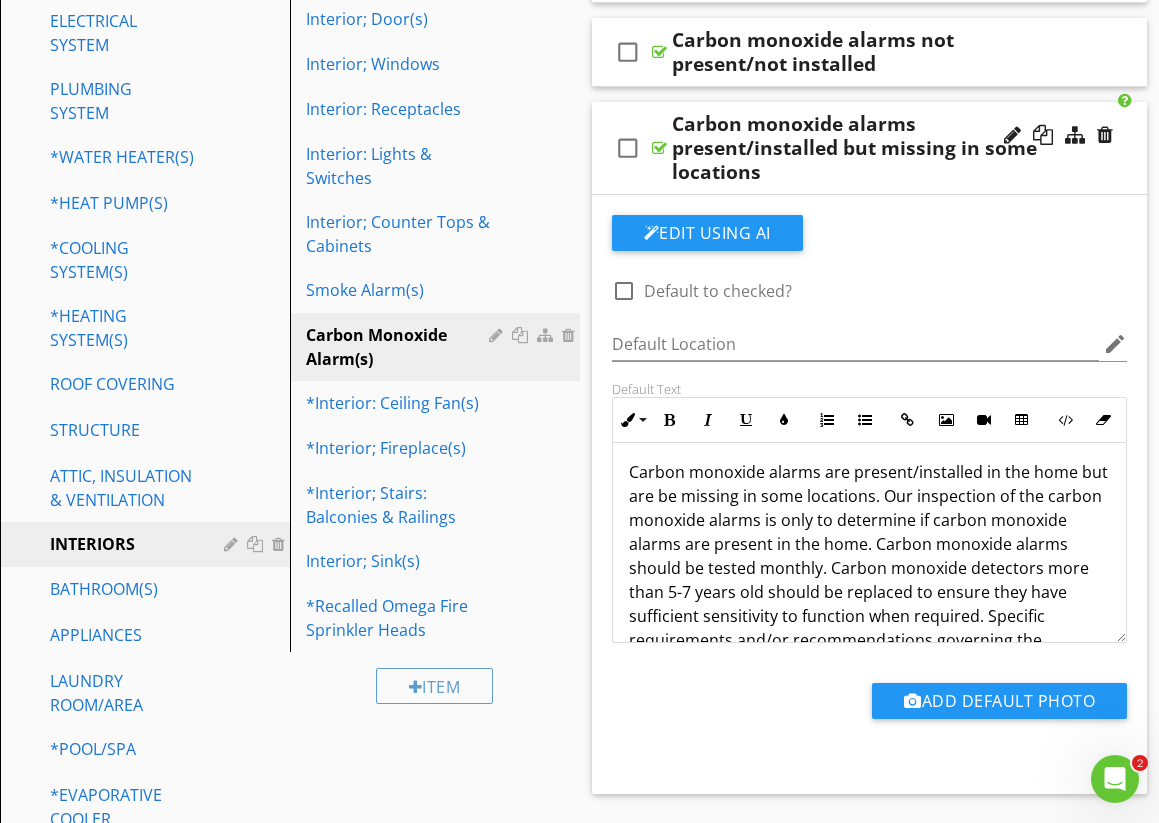scroll, scrollTop: 0, scrollLeft: 0, axis: both 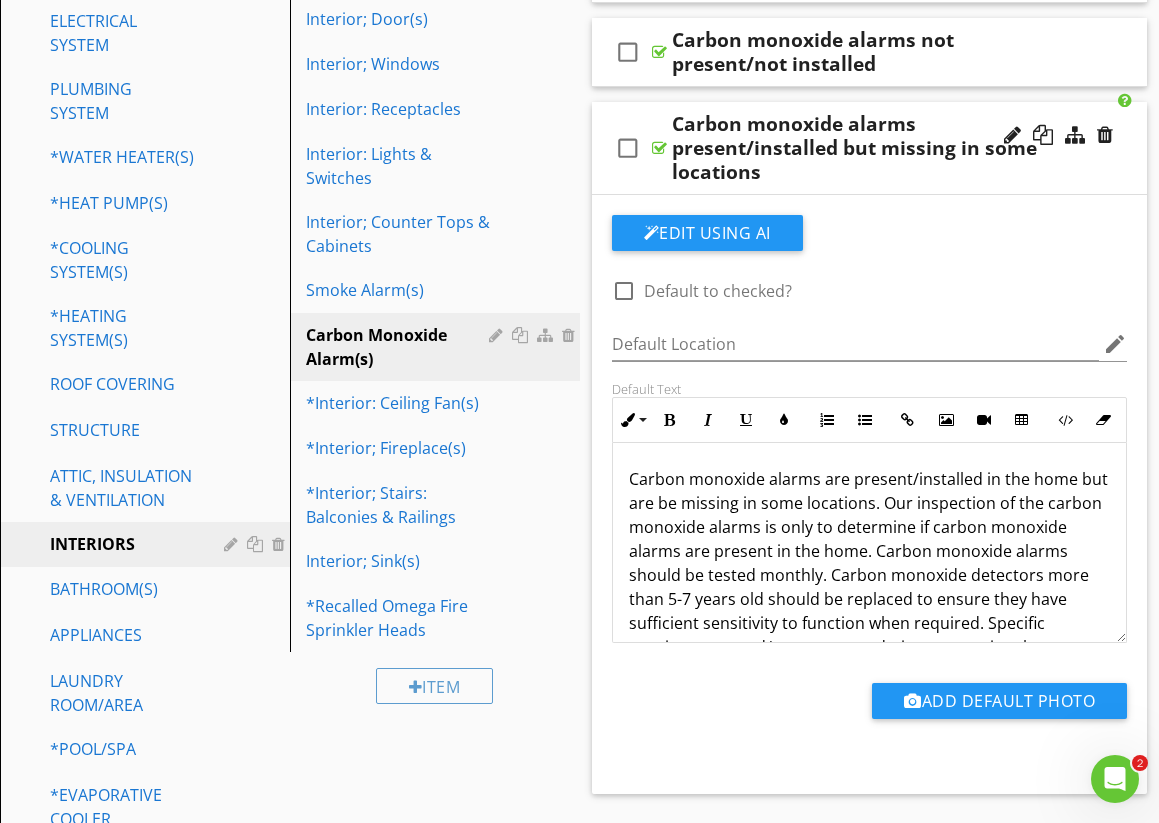 click on "Carbon monoxide alarms are present/installed in the home but are be missing in some locations. Our inspection of the carbon monoxide alarms is only to determine if carbon monoxide alarms are present in the home. Carbon monoxide alarms should be tested monthly. Carbon monoxide detectors more than 5-7 years old should be replaced to ensure they have sufficient sensitivity to function when required. Specific requirements and/or recommendations governing the installation of carbon monoxide detectors can be obtained from the local city government with regard to the type and placement within the home. We do not verify compliance with city ordinances." at bounding box center [870, 611] 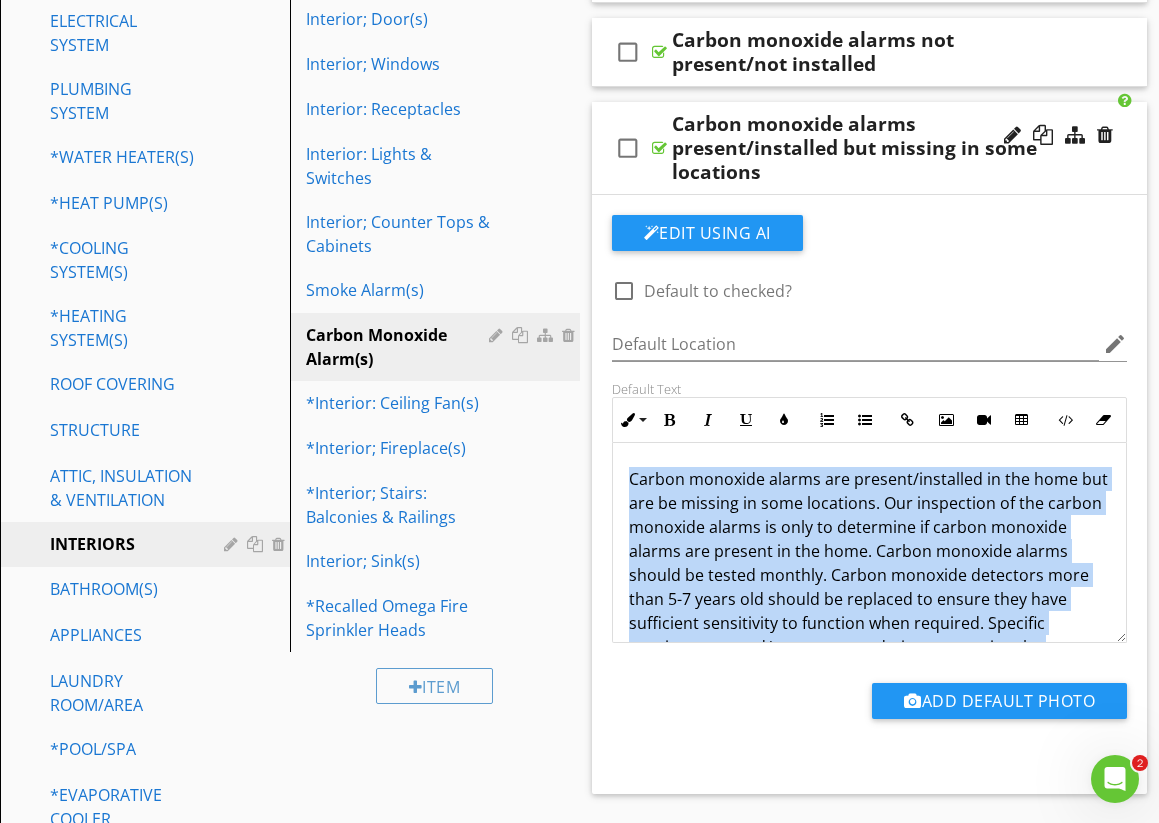 copy on "Carbon monoxide alarms are present/installed in the home but are be missing in some locations. Our inspection of the carbon monoxide alarms is only to determine if carbon monoxide alarms are present in the home. Carbon monoxide alarms should be tested monthly. Carbon monoxide detectors more than 5-7 years old should be replaced to ensure they have sufficient sensitivity to function when required. Specific requirements and/or recommendations governing the installation of carbon monoxide detectors can be obtained from the local city government with regard to the type and placement within the home. We do not verify compliance with city ordinances." 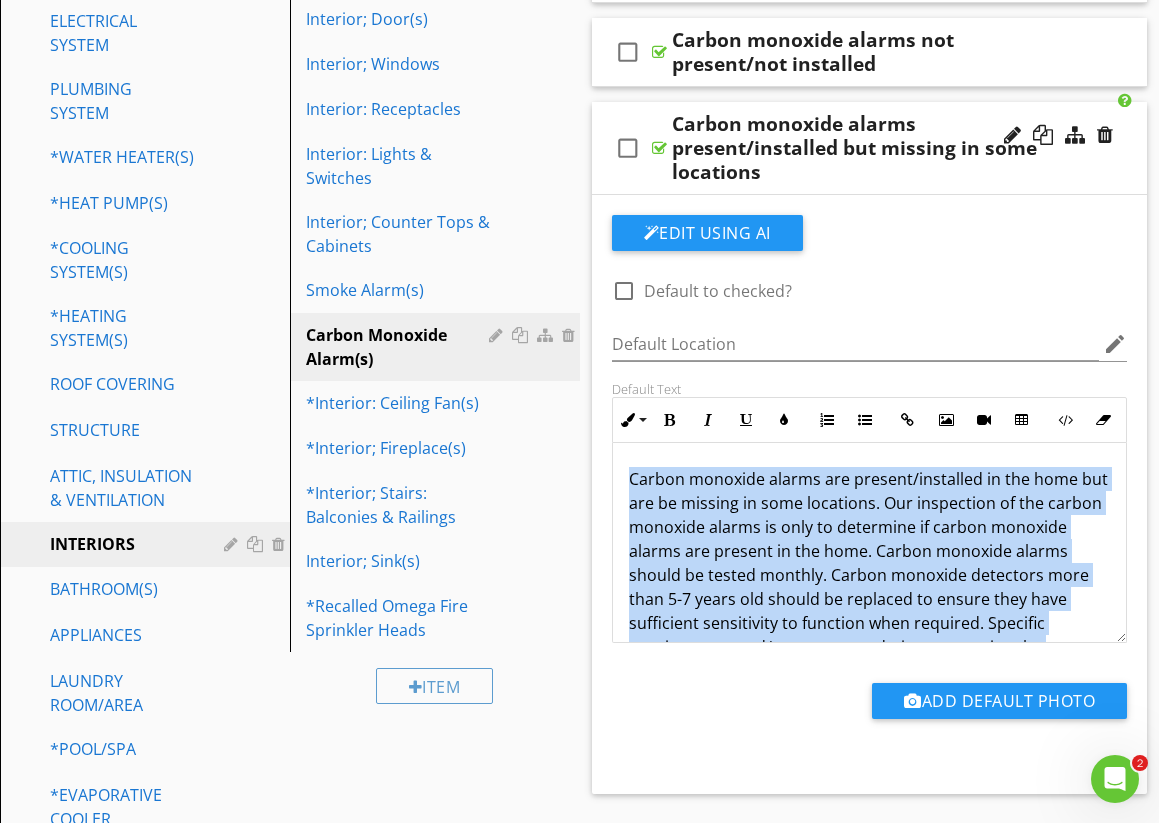 click on "Carbon monoxide alarms are present/installed in the home but are be missing in some locations. Our inspection of the carbon monoxide alarms is only to determine if carbon monoxide alarms are present in the home. Carbon monoxide alarms should be tested monthly. Carbon monoxide detectors more than 5-7 years old should be replaced to ensure they have sufficient sensitivity to function when required. Specific requirements and/or recommendations governing the installation of carbon monoxide detectors can be obtained from the local city government with regard to the type and placement within the home. We do not verify compliance with city ordinances." at bounding box center [870, 611] 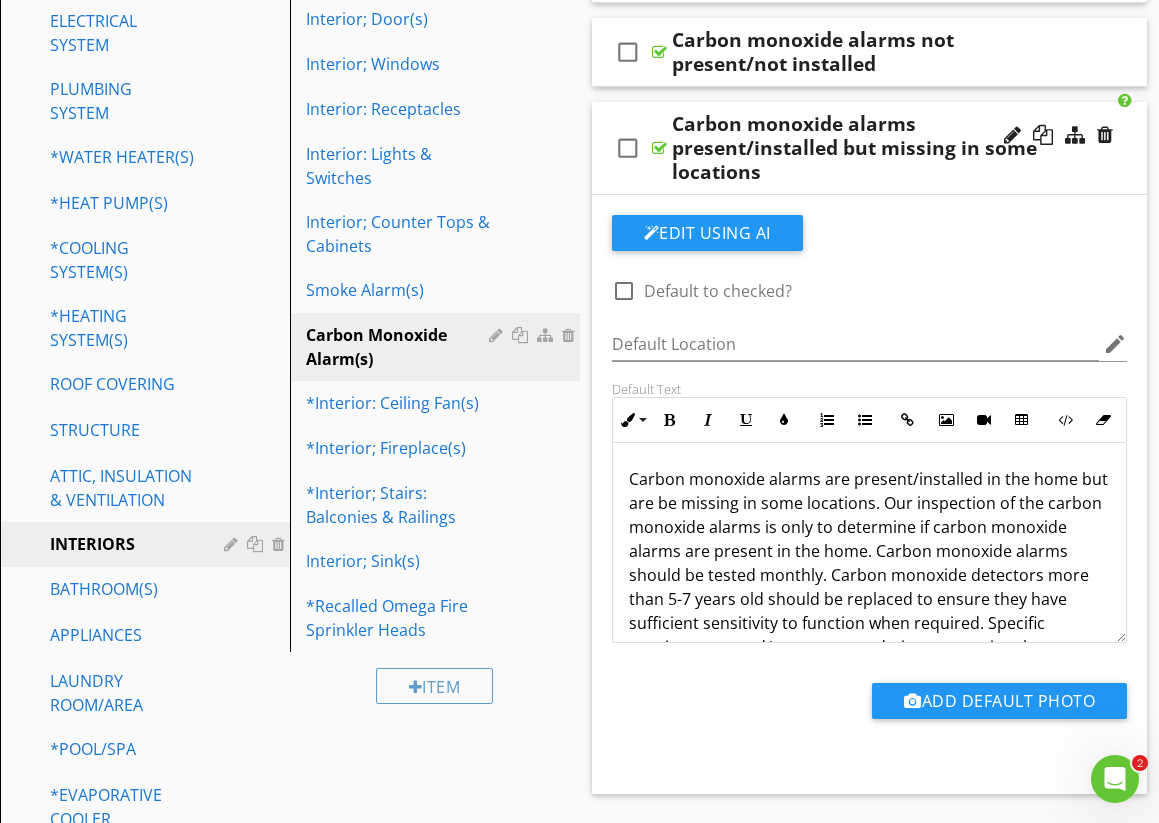 click on "Carbon monoxide alarms are present/installed in the home but are be missing in some locations. Our inspection of the carbon monoxide alarms is only to determine if carbon monoxide alarms are present in the home. Carbon monoxide alarms should be tested monthly. Carbon monoxide detectors more than 5-7 years old should be replaced to ensure they have sufficient sensitivity to function when required. Specific requirements and/or recommendations governing the installation of carbon monoxide detectors can be obtained from the local city government with regard to the type and placement within the home. We do not verify compliance with city ordinances." at bounding box center (870, 611) 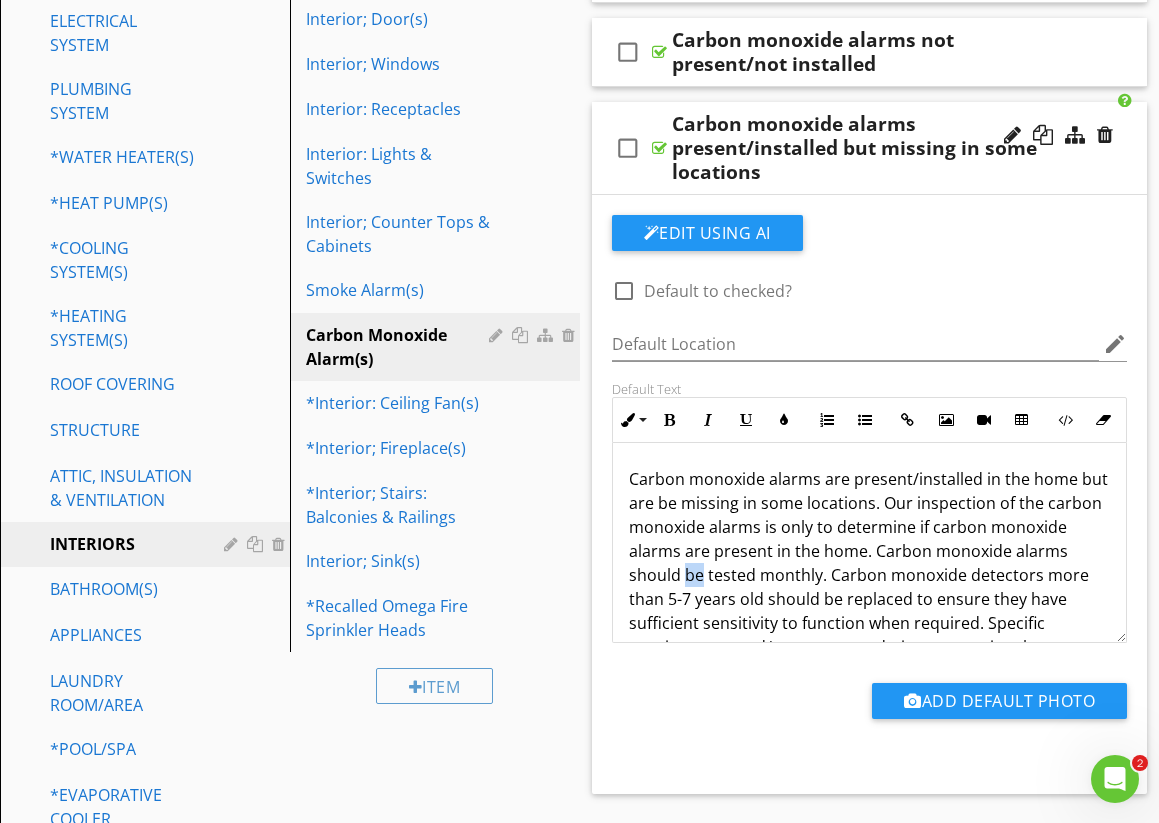 click on "Carbon monoxide alarms are present/installed in the home but are be missing in some locations. Our inspection of the carbon monoxide alarms is only to determine if carbon monoxide alarms are present in the home. Carbon monoxide alarms should be tested monthly. Carbon monoxide detectors more than 5-7 years old should be replaced to ensure they have sufficient sensitivity to function when required. Specific requirements and/or recommendations governing the installation of carbon monoxide detectors can be obtained from the local city government with regard to the type and placement within the home. We do not verify compliance with city ordinances." at bounding box center (870, 611) 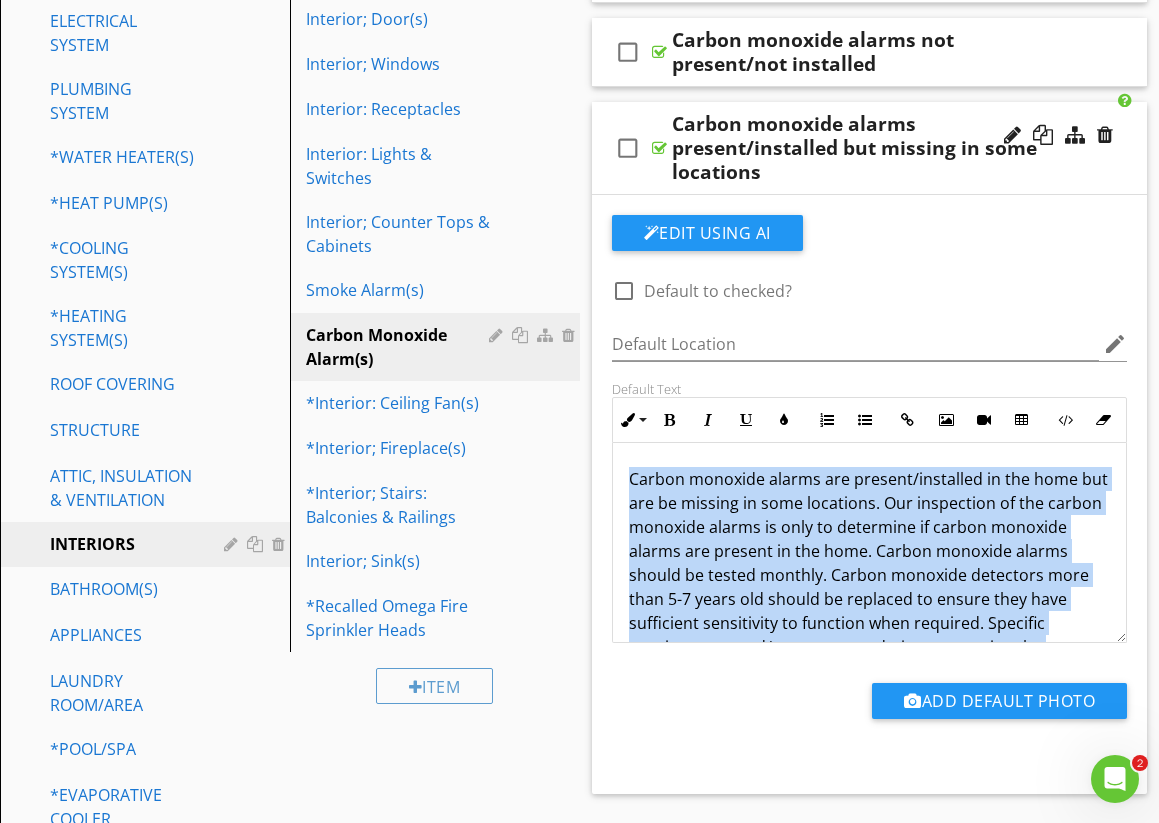 click on "Carbon monoxide alarms are present/installed in the home but are be missing in some locations. Our inspection of the carbon monoxide alarms is only to determine if carbon monoxide alarms are present in the home. Carbon monoxide alarms should be tested monthly. Carbon monoxide detectors more than 5-7 years old should be replaced to ensure they have sufficient sensitivity to function when required. Specific requirements and/or recommendations governing the installation of carbon monoxide detectors can be obtained from the local city government with regard to the type and placement within the home. We do not verify compliance with city ordinances." at bounding box center [870, 611] 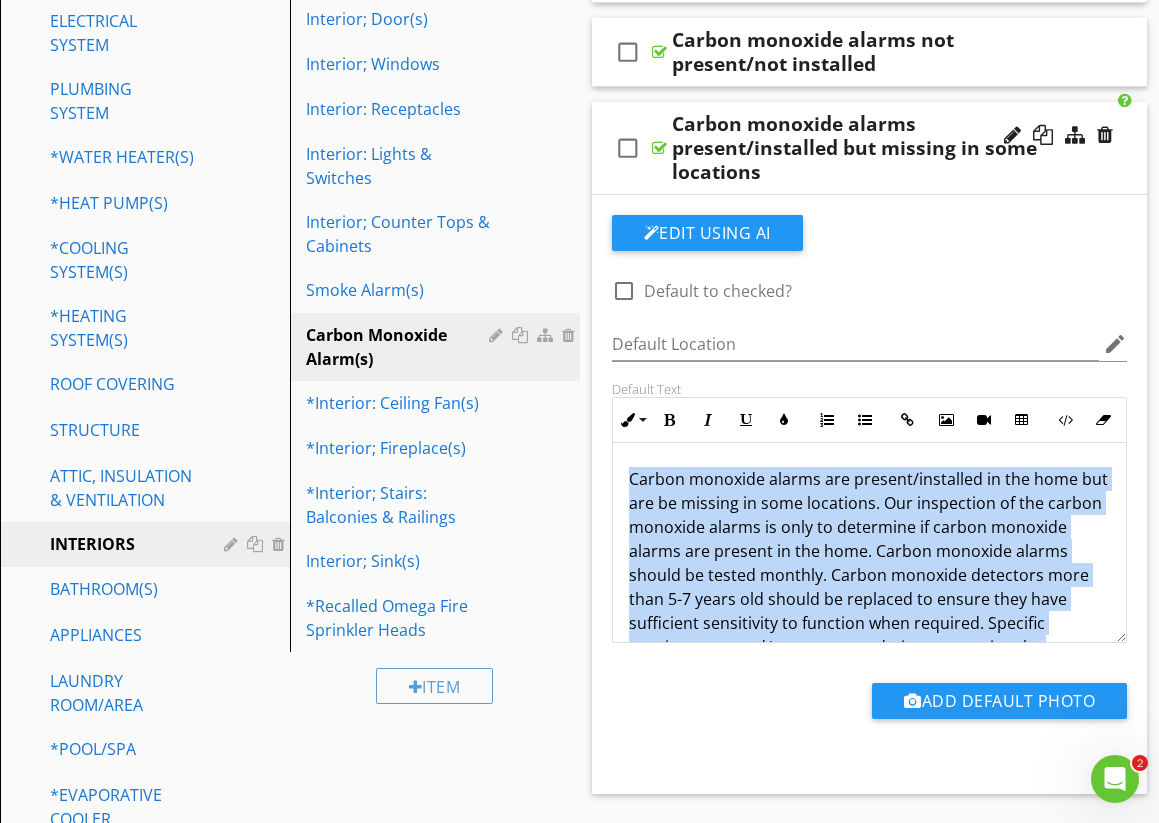 click on "Carbon monoxide alarms are present/installed in the home but are be missing in some locations. Our inspection of the carbon monoxide alarms is only to determine if carbon monoxide alarms are present in the home. Carbon monoxide alarms should be tested monthly. Carbon monoxide detectors more than 5-7 years old should be replaced to ensure they have sufficient sensitivity to function when required. Specific requirements and/or recommendations governing the installation of carbon monoxide detectors can be obtained from the local city government with regard to the type and placement within the home. We do not verify compliance with city ordinances." at bounding box center (870, 611) 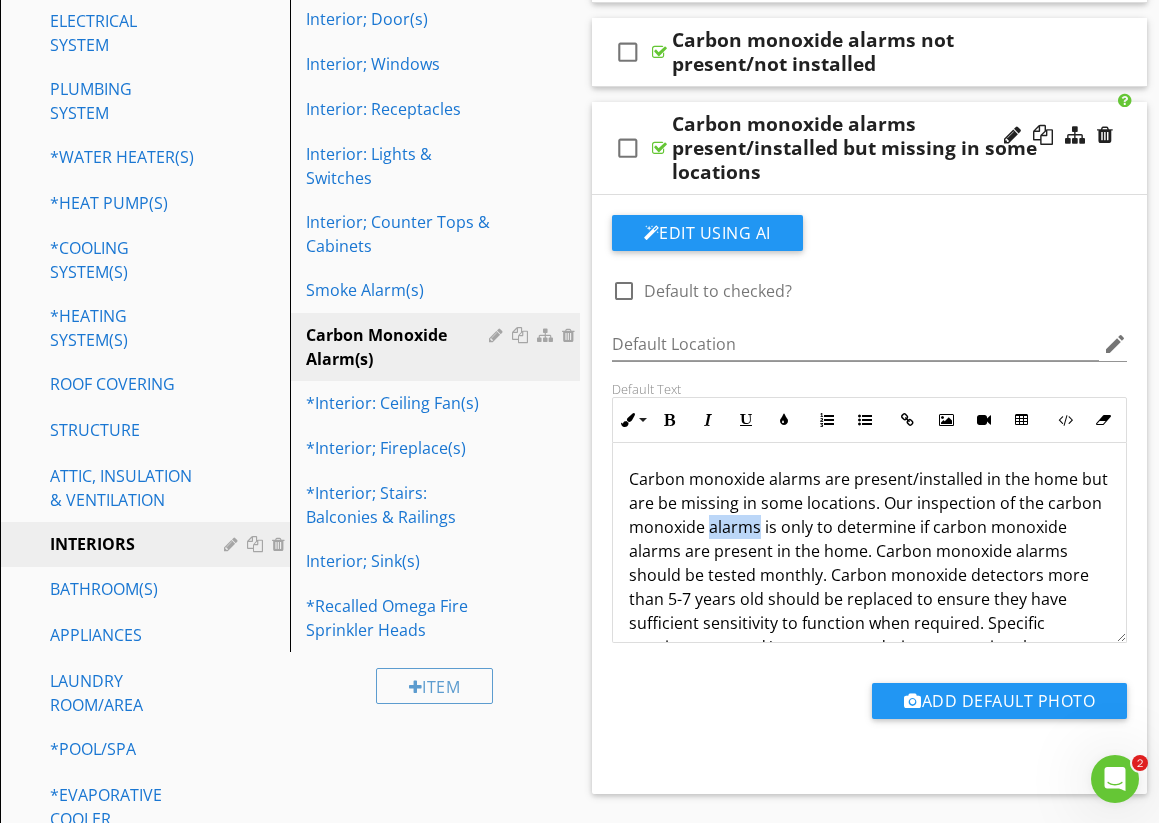 click on "Carbon monoxide alarms are present/installed in the home but are be missing in some locations. Our inspection of the carbon monoxide alarms is only to determine if carbon monoxide alarms are present in the home. Carbon monoxide alarms should be tested monthly. Carbon monoxide detectors more than 5-7 years old should be replaced to ensure they have sufficient sensitivity to function when required. Specific requirements and/or recommendations governing the installation of carbon monoxide detectors can be obtained from the local city government with regard to the type and placement within the home. We do not verify compliance with city ordinances." at bounding box center (870, 611) 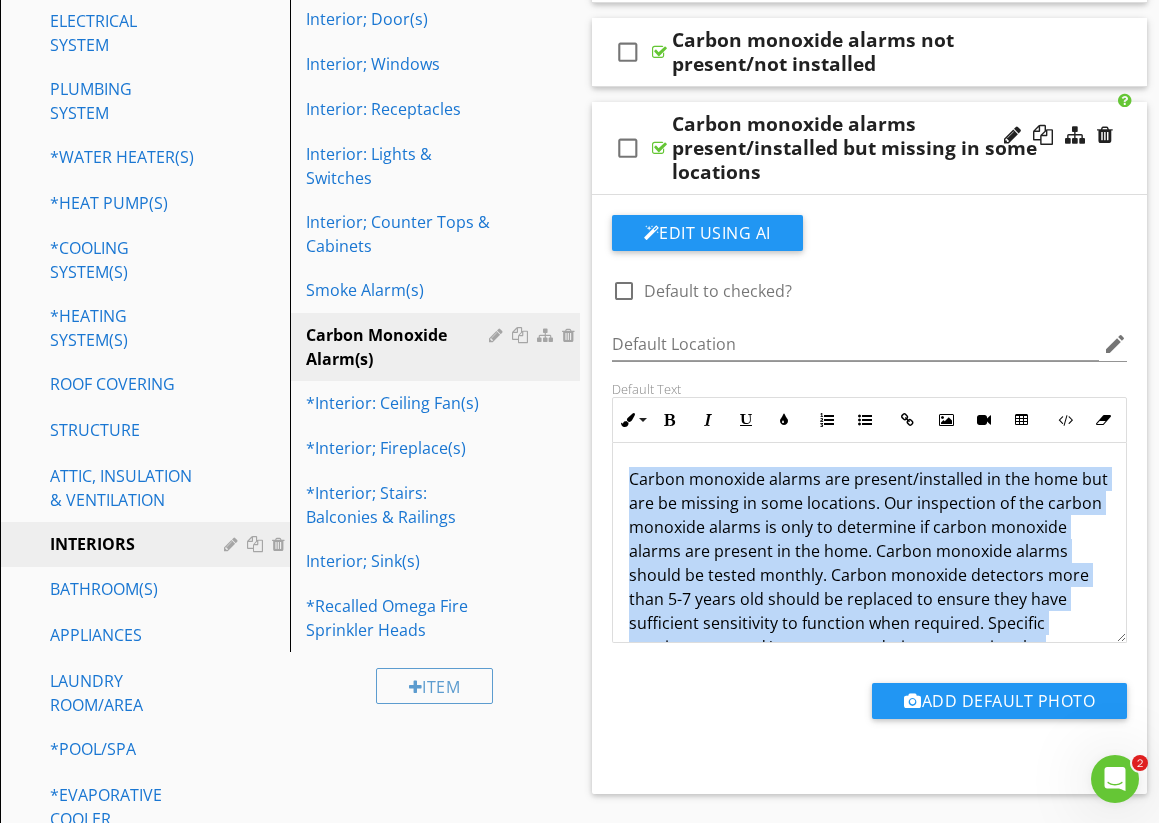 copy on "Carbon monoxide alarms are present/installed in the home but are be missing in some locations. Our inspection of the carbon monoxide alarms is only to determine if carbon monoxide alarms are present in the home. Carbon monoxide alarms should be tested monthly. Carbon monoxide detectors more than 5-7 years old should be replaced to ensure they have sufficient sensitivity to function when required. Specific requirements and/or recommendations governing the installation of carbon monoxide detectors can be obtained from the local city government with regard to the type and placement within the home. We do not verify compliance with city ordinances." 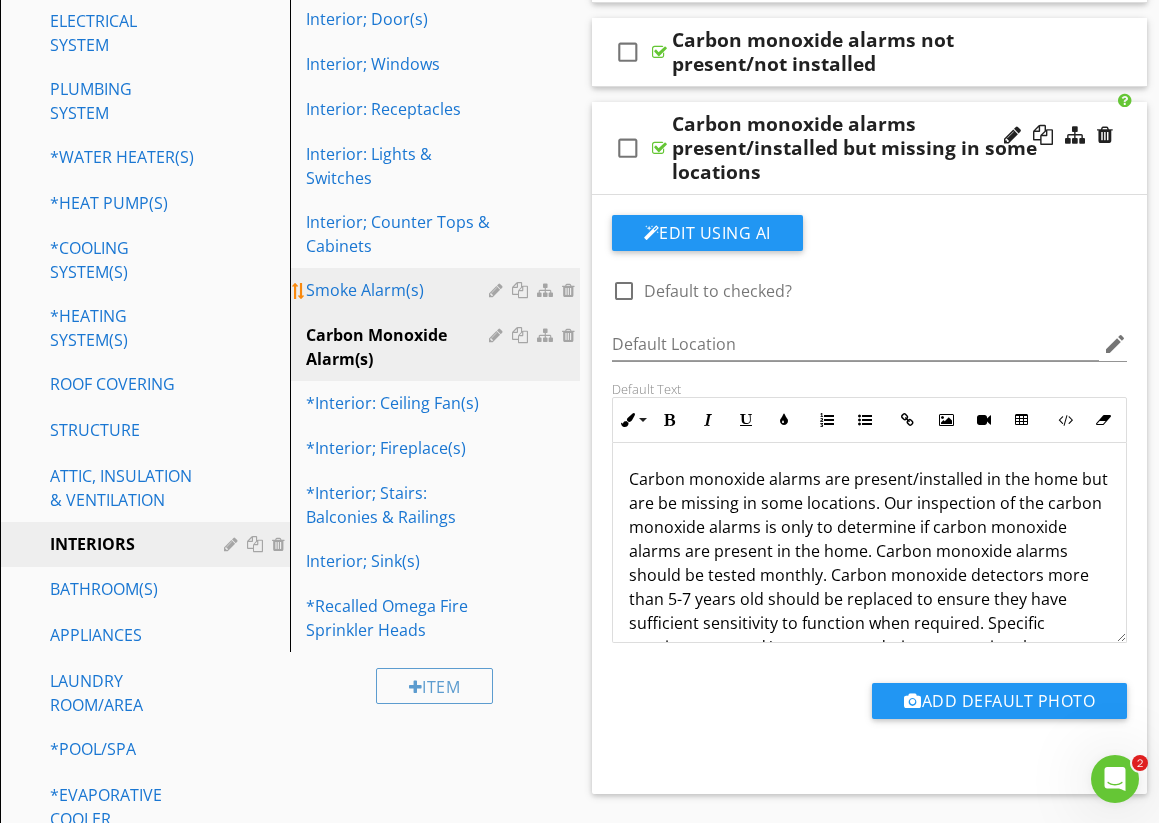 click on "Smoke Alarm(s)" at bounding box center [400, 290] 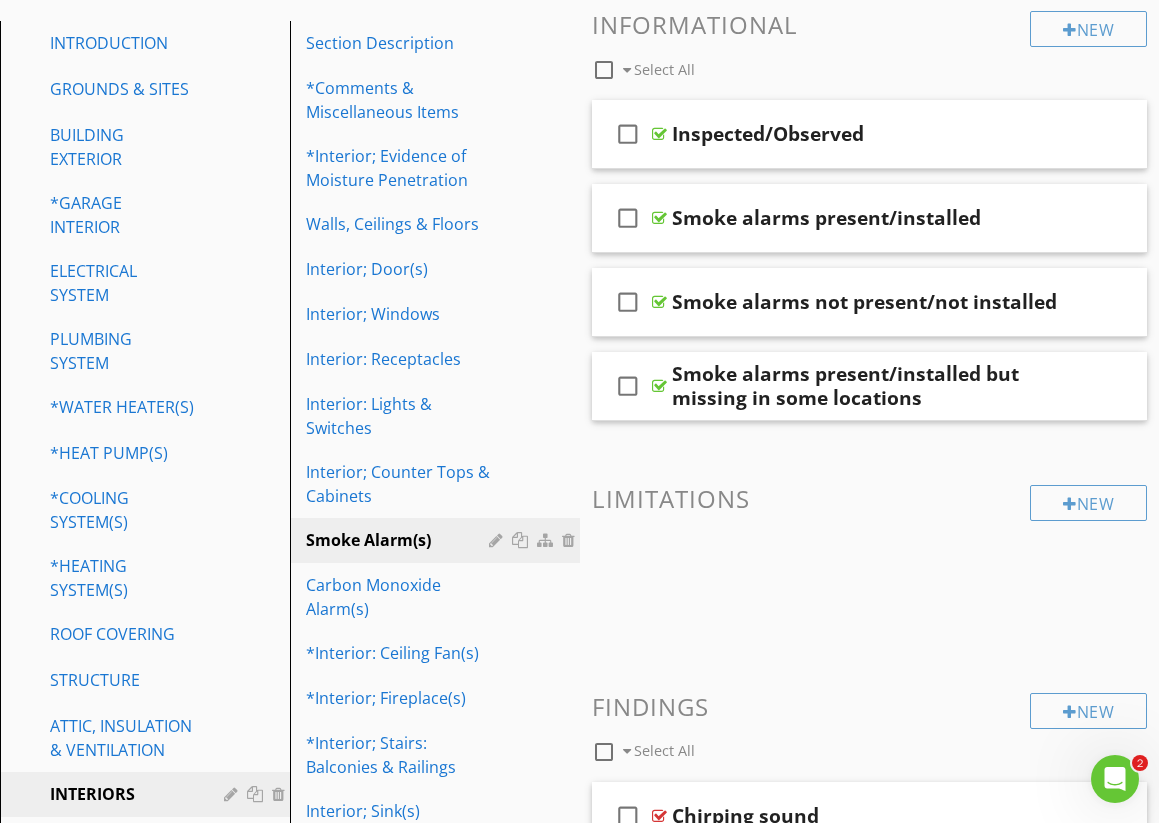 scroll, scrollTop: 255, scrollLeft: 0, axis: vertical 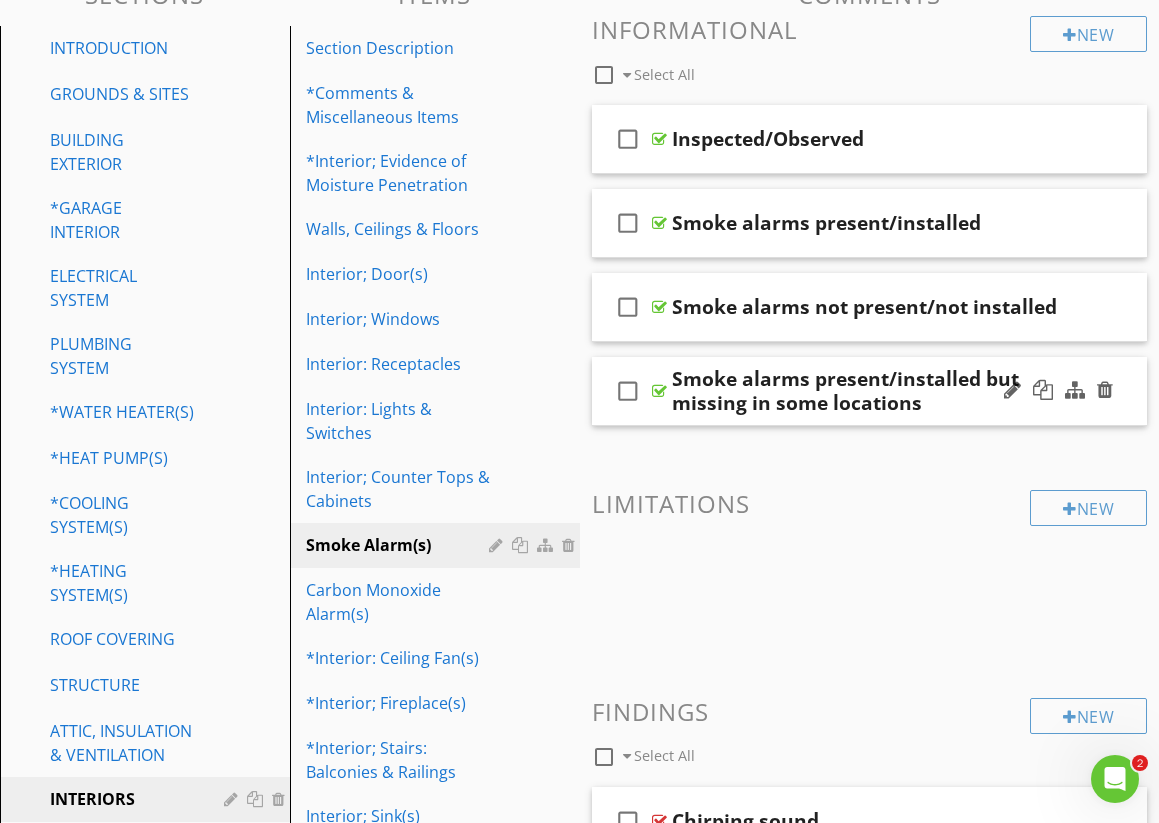 click on "check_box_outline_blank
Smoke alarms present/installed but missing in some locations" at bounding box center [870, 391] 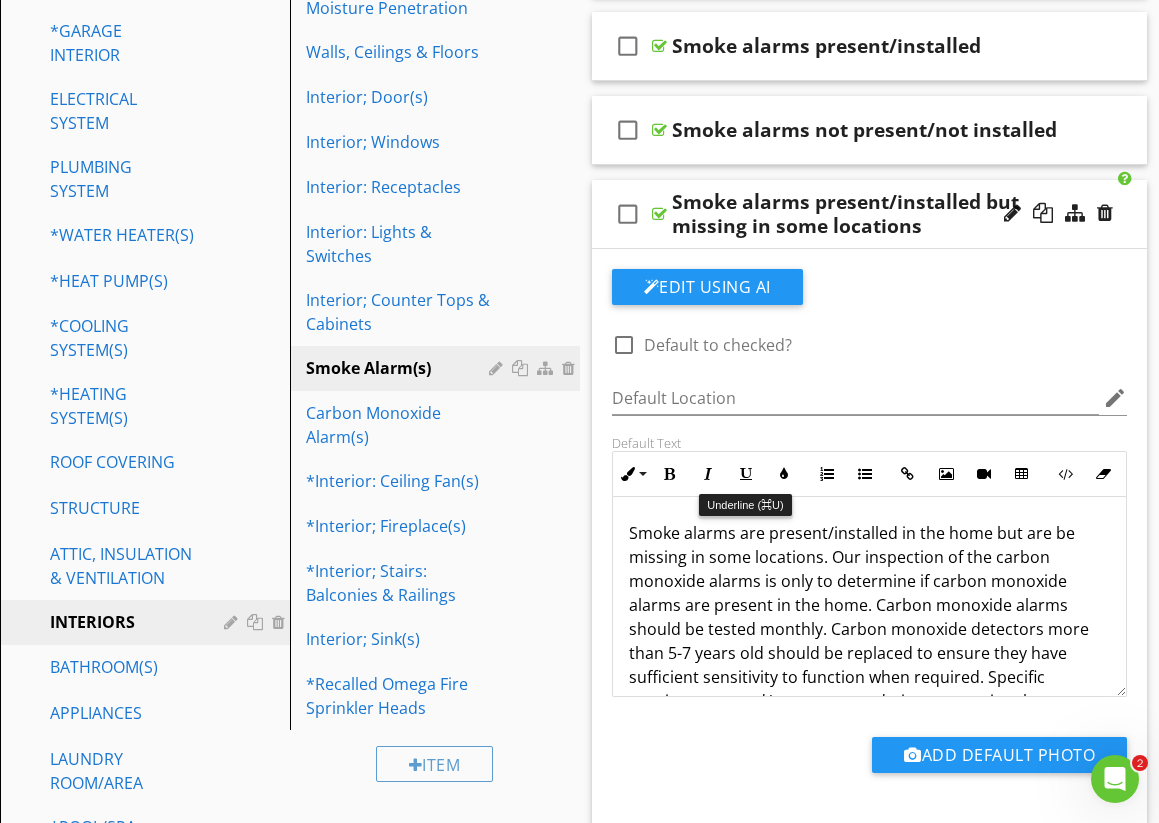 scroll, scrollTop: 448, scrollLeft: 0, axis: vertical 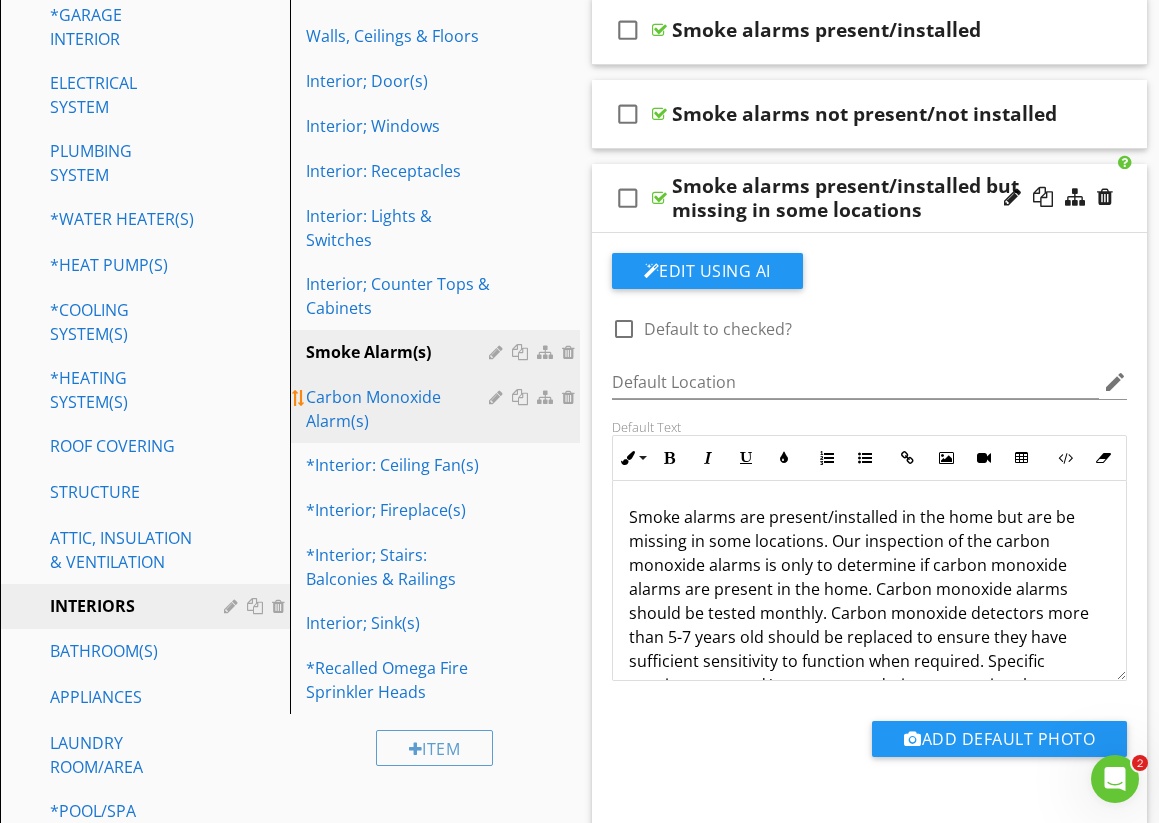 click on "Carbon Monoxide Alarm(s)" at bounding box center (400, 409) 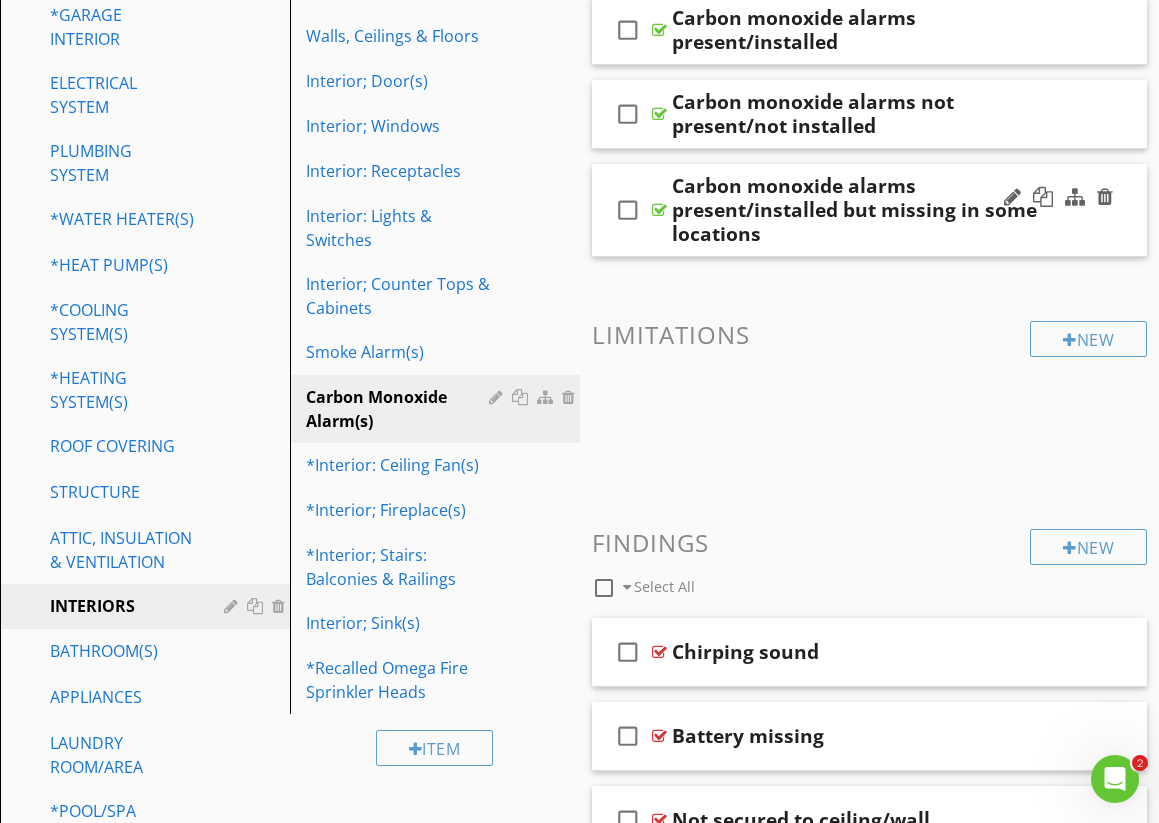 click on "check_box_outline_blank
Carbon monoxide alarms present/installed but missing in some locations" at bounding box center (870, 210) 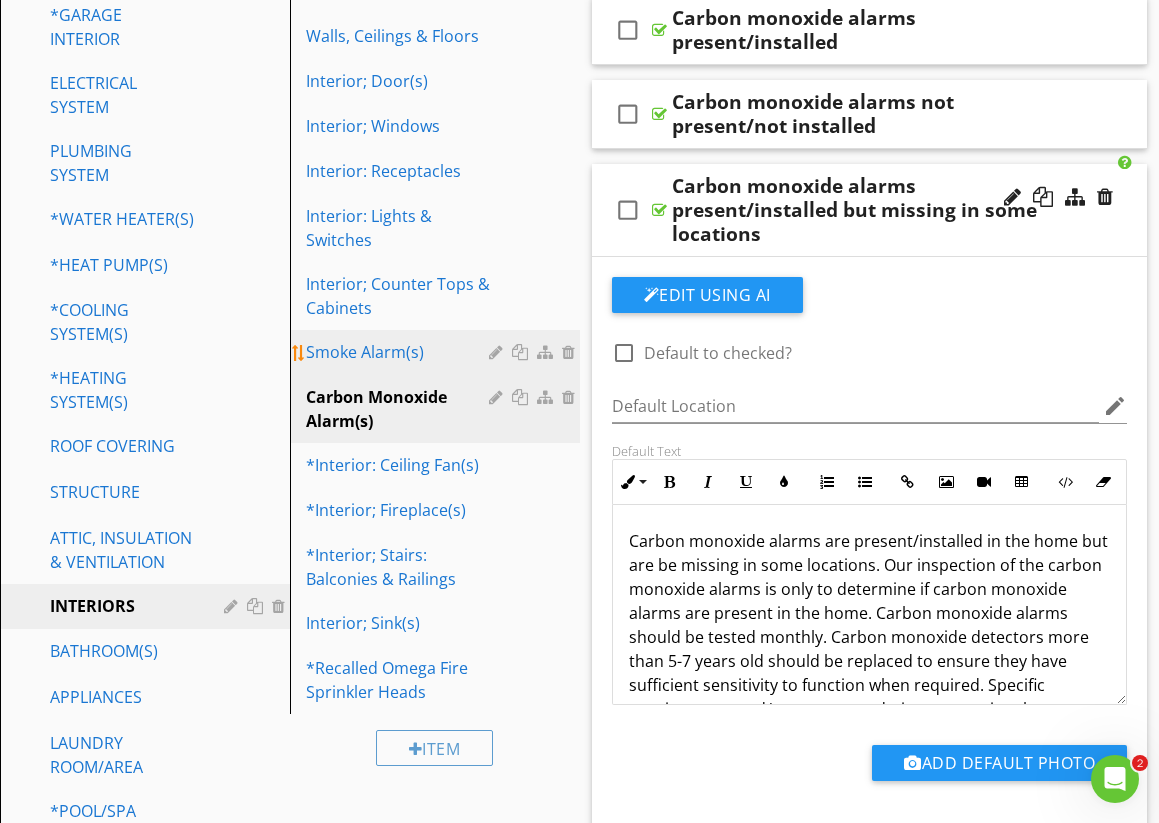 click on "Smoke Alarm(s)" at bounding box center (400, 352) 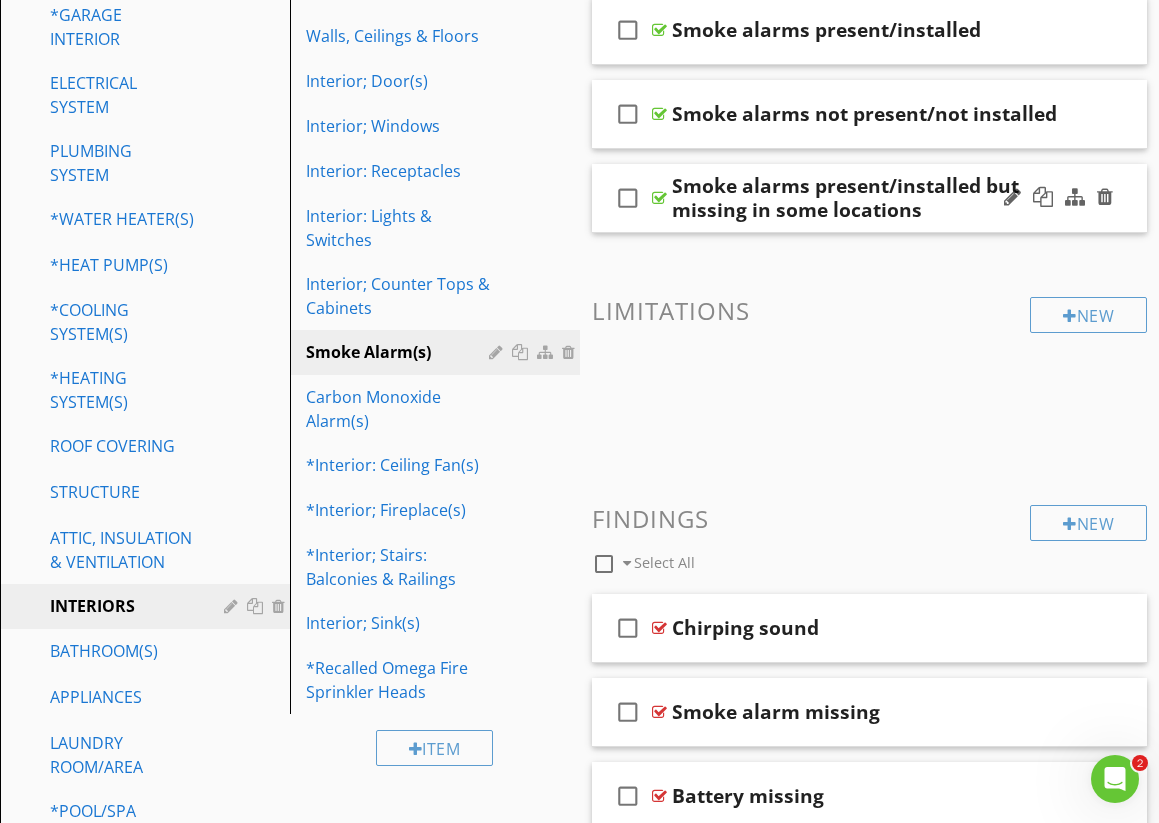 click on "check_box_outline_blank
Smoke alarms present/installed but missing in some locations" at bounding box center [870, 198] 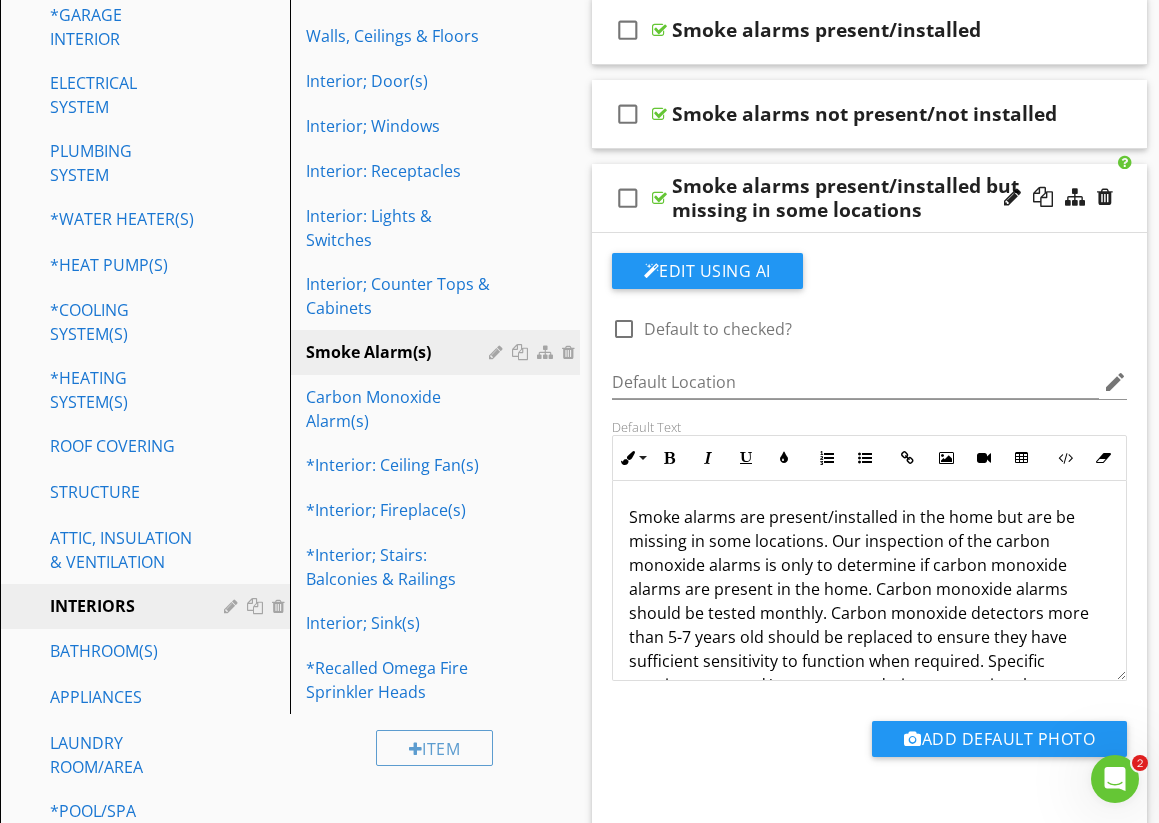 scroll, scrollTop: 430, scrollLeft: 0, axis: vertical 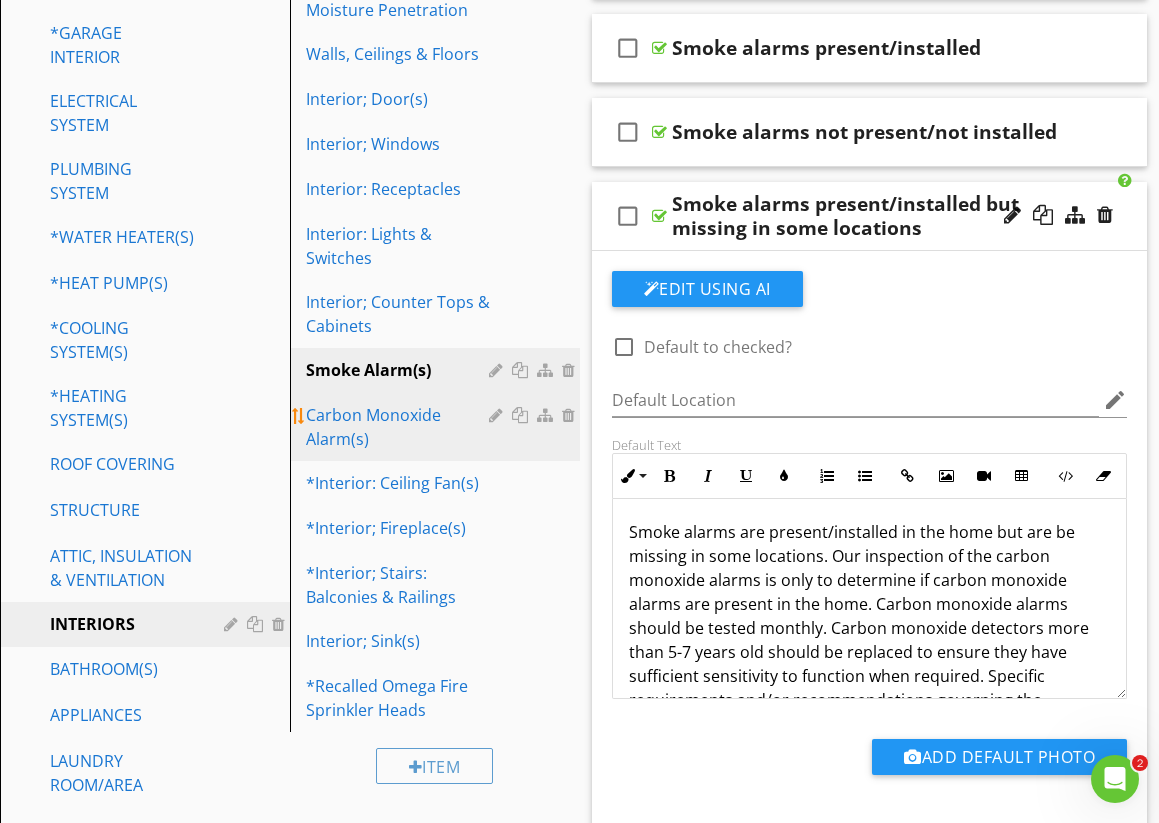 click on "Carbon Monoxide Alarm(s)" at bounding box center (400, 427) 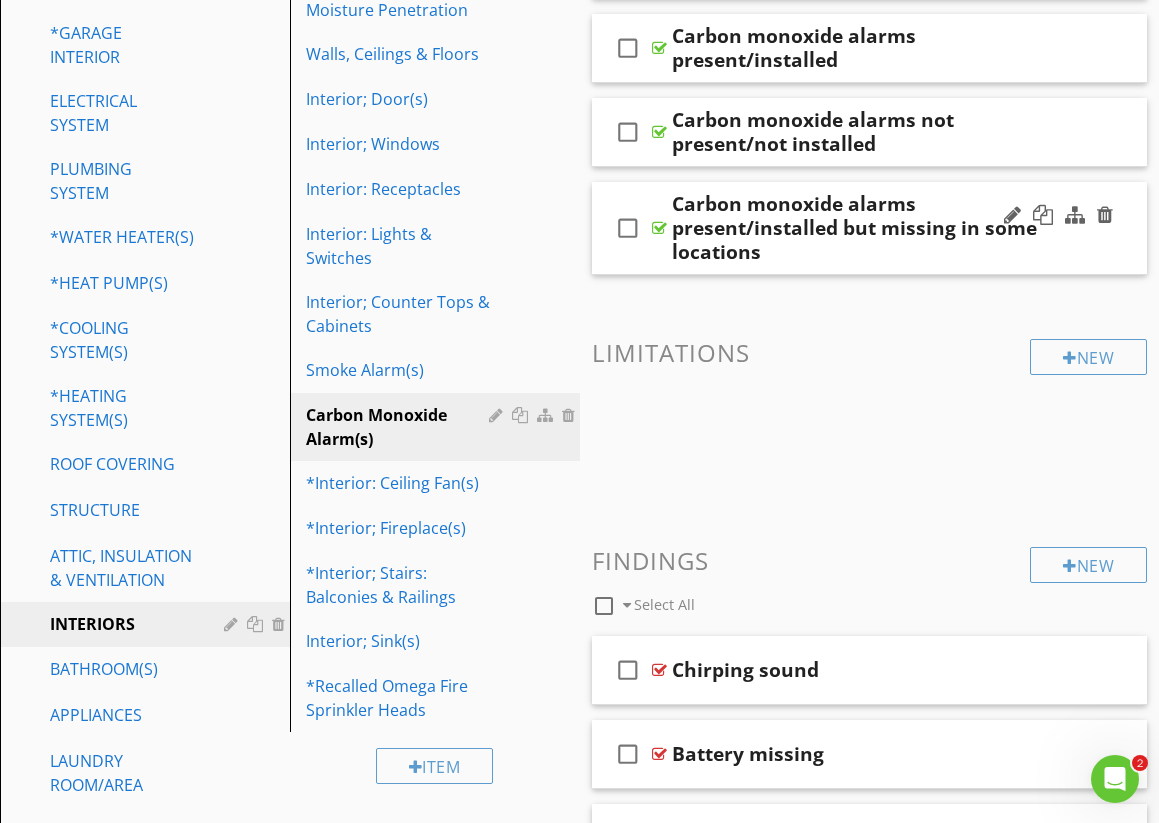 click on "check_box_outline_blank
Carbon monoxide alarms present/installed but missing in some locations" at bounding box center (870, 228) 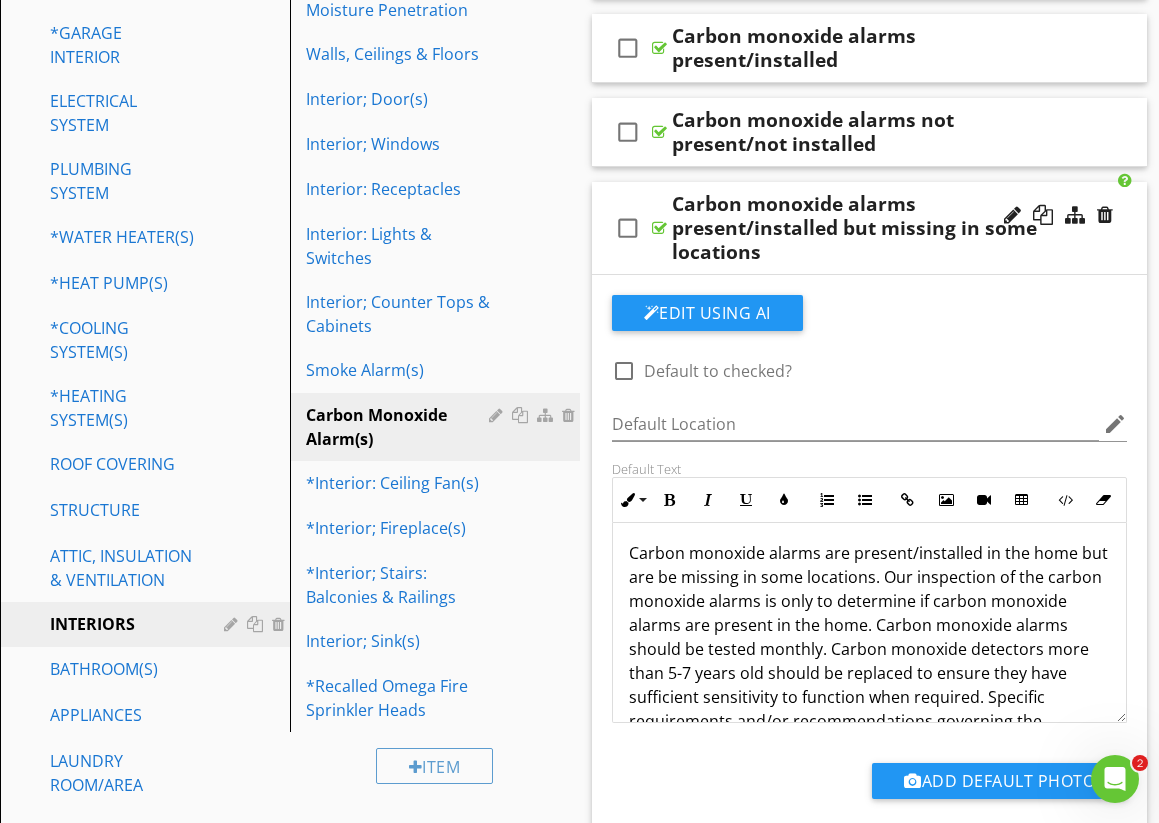 scroll, scrollTop: 0, scrollLeft: 0, axis: both 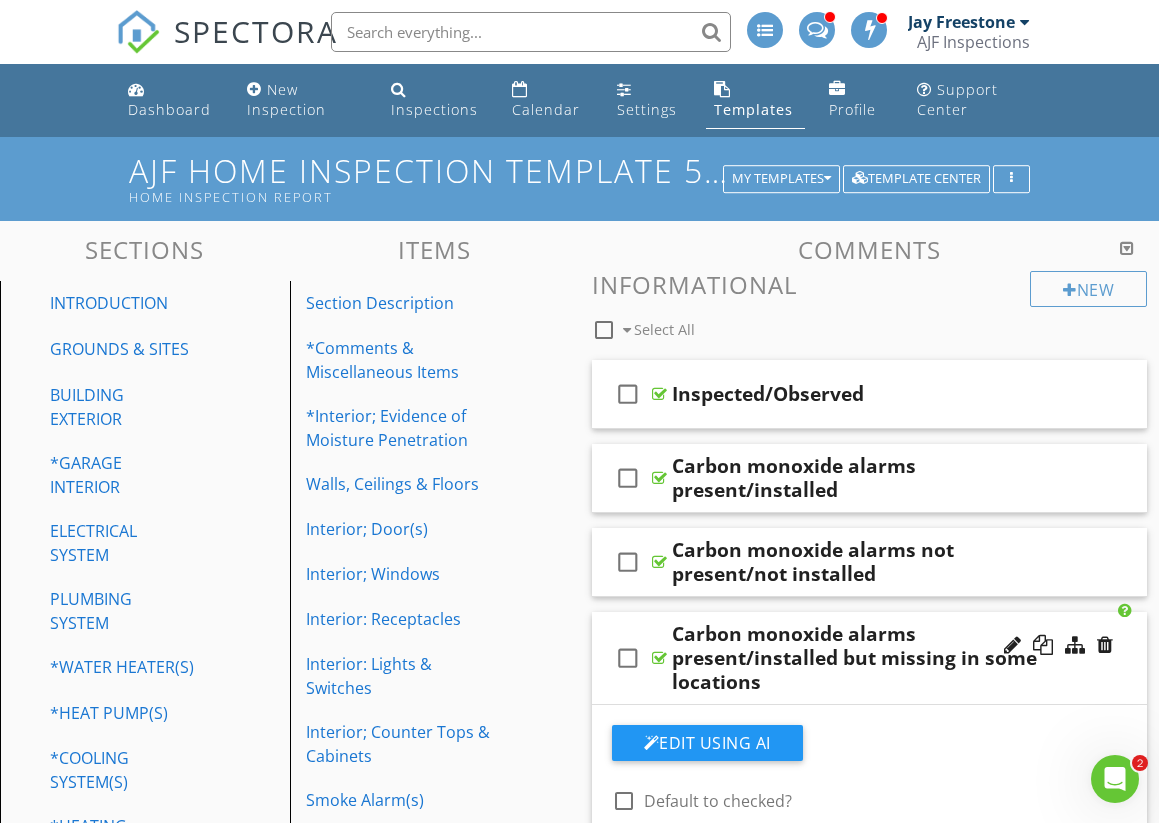 click at bounding box center (1025, 22) 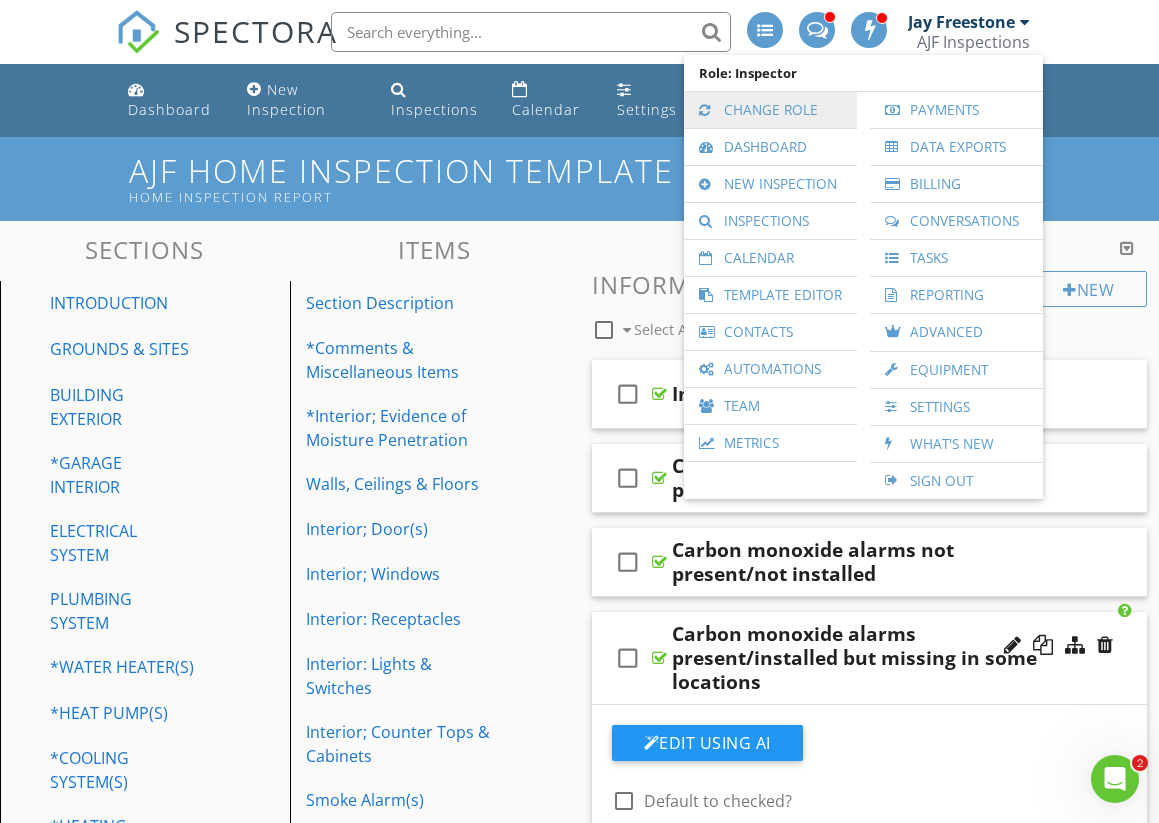 click on "Change Role" at bounding box center [770, 110] 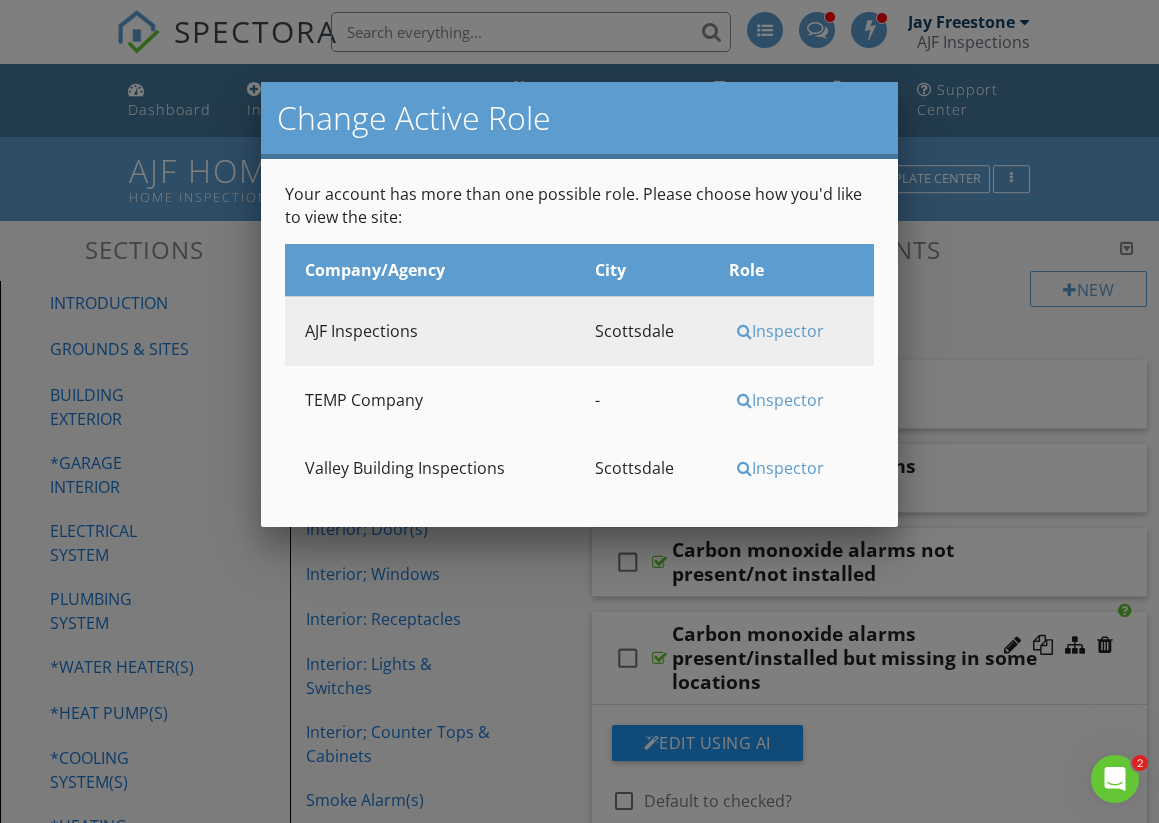 click on "Inspector" at bounding box center [799, 468] 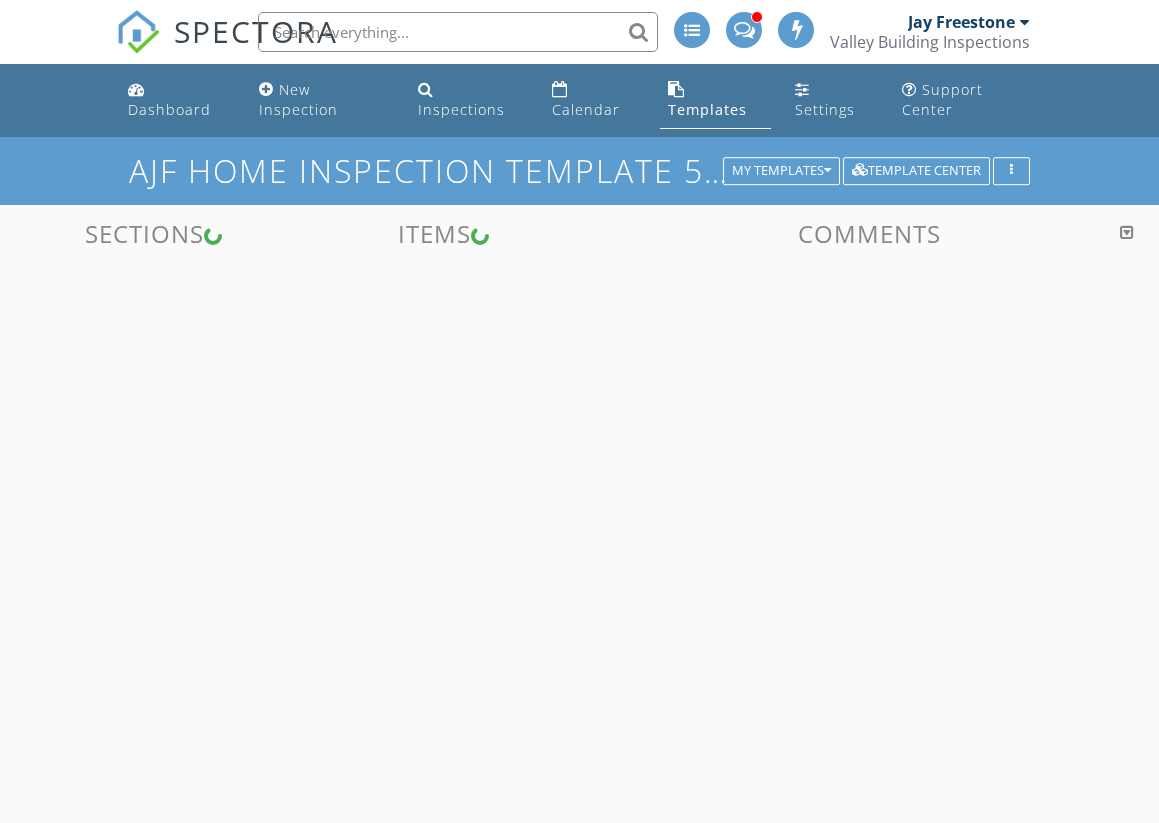 scroll, scrollTop: 0, scrollLeft: 0, axis: both 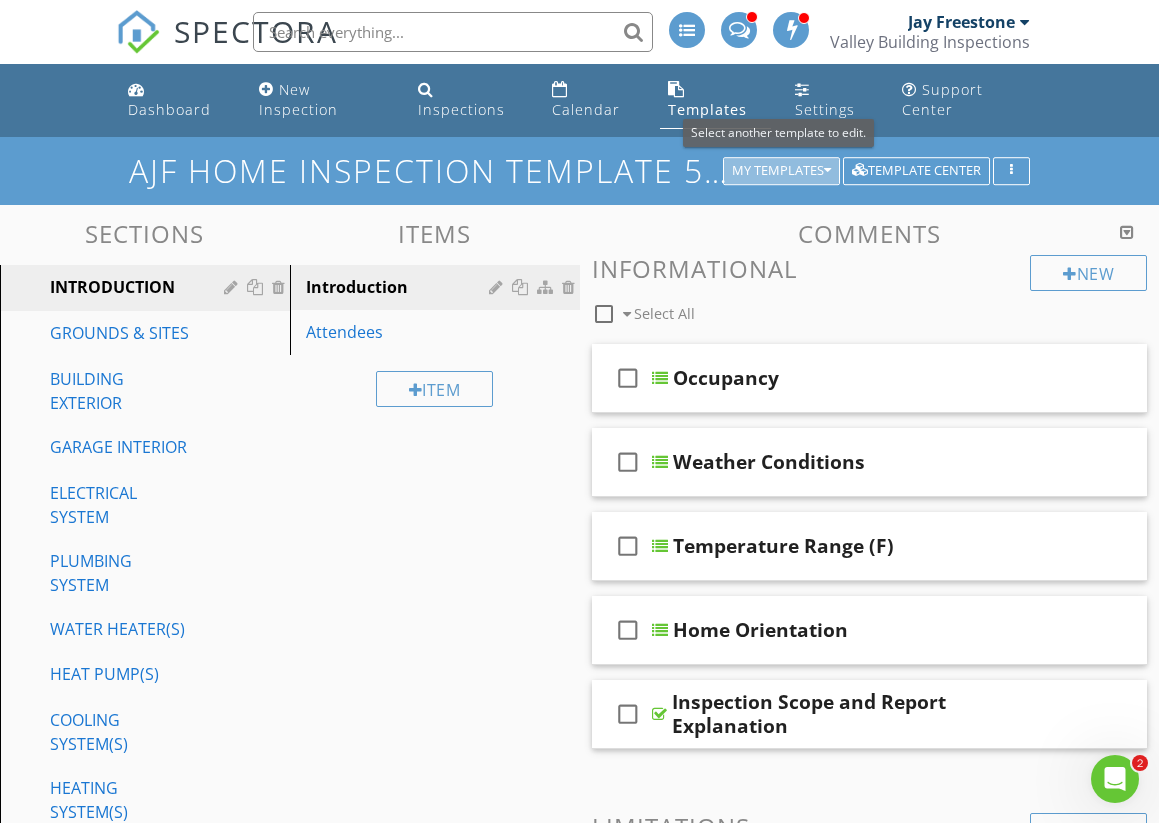 click at bounding box center (827, 171) 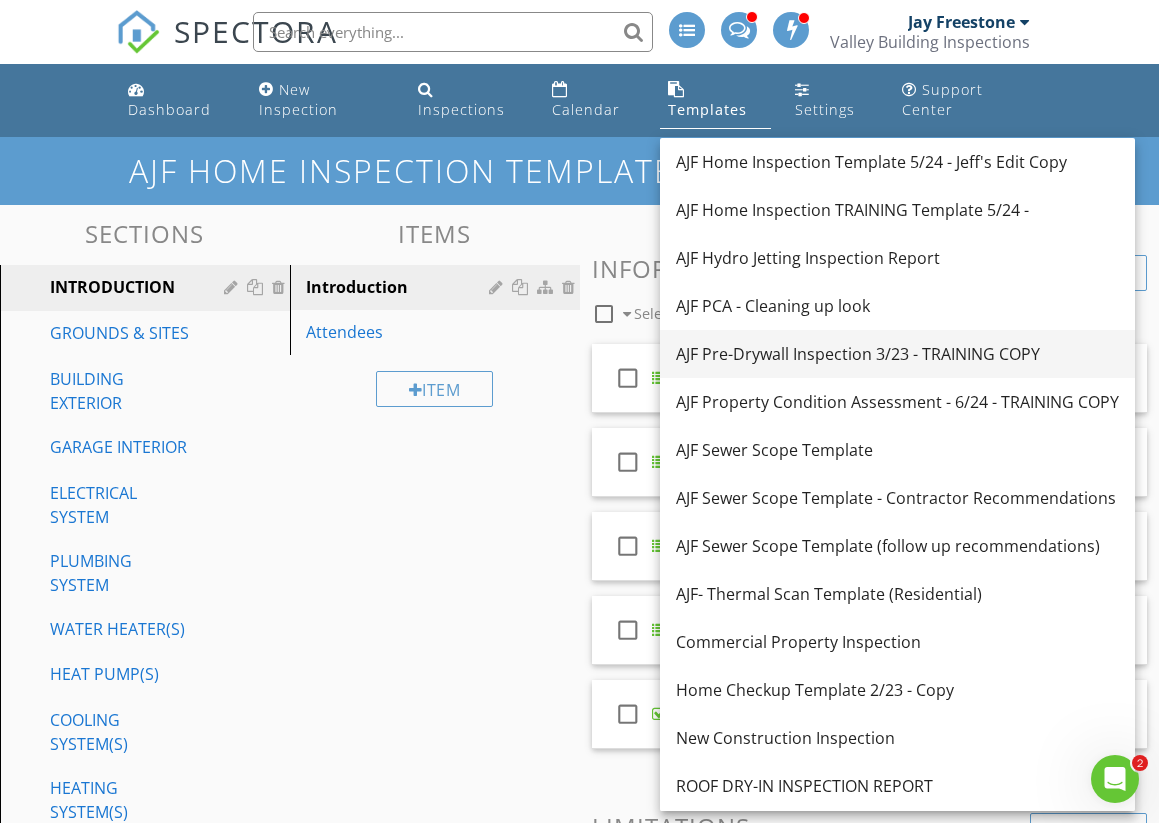 scroll, scrollTop: 287, scrollLeft: 0, axis: vertical 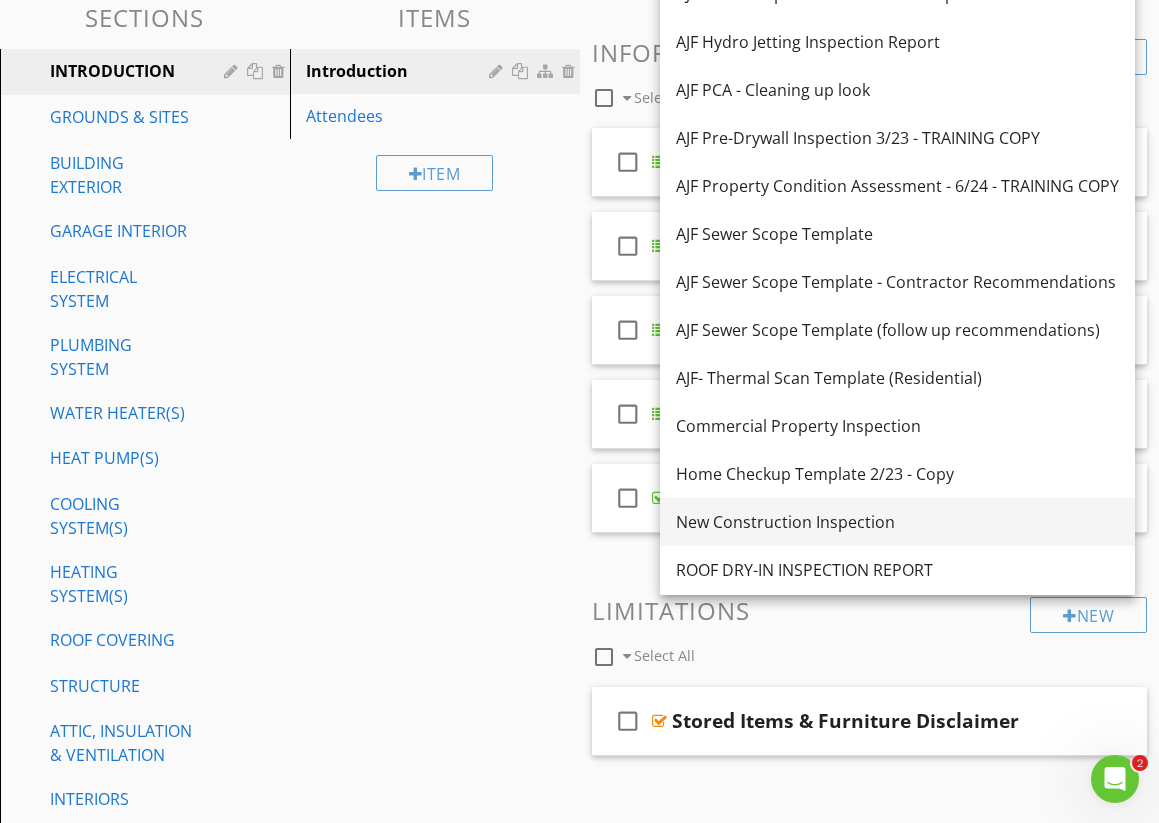 click on "New Construction Inspection" at bounding box center [897, 522] 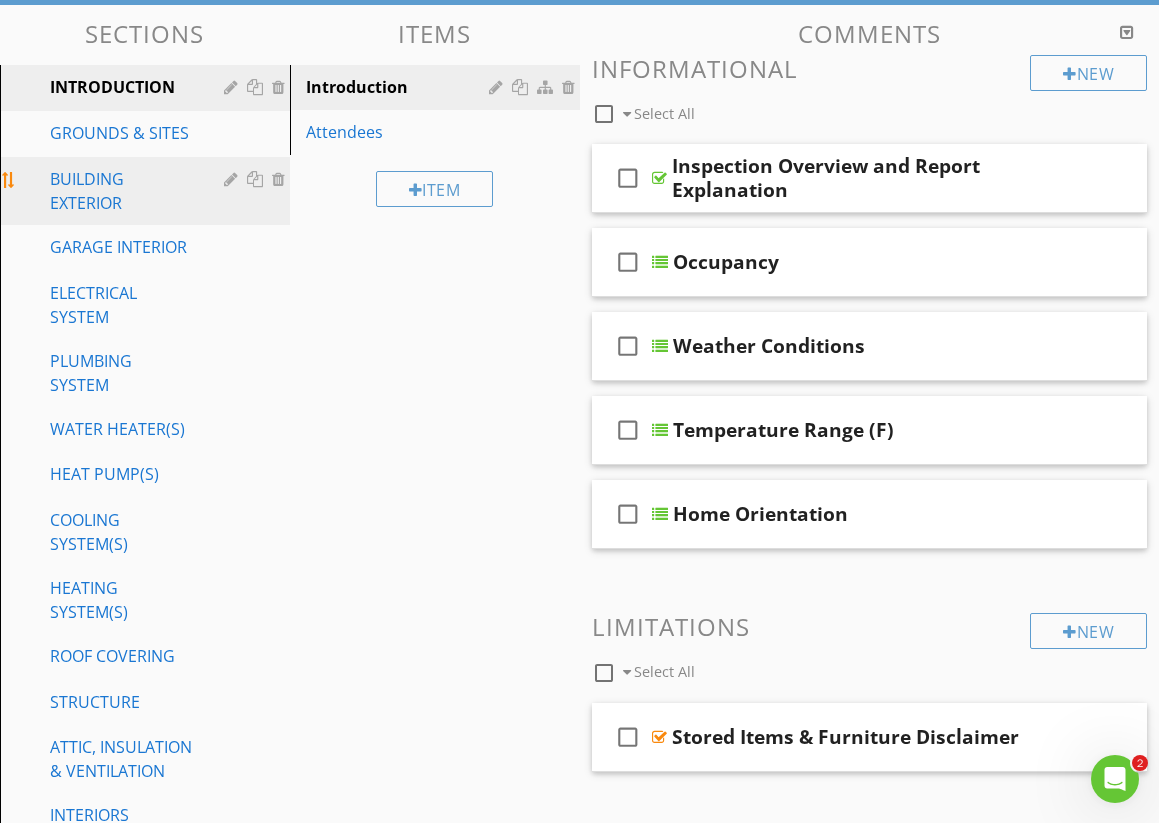 click on "BUILDING EXTERIOR" at bounding box center [122, 191] 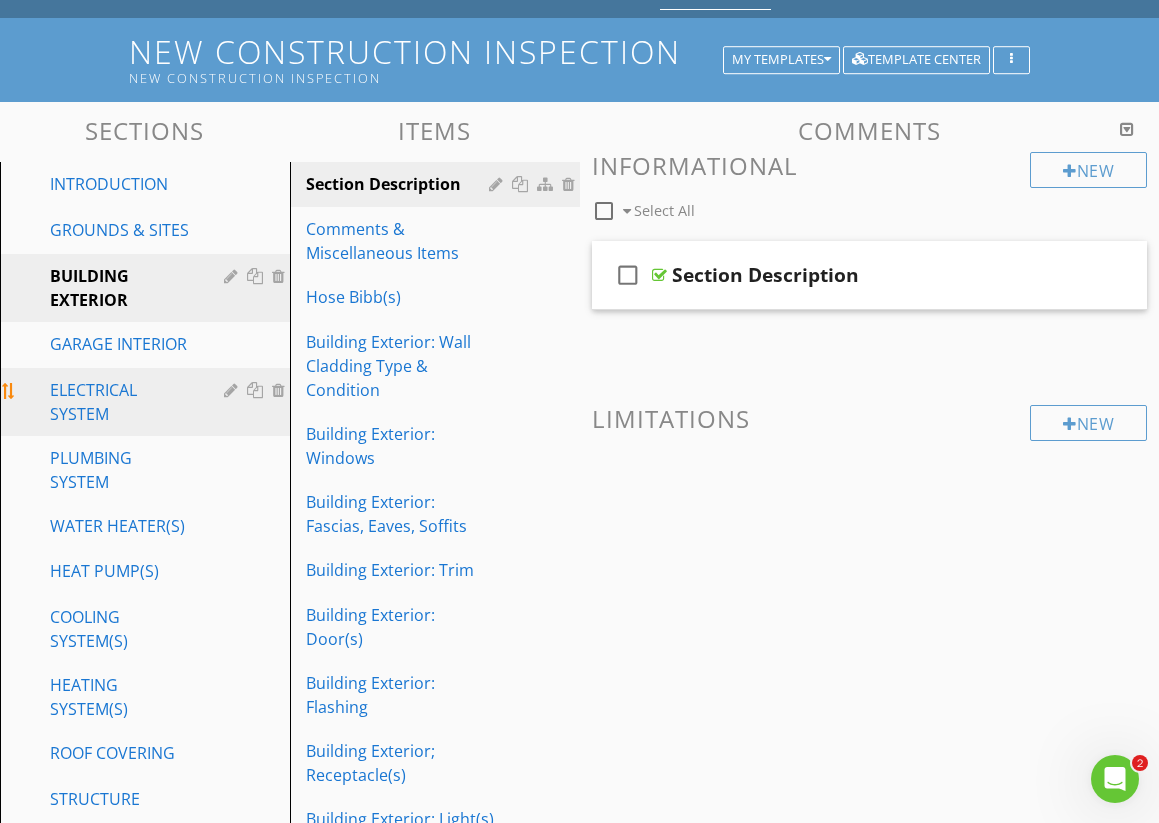 scroll, scrollTop: 111, scrollLeft: 0, axis: vertical 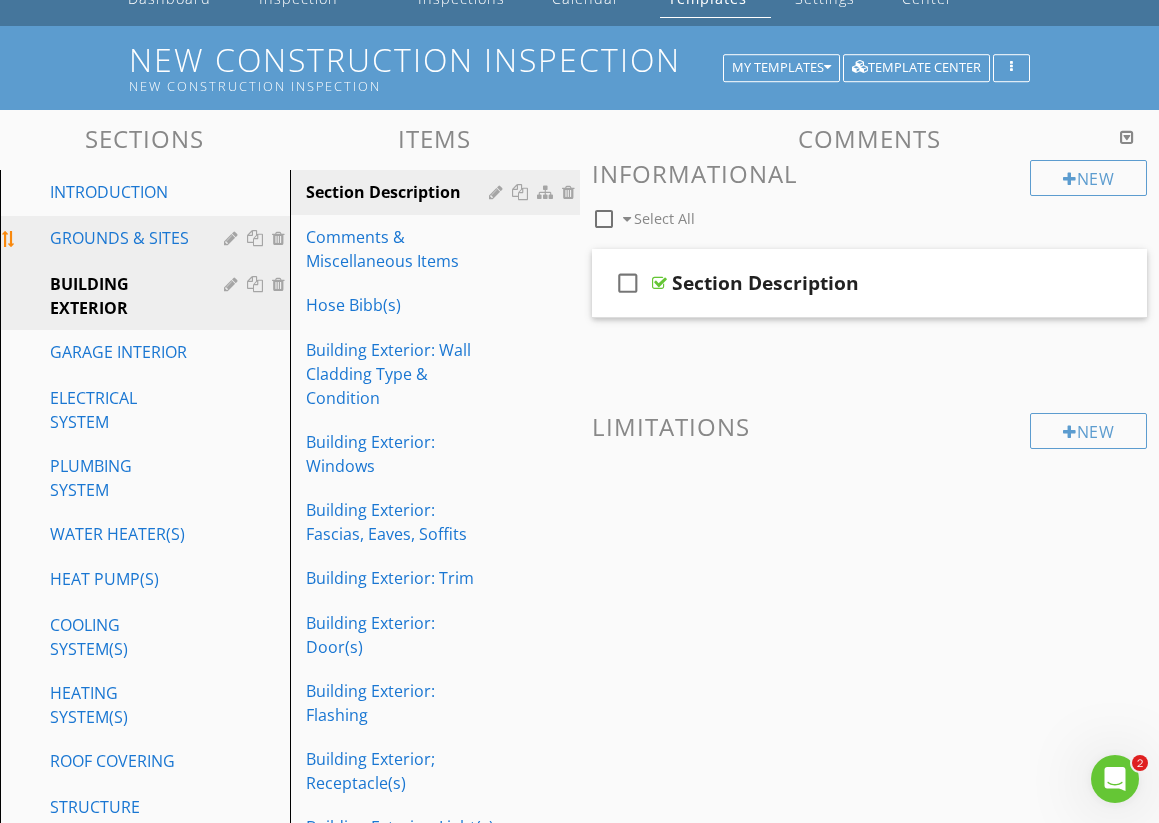 click on "GROUNDS & SITES" at bounding box center [122, 238] 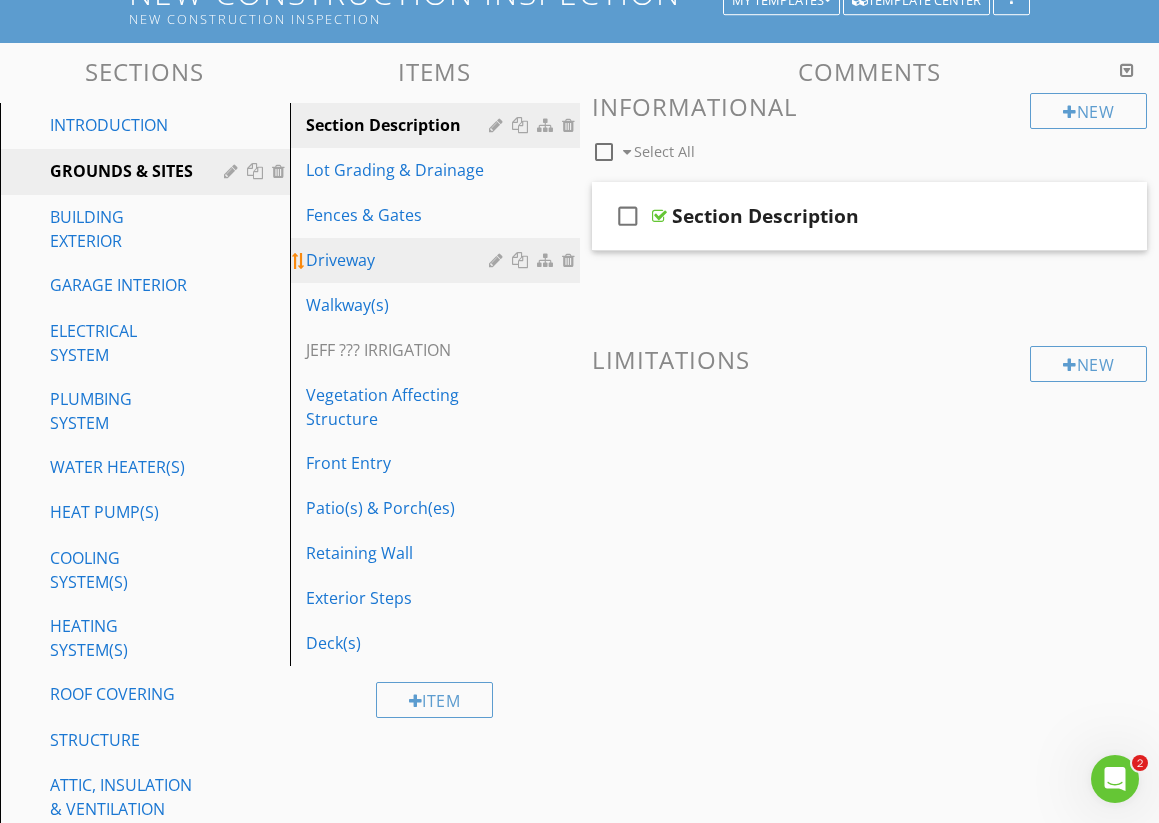 scroll, scrollTop: 193, scrollLeft: 0, axis: vertical 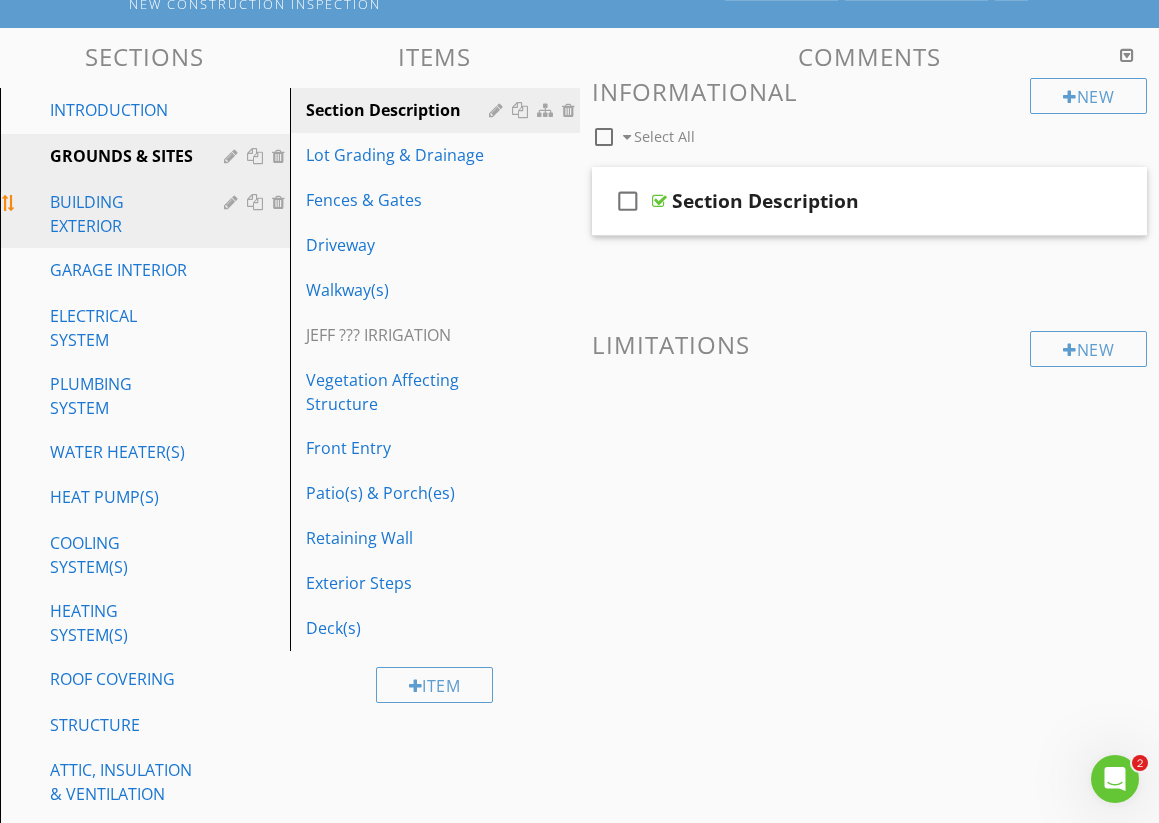 click on "BUILDING EXTERIOR" at bounding box center (122, 214) 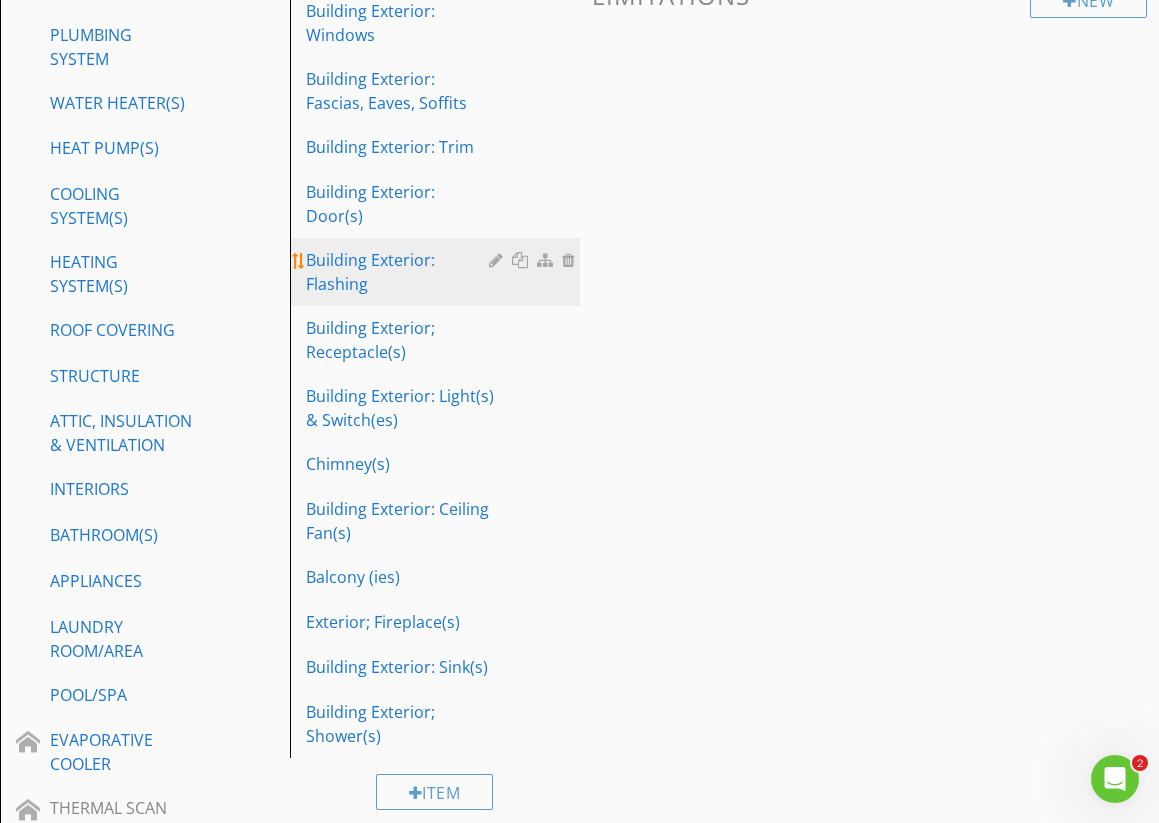 scroll, scrollTop: 545, scrollLeft: 0, axis: vertical 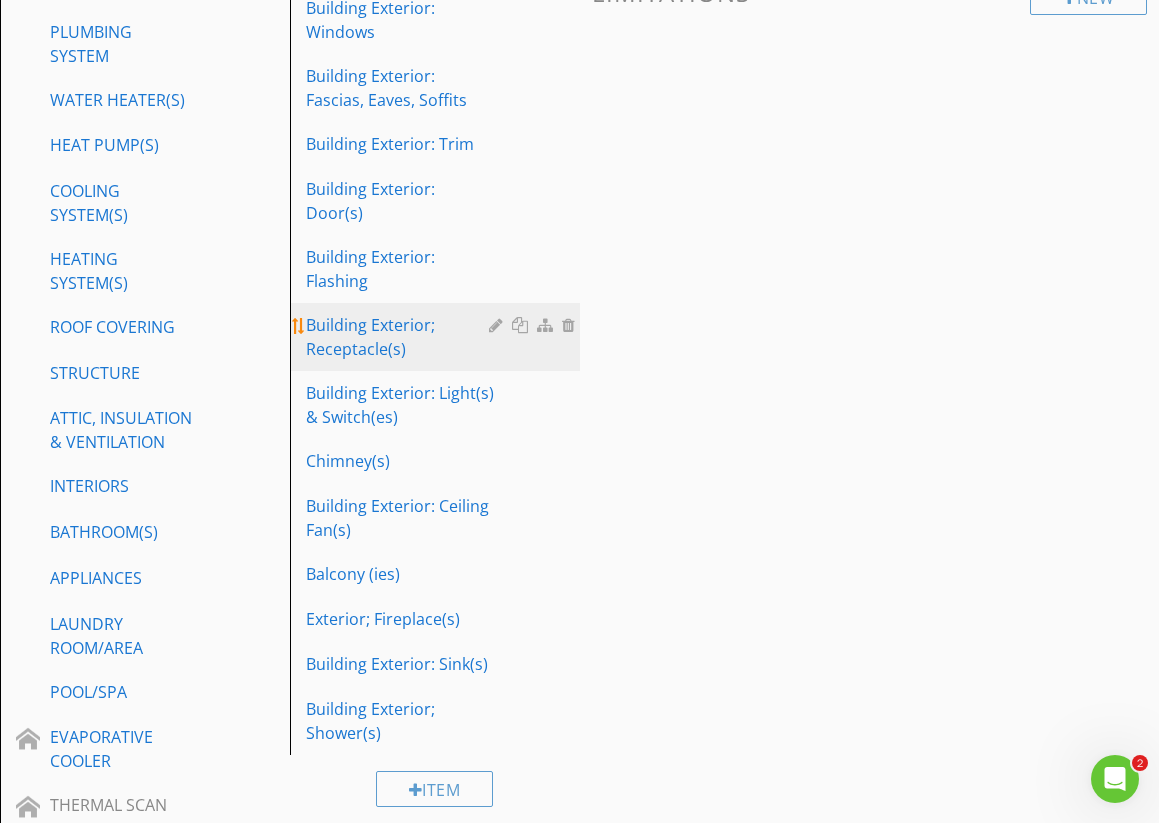 click on "Building Exterior; Receptacle(s)" at bounding box center (400, 337) 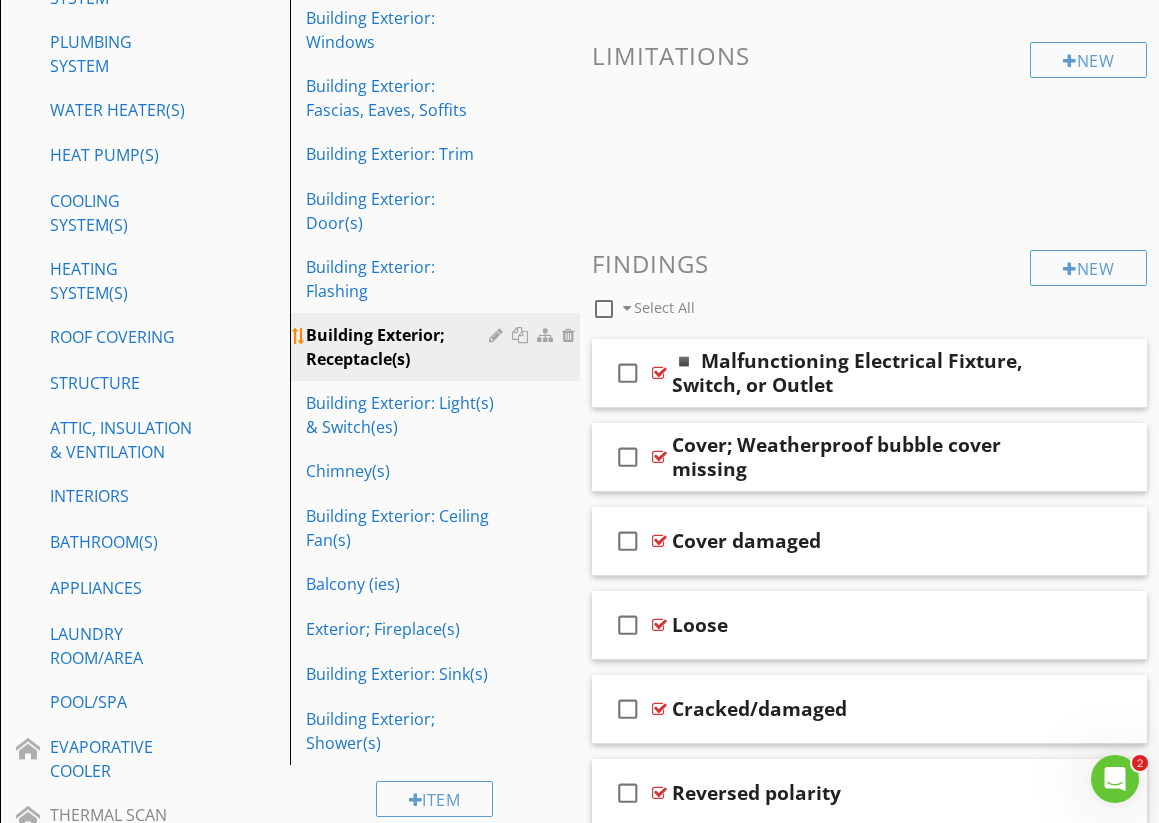 scroll, scrollTop: 509, scrollLeft: 0, axis: vertical 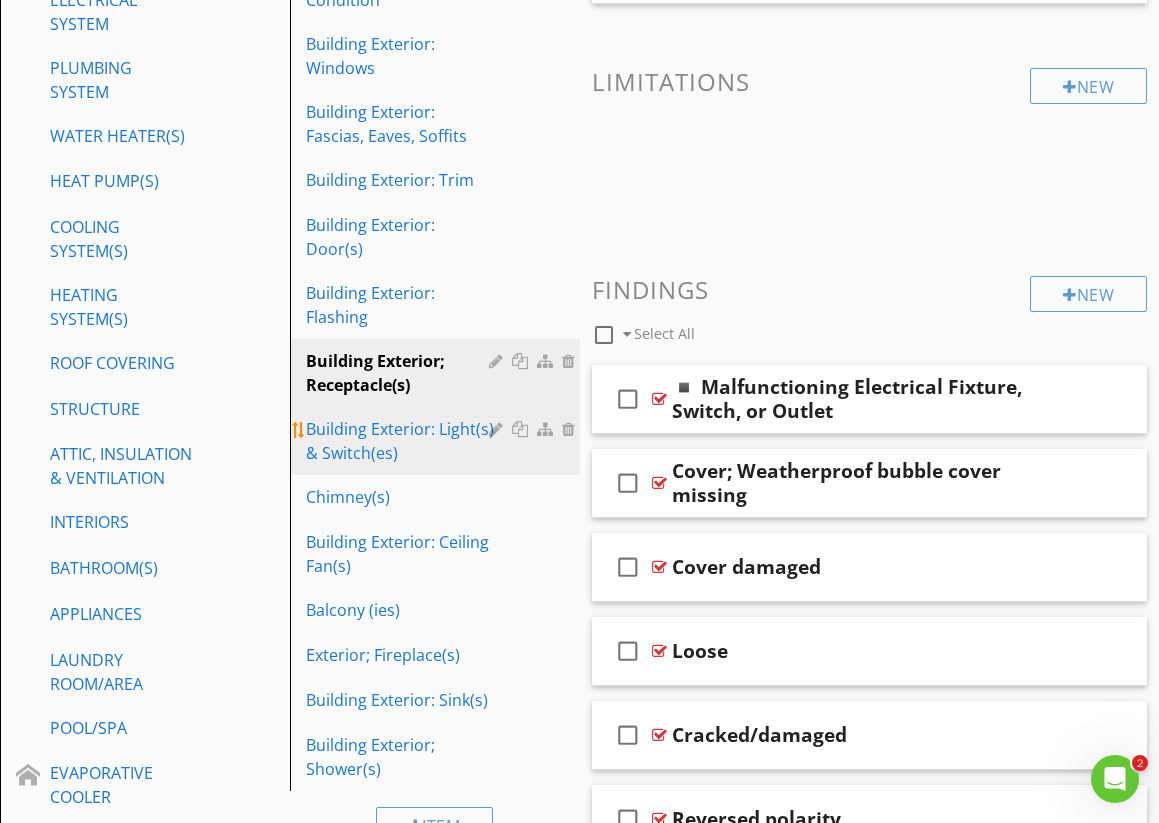 click on "Building Exterior: Light(s) & Switch(es)" at bounding box center (400, 441) 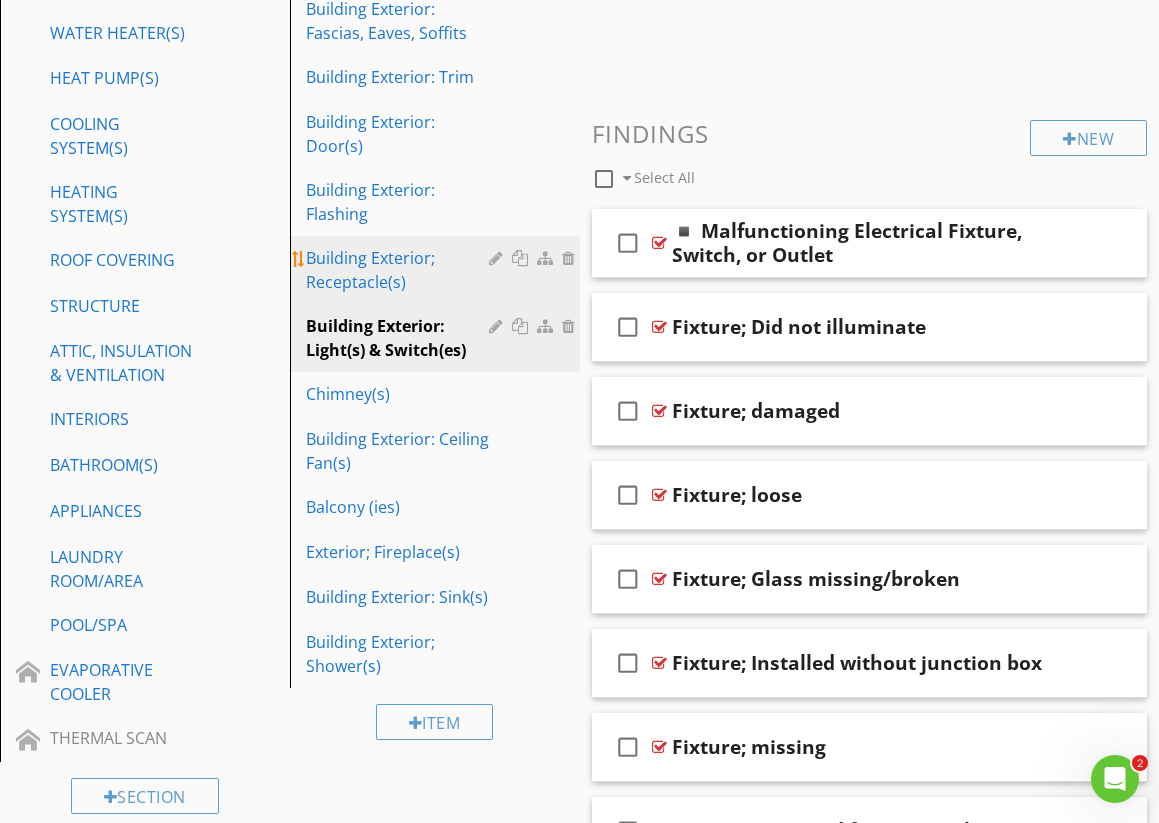 scroll, scrollTop: 626, scrollLeft: 0, axis: vertical 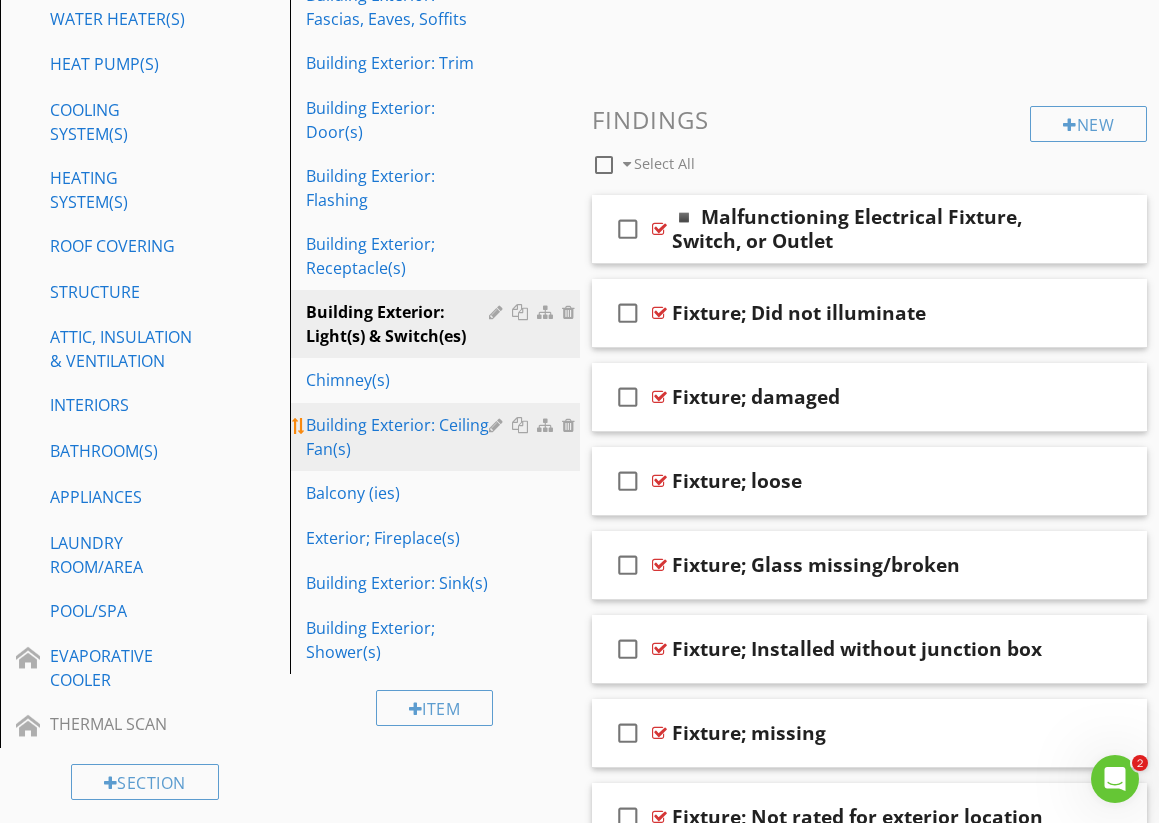 click on "Building Exterior: Ceiling Fan(s)" at bounding box center (400, 437) 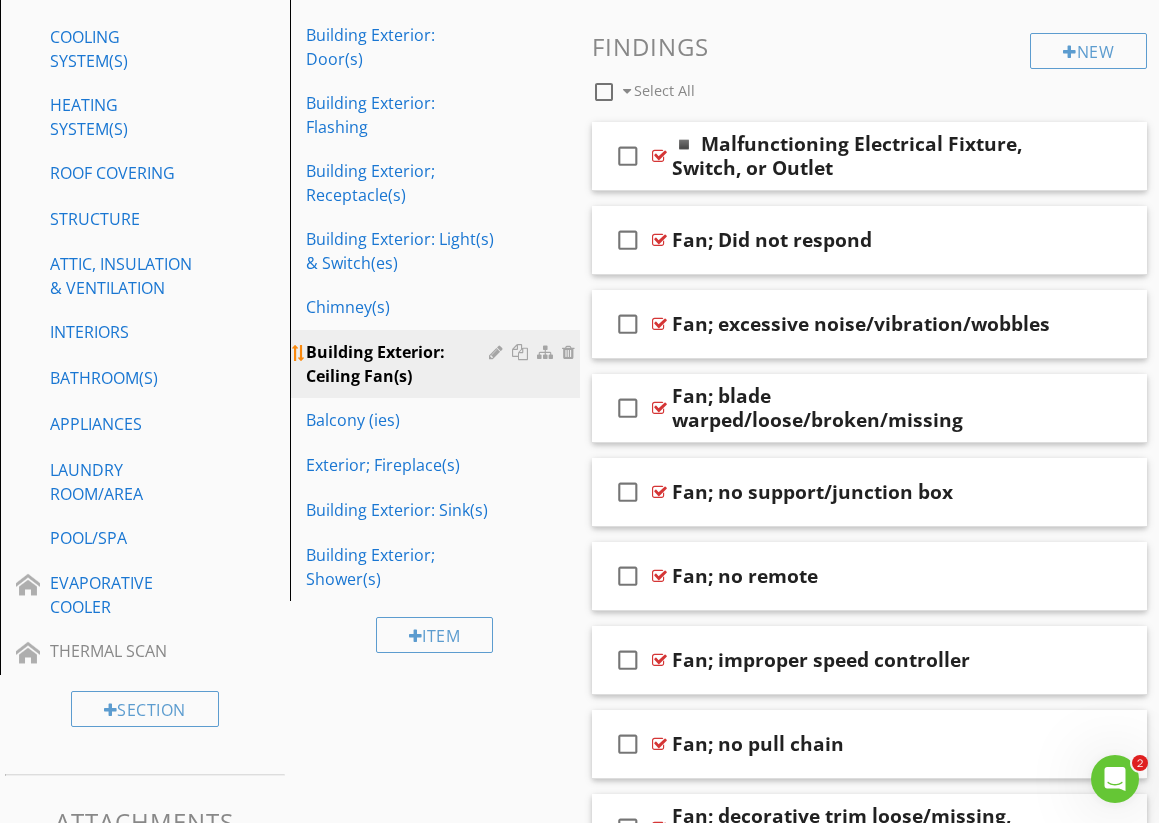 scroll, scrollTop: 705, scrollLeft: 0, axis: vertical 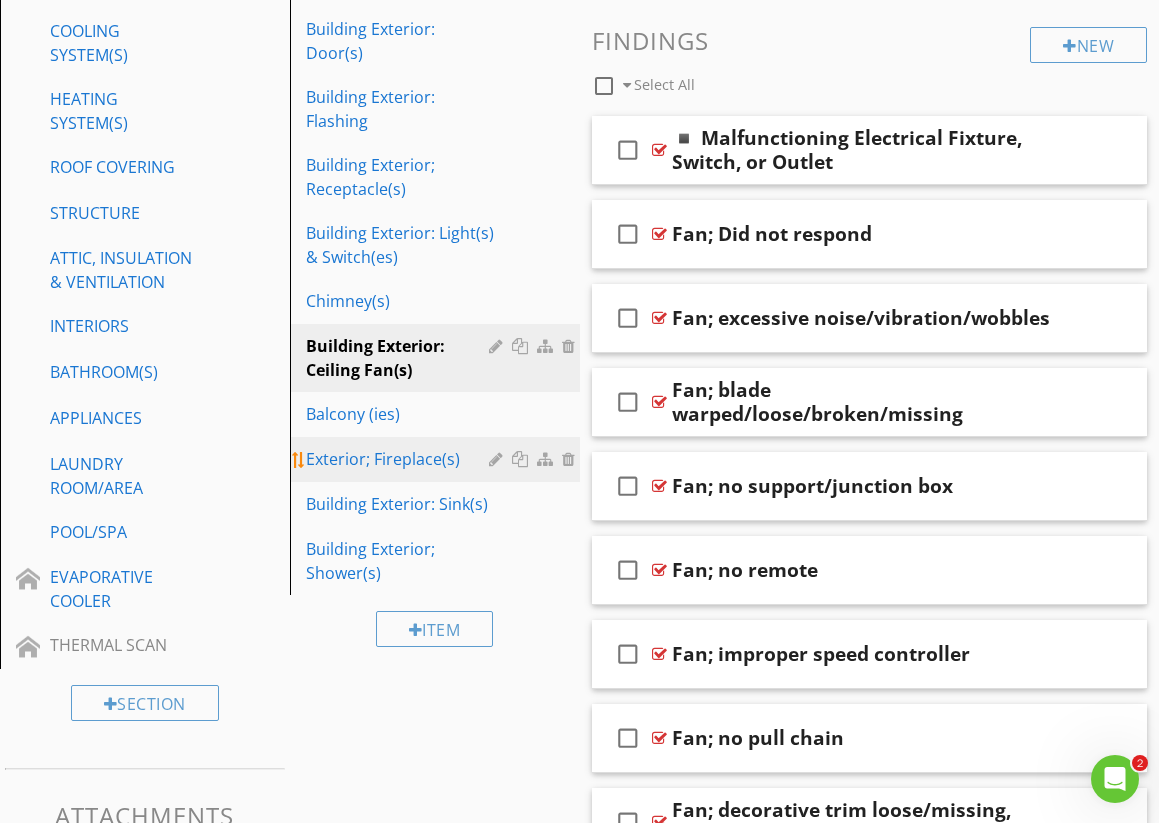 click on "Exterior; Fireplace(s)" at bounding box center [400, 459] 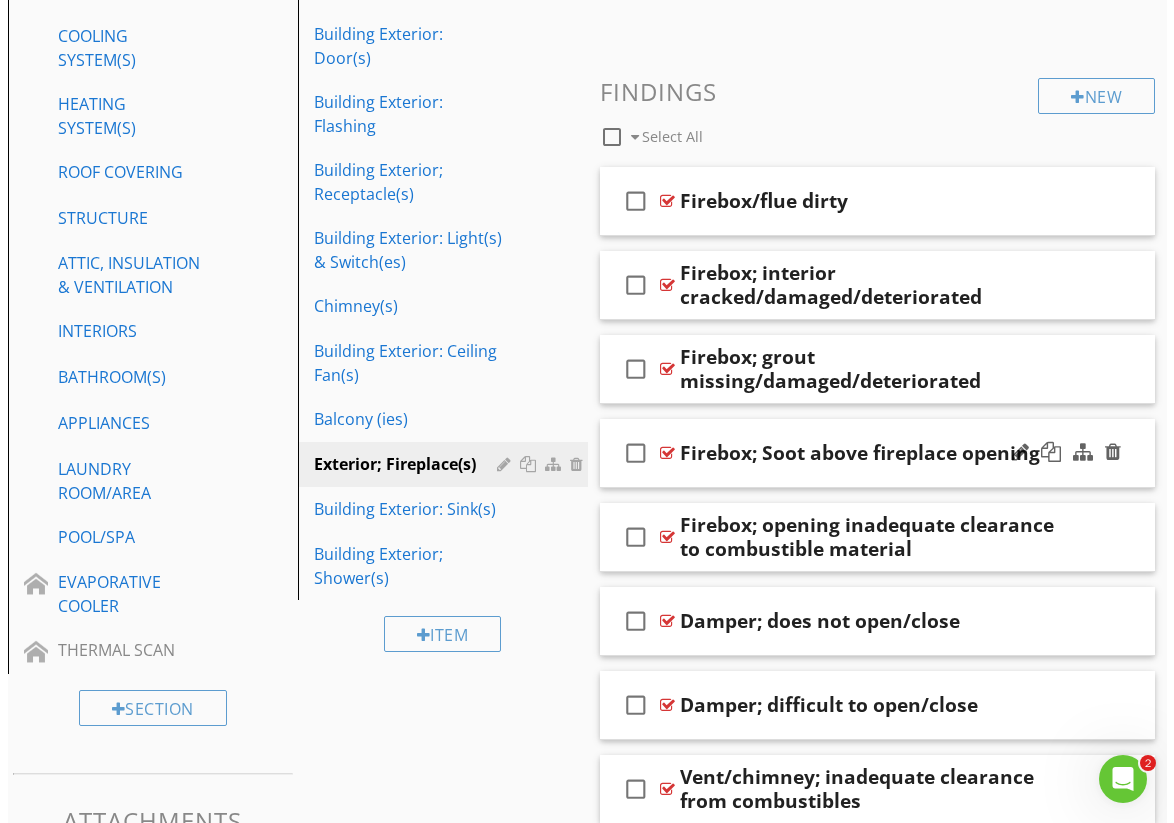 scroll, scrollTop: 713, scrollLeft: 0, axis: vertical 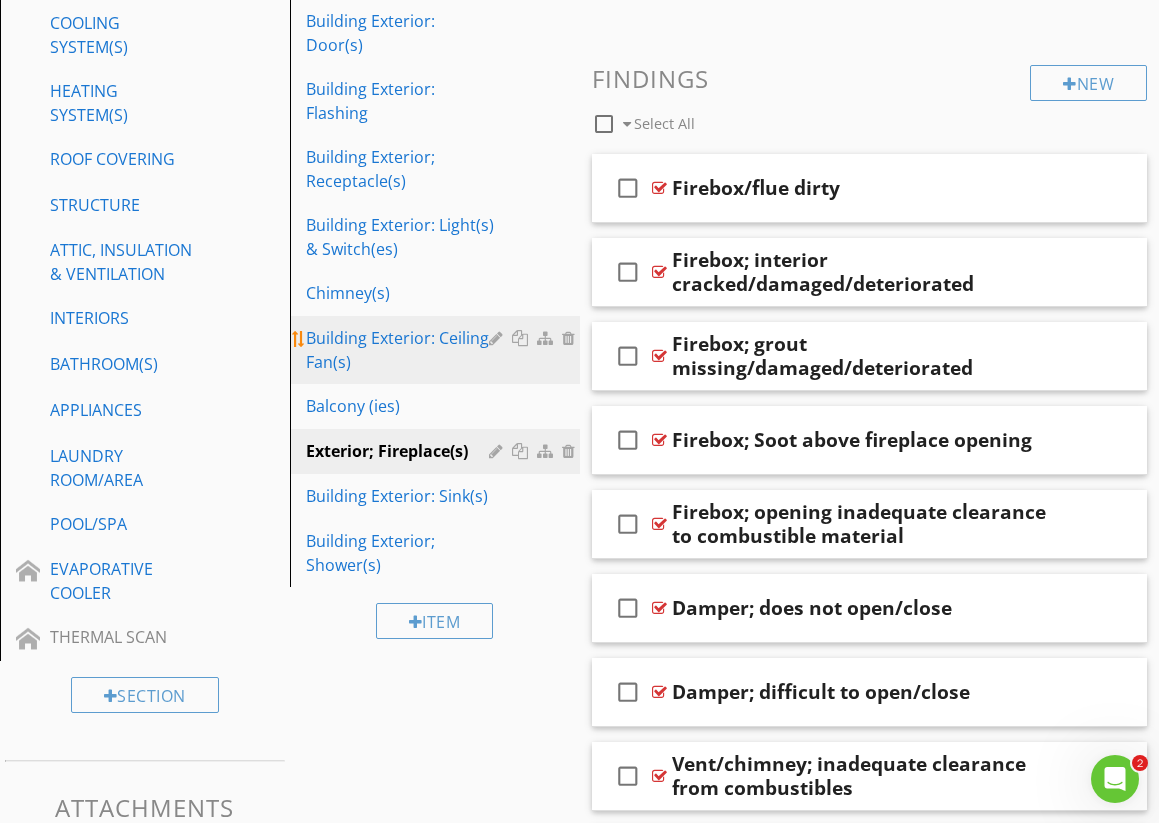 click on "Building Exterior: Ceiling Fan(s)" at bounding box center (400, 350) 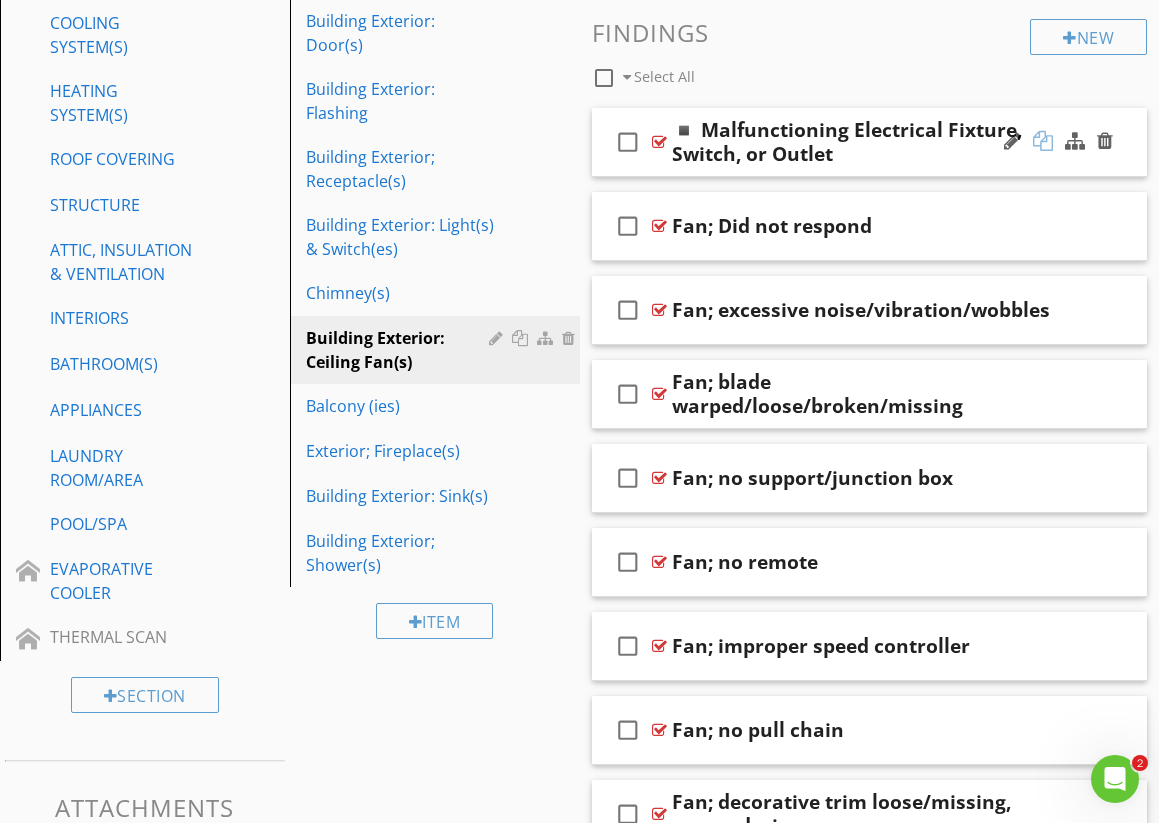 click at bounding box center (1043, 141) 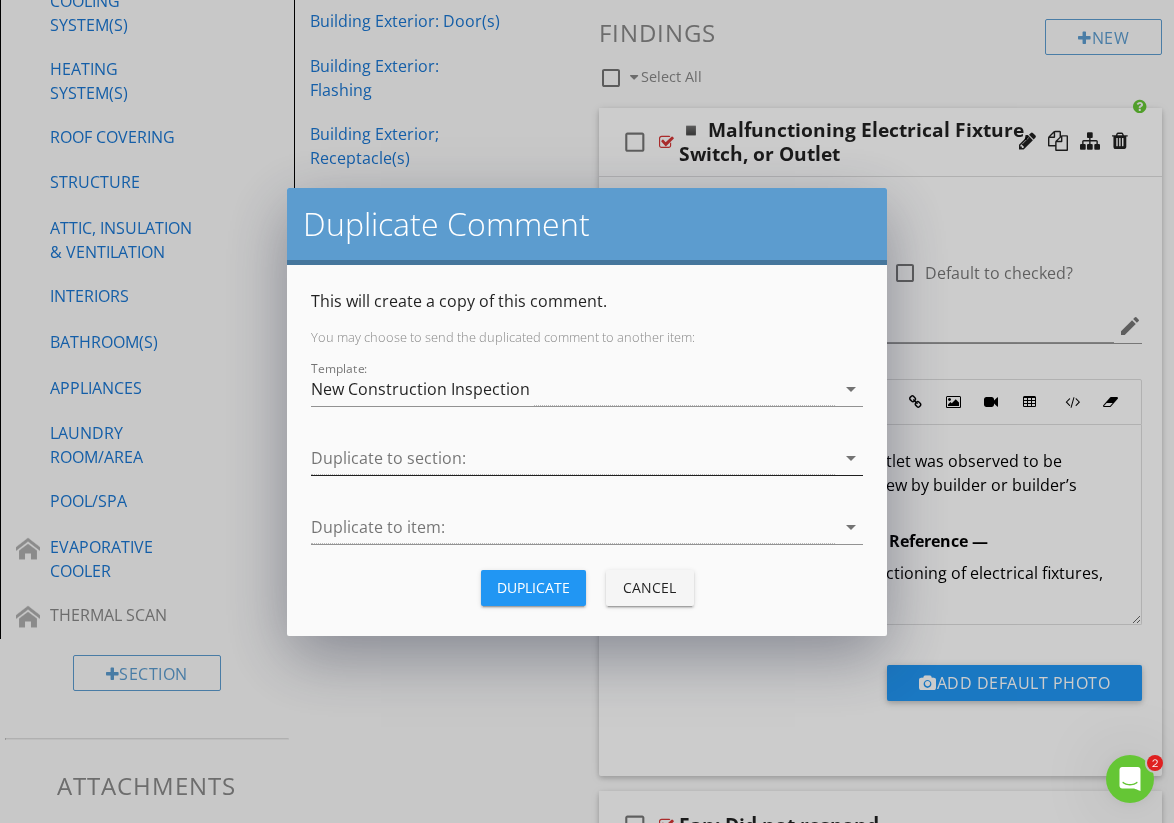 click at bounding box center [573, 458] 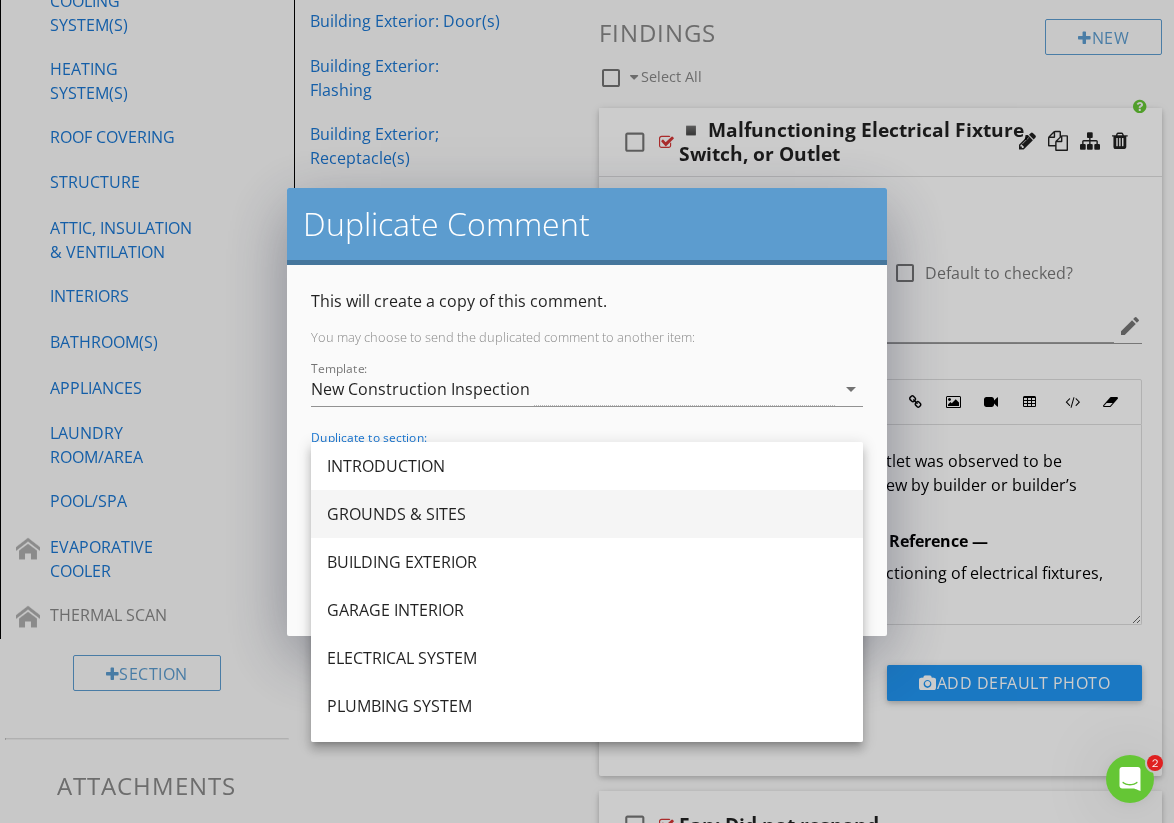 click on "GROUNDS & SITES" at bounding box center (587, 514) 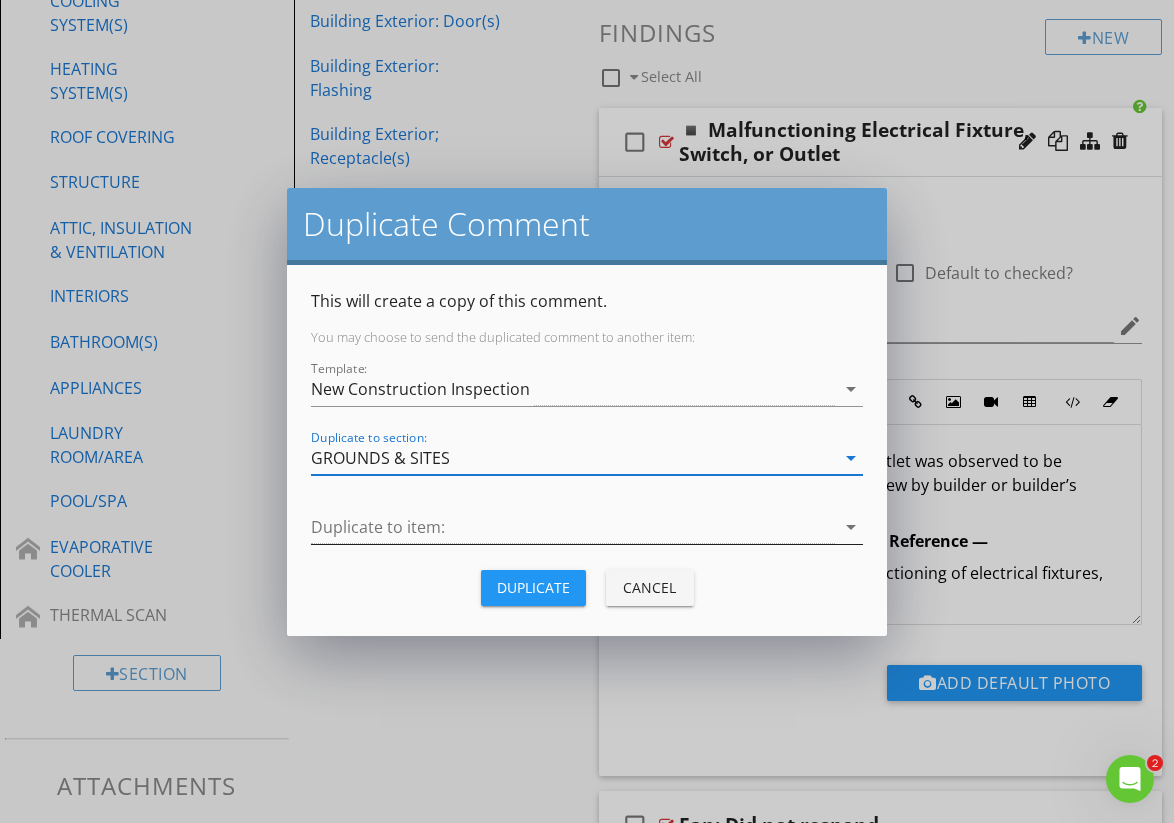 click at bounding box center (573, 527) 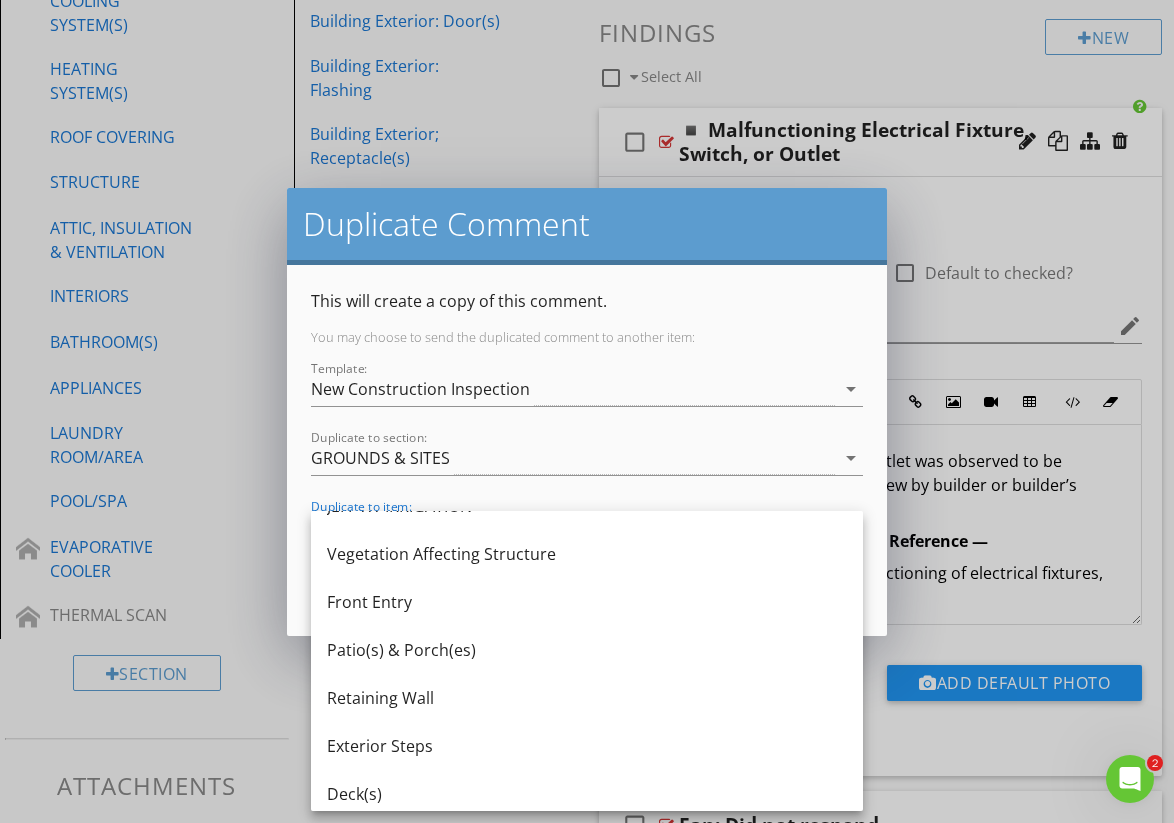 scroll, scrollTop: 276, scrollLeft: 0, axis: vertical 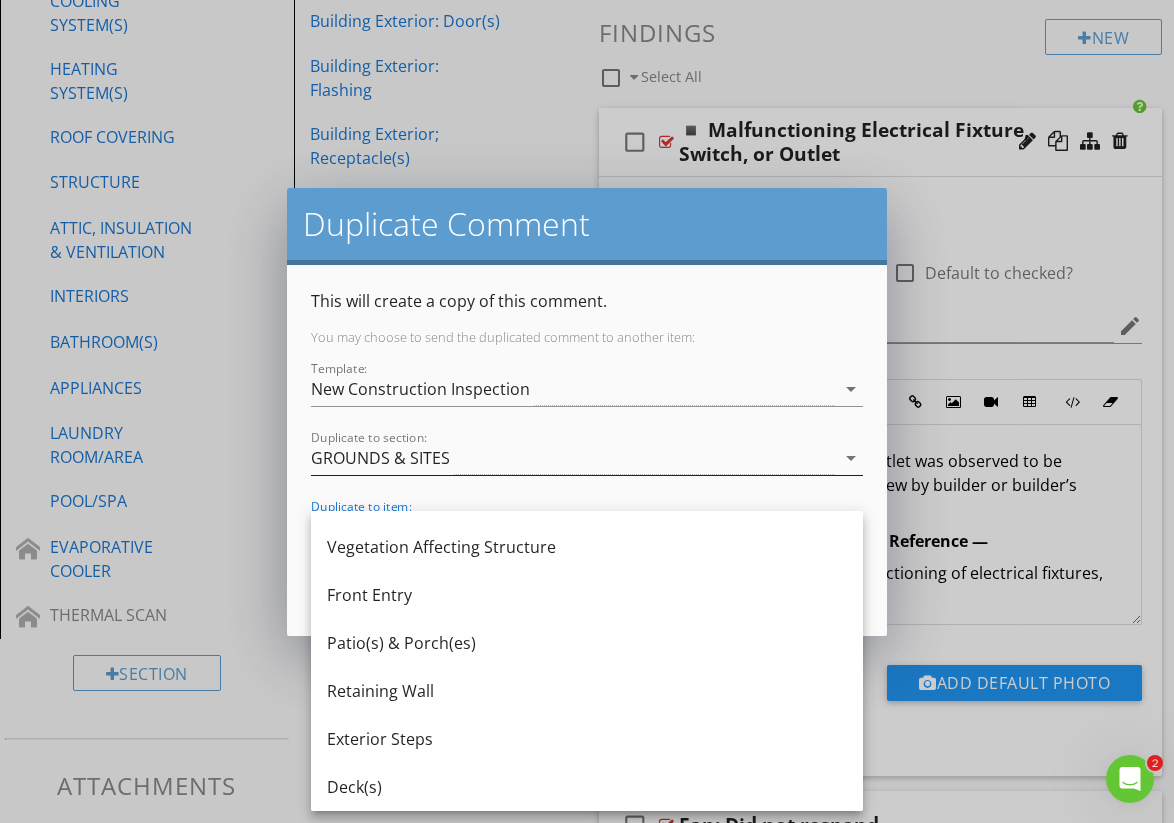 click on "GROUNDS & SITES" at bounding box center (573, 458) 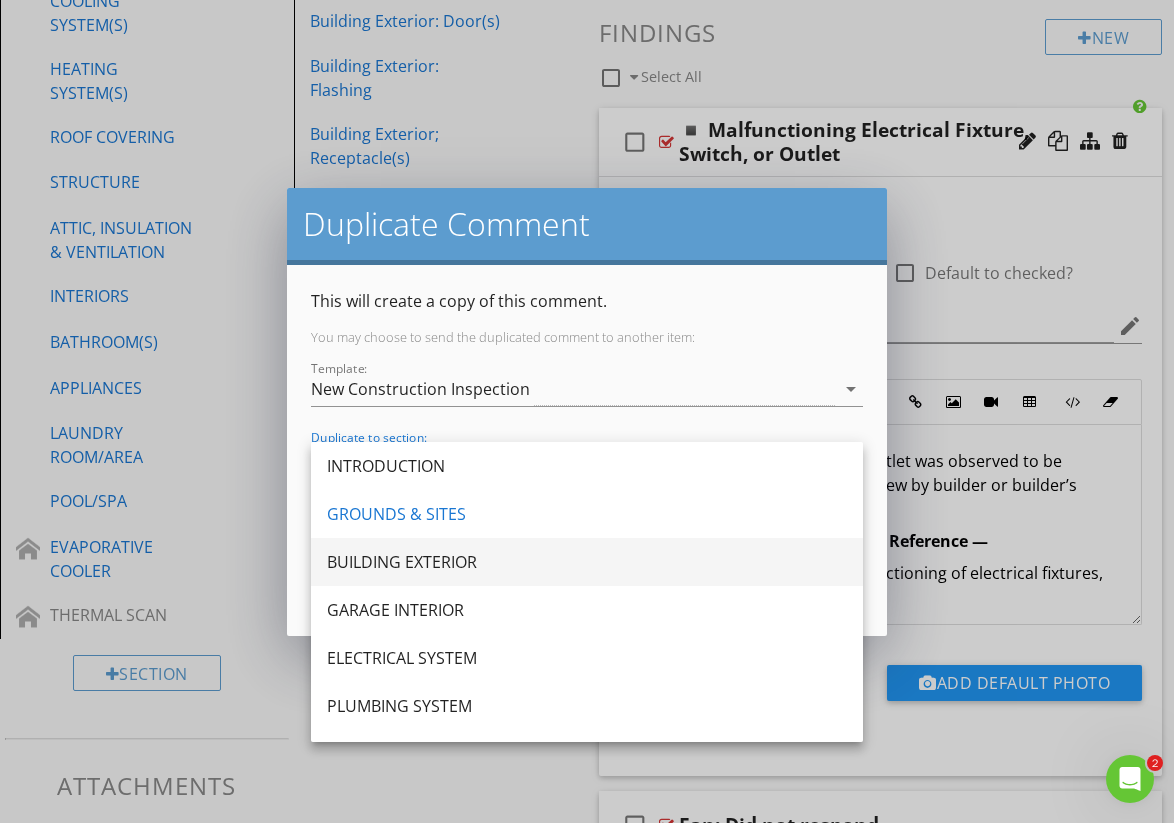 click on "BUILDING EXTERIOR" at bounding box center [587, 562] 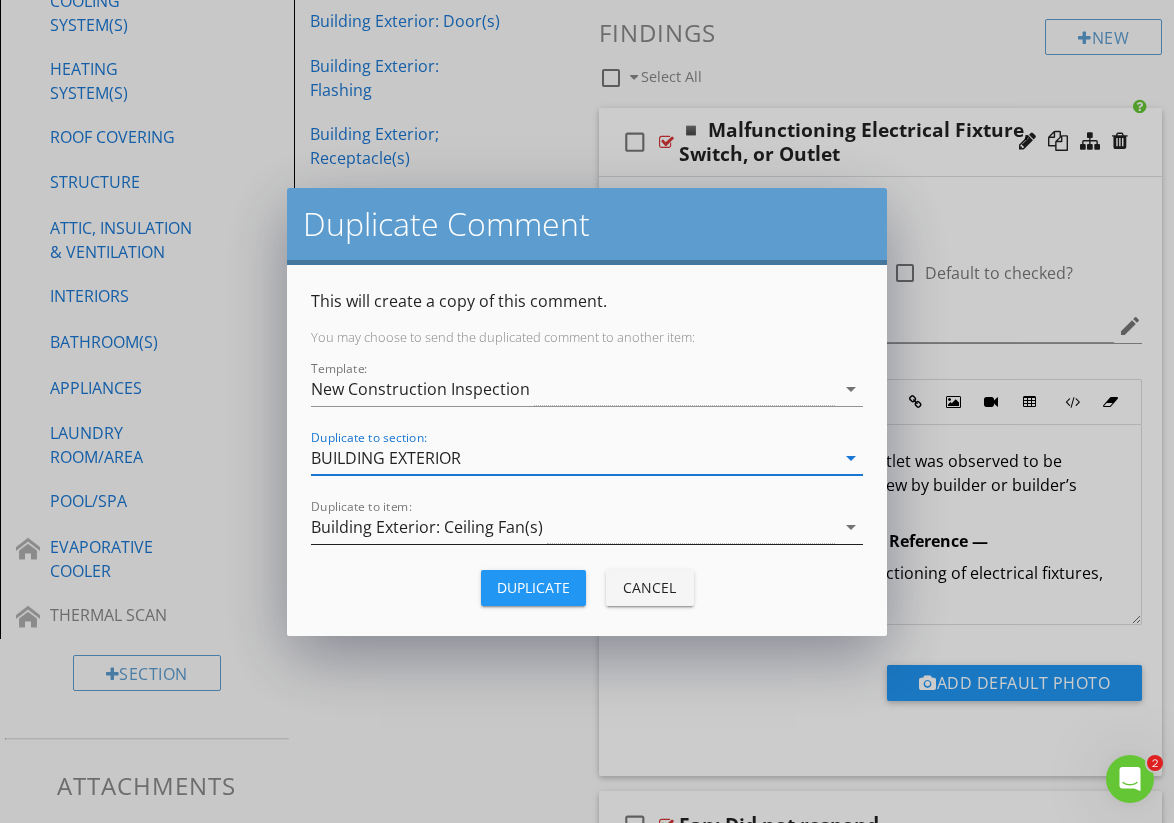 click on "Building Exterior: Ceiling Fan(s)" at bounding box center [573, 527] 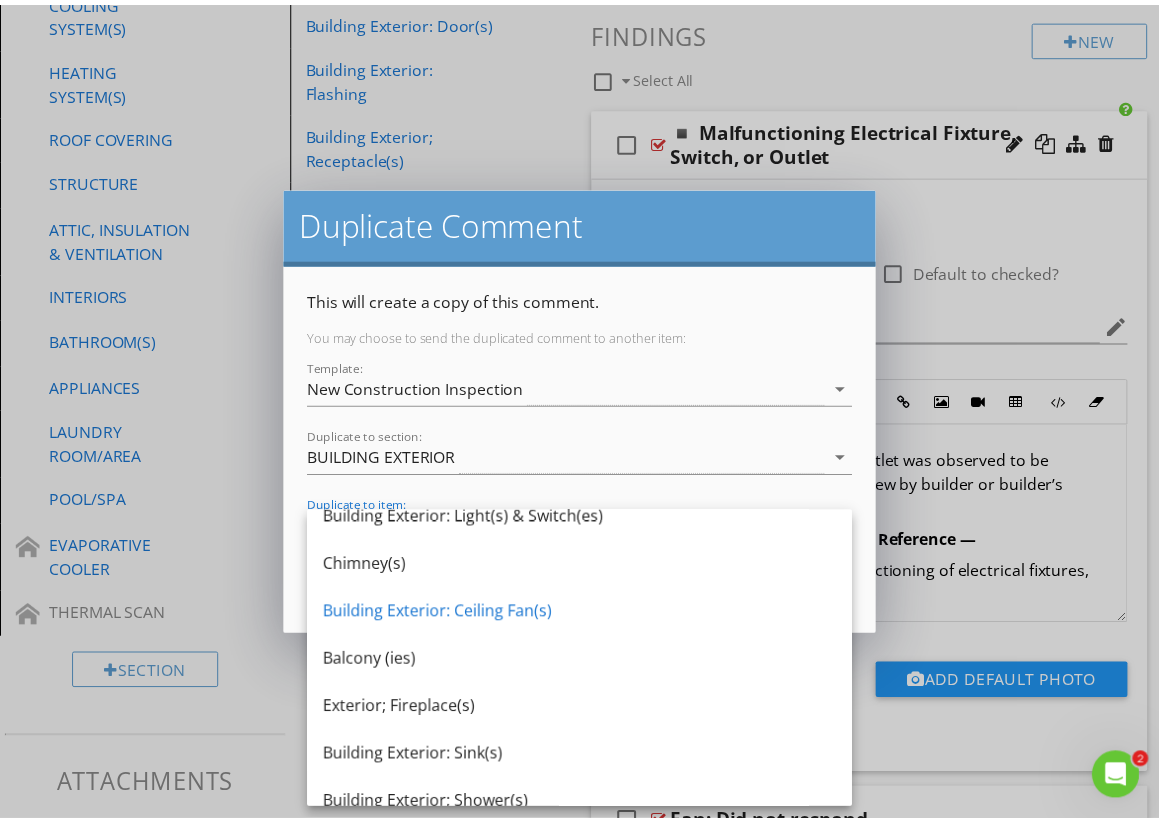 scroll, scrollTop: 516, scrollLeft: 0, axis: vertical 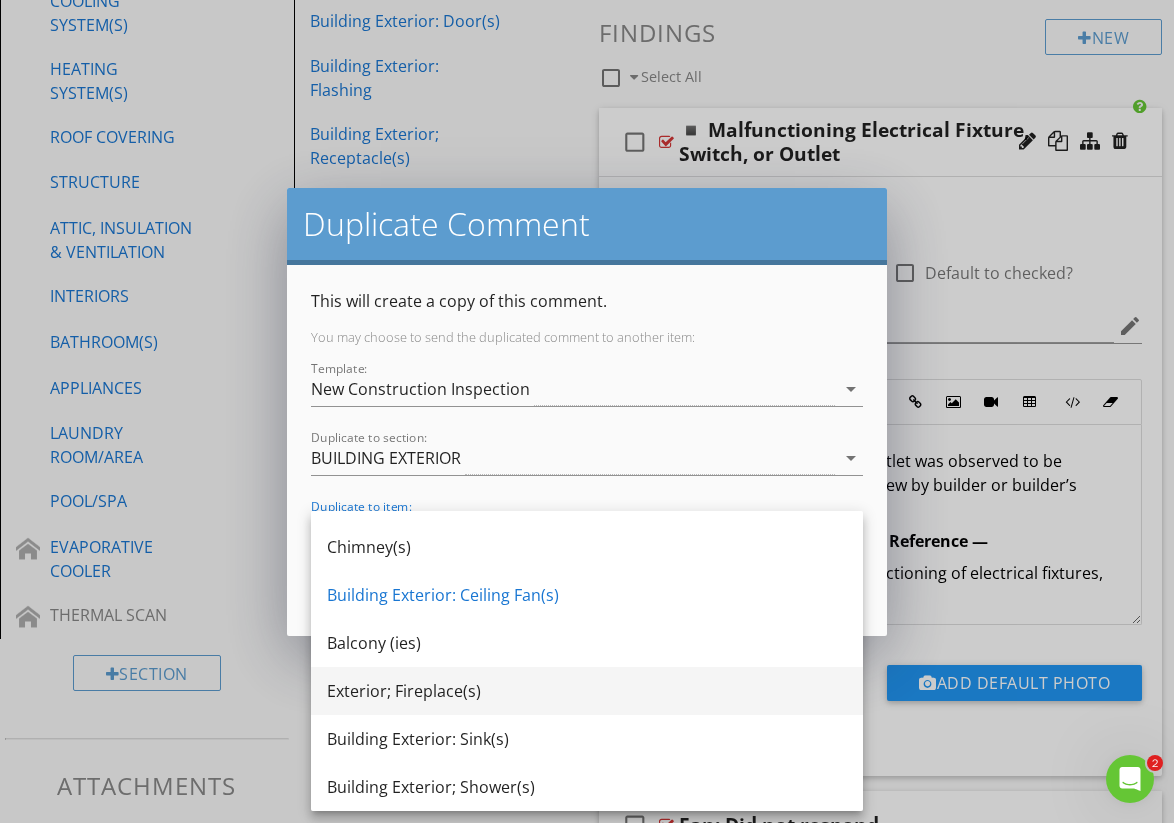 click on "Exterior; Fireplace(s)" at bounding box center (587, 691) 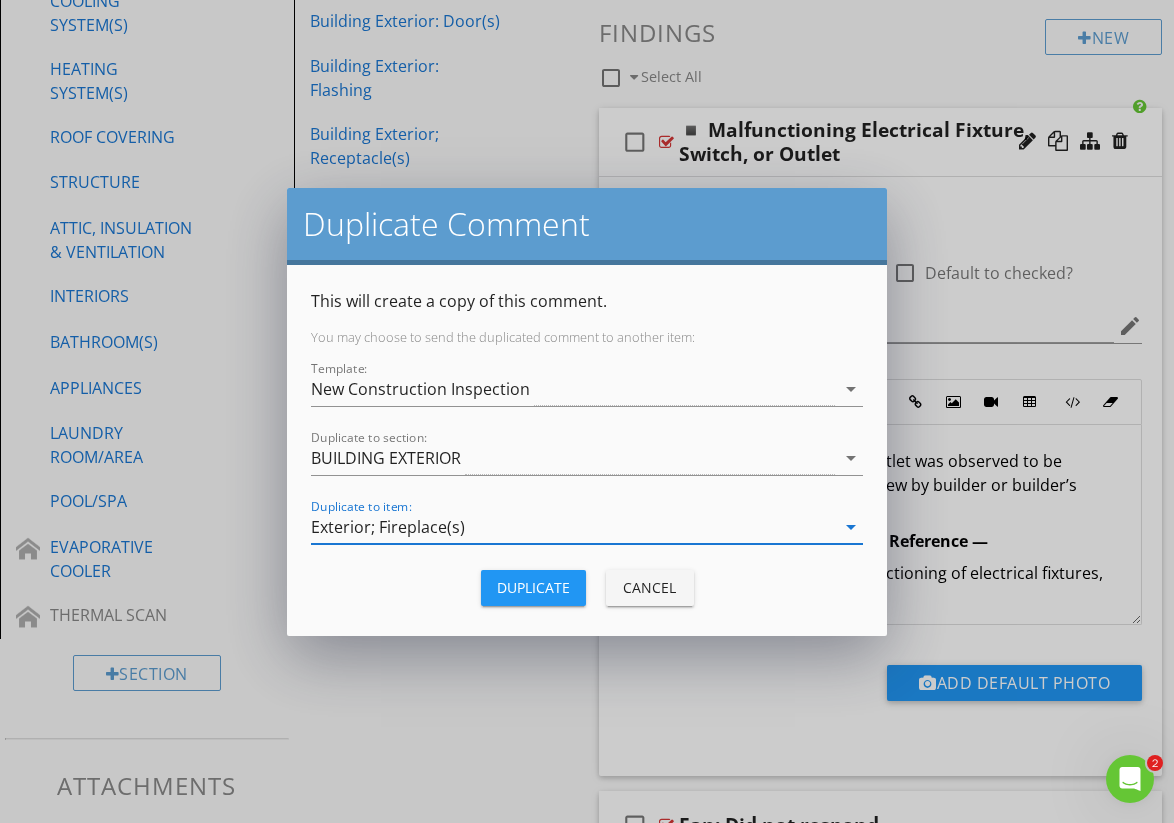 click on "Duplicate" at bounding box center (533, 587) 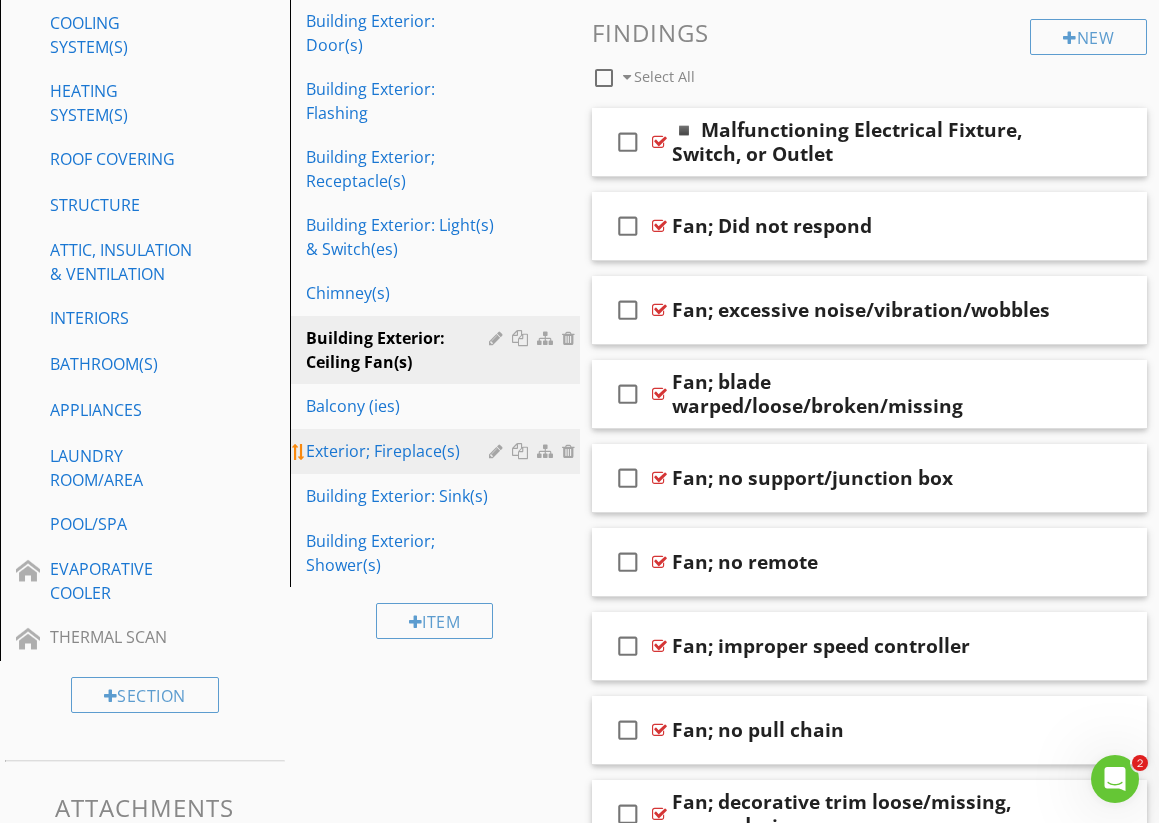 click on "Exterior; Fireplace(s)" at bounding box center (400, 451) 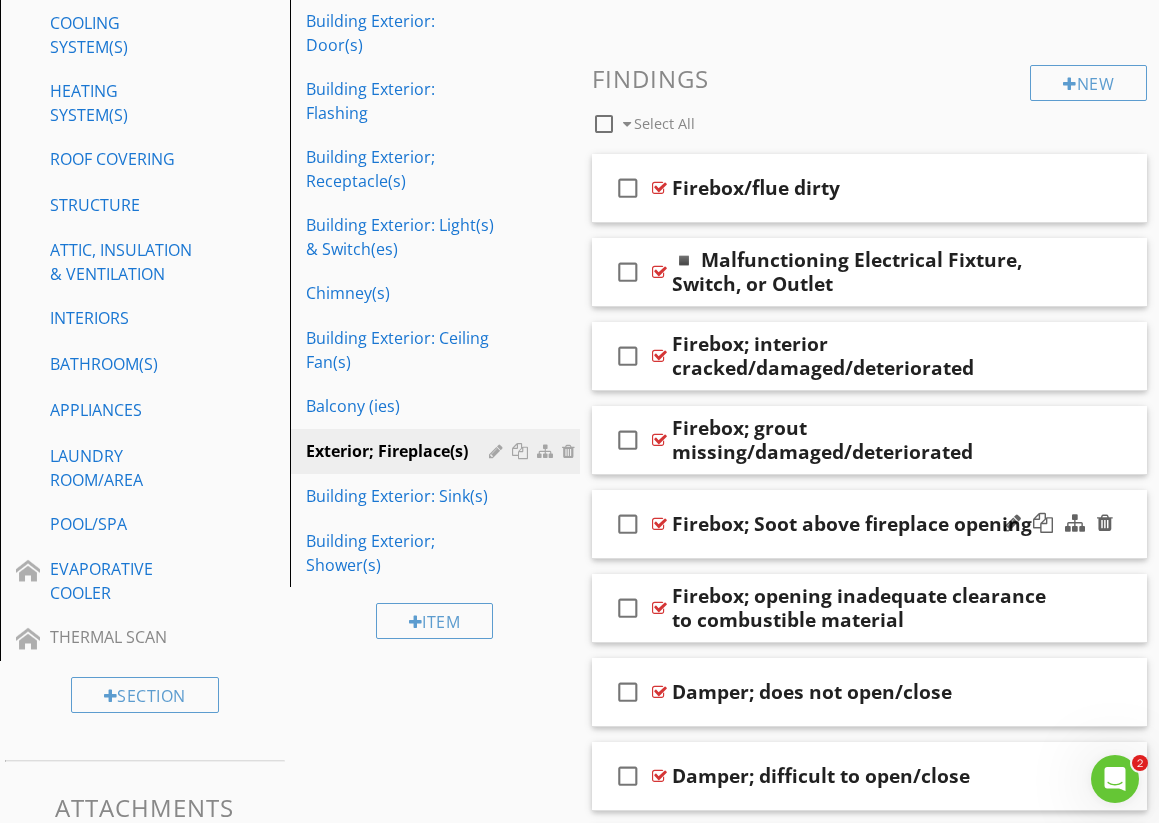 scroll, scrollTop: 726, scrollLeft: 0, axis: vertical 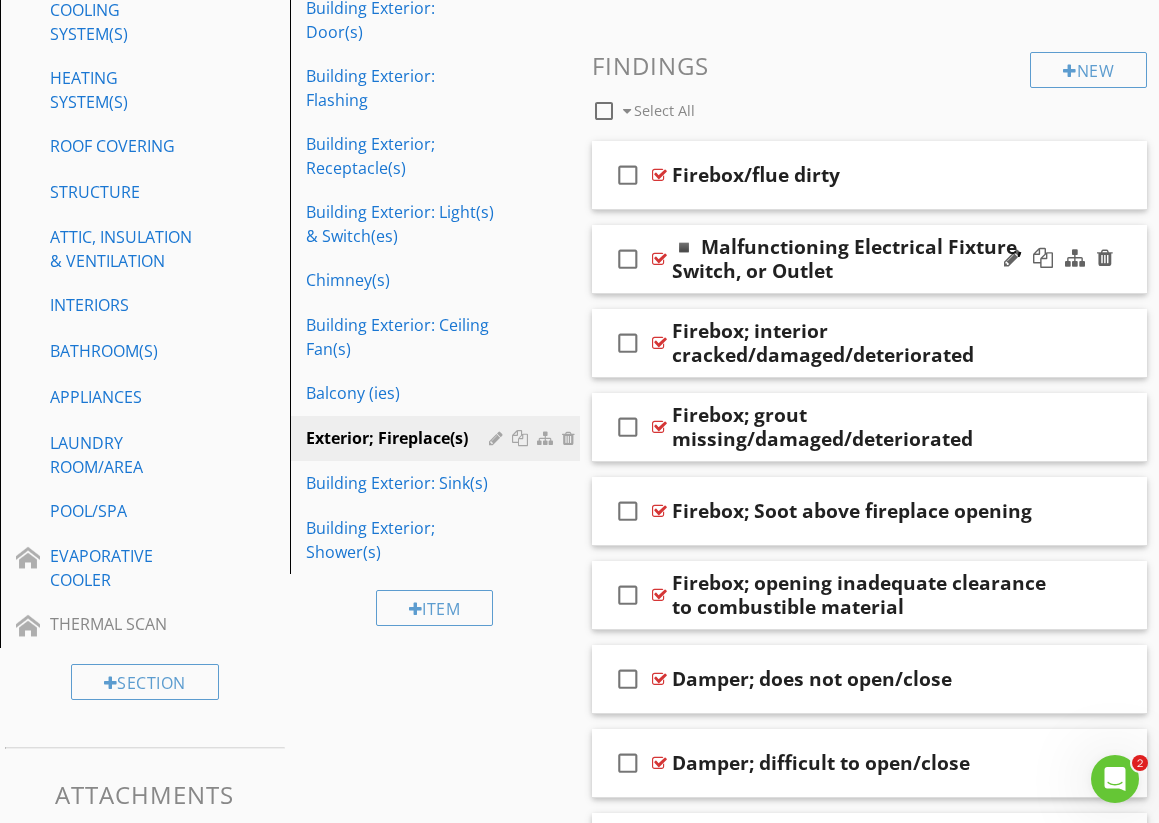 type 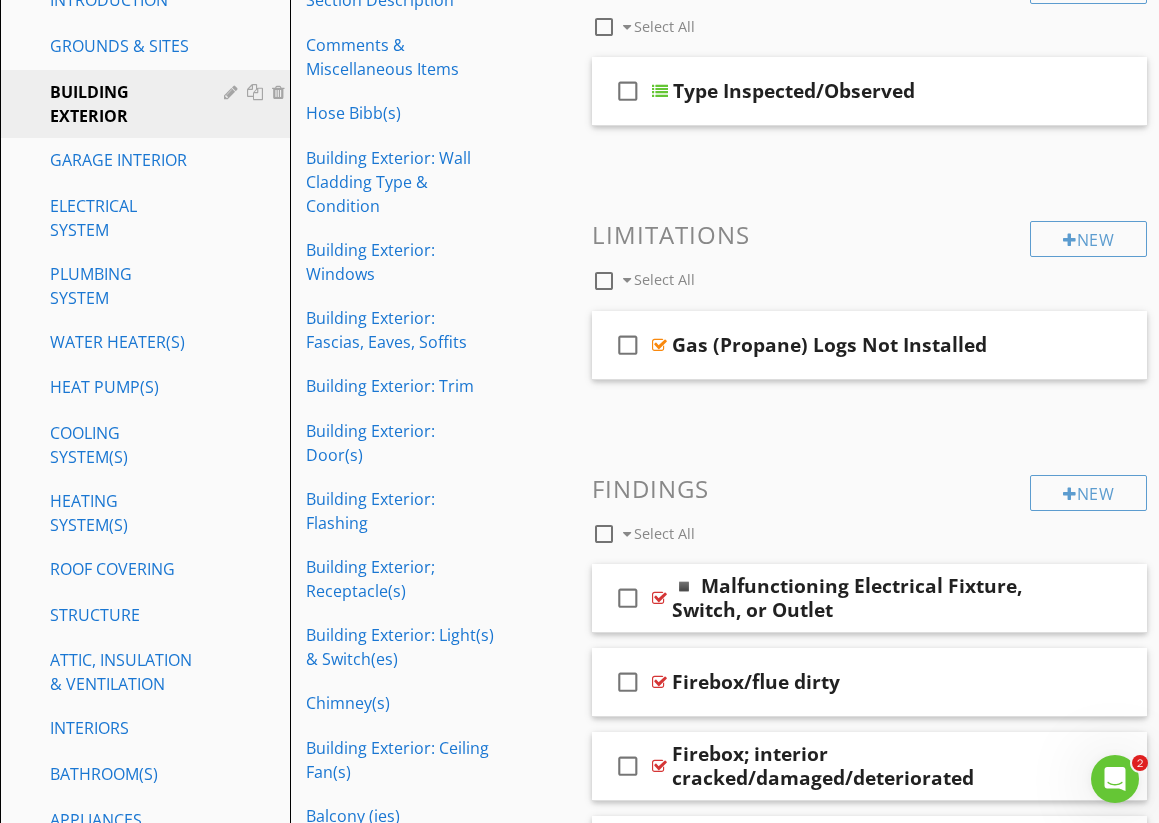scroll, scrollTop: 268, scrollLeft: 0, axis: vertical 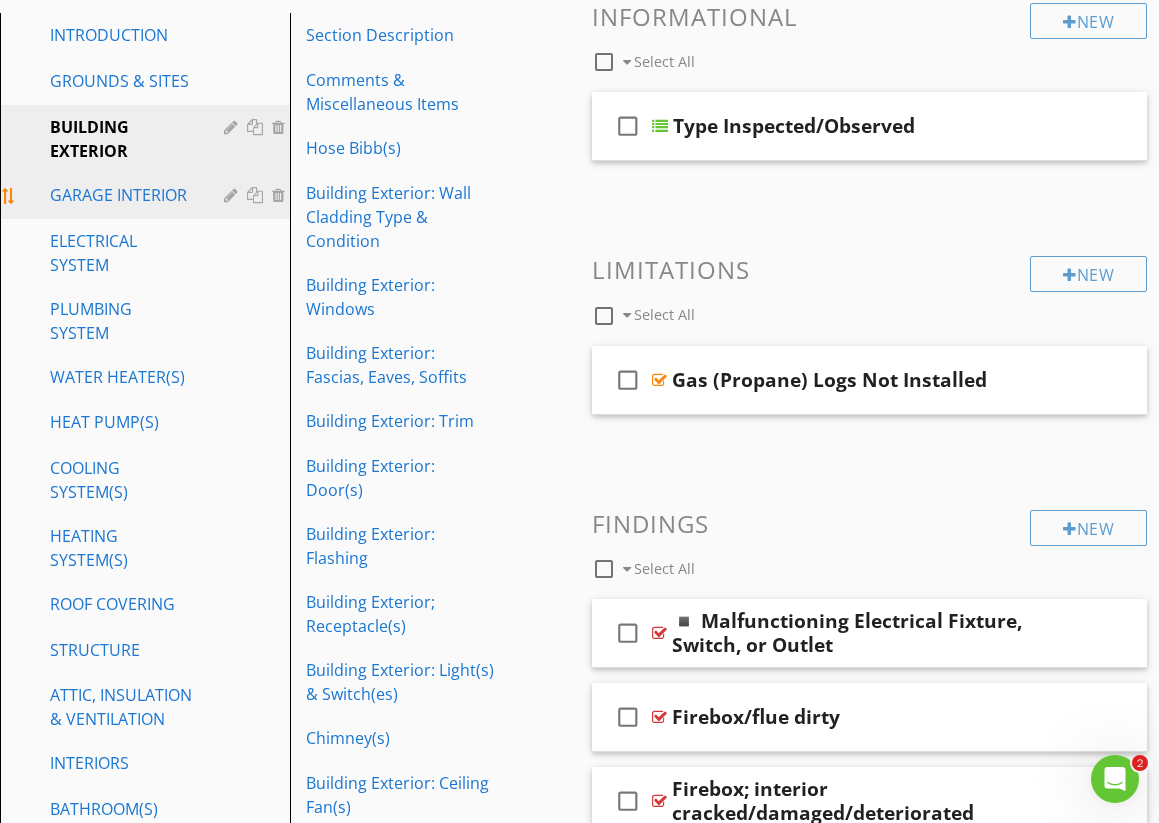 click on "GARAGE INTERIOR" at bounding box center (122, 195) 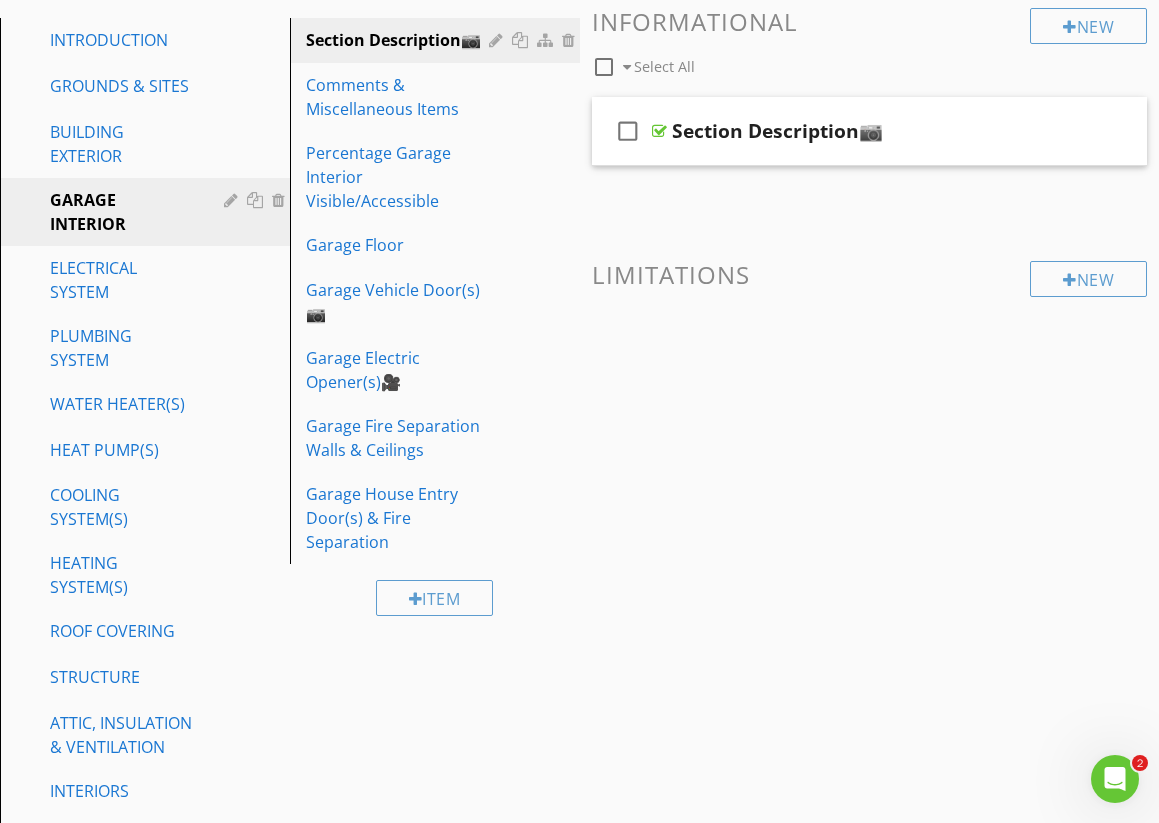 scroll, scrollTop: 185, scrollLeft: 0, axis: vertical 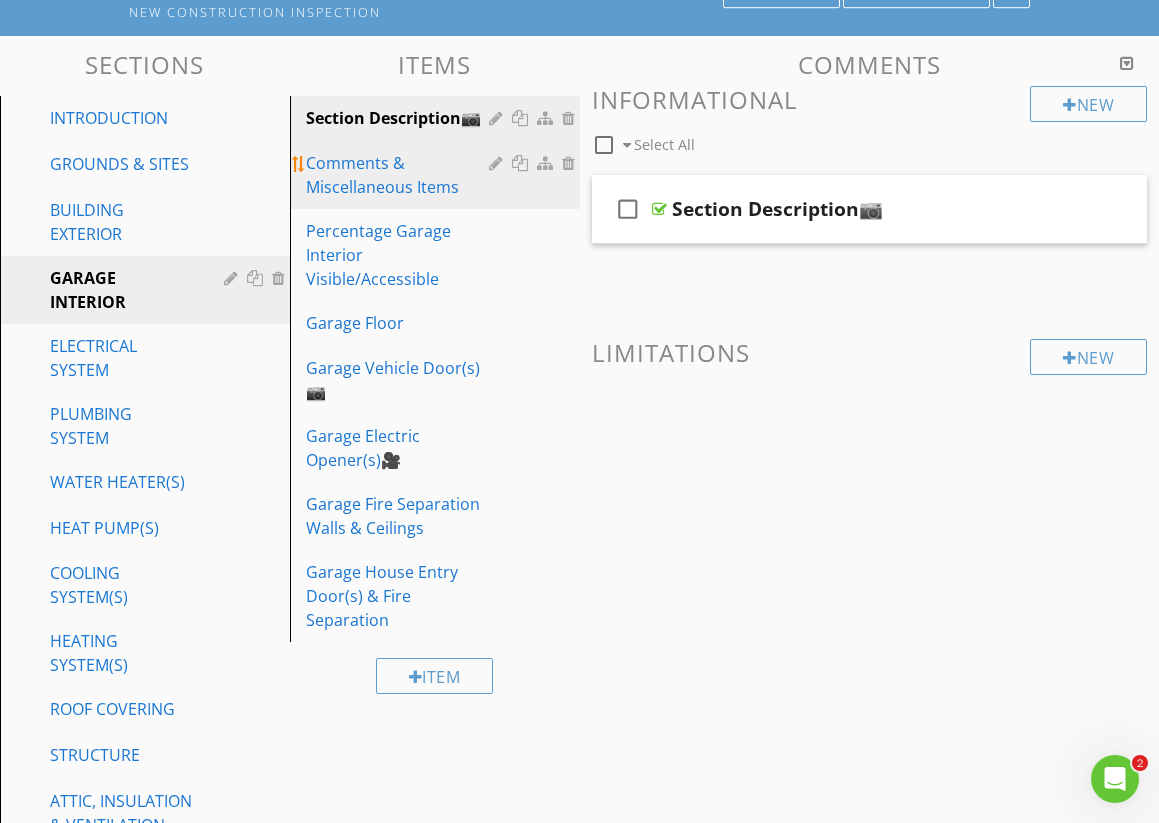 click on "Comments & Miscellaneous Items" at bounding box center [400, 175] 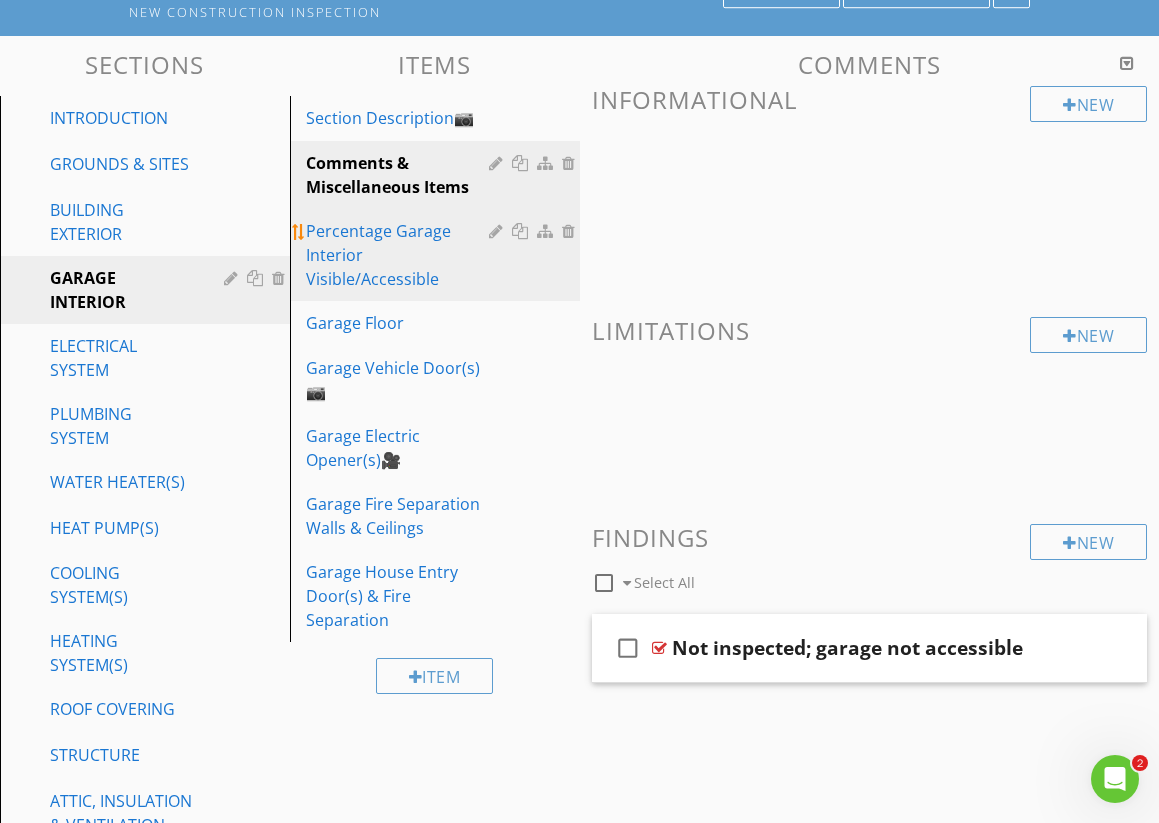 click on "Percentage Garage Interior Visible/Accessible" at bounding box center [400, 255] 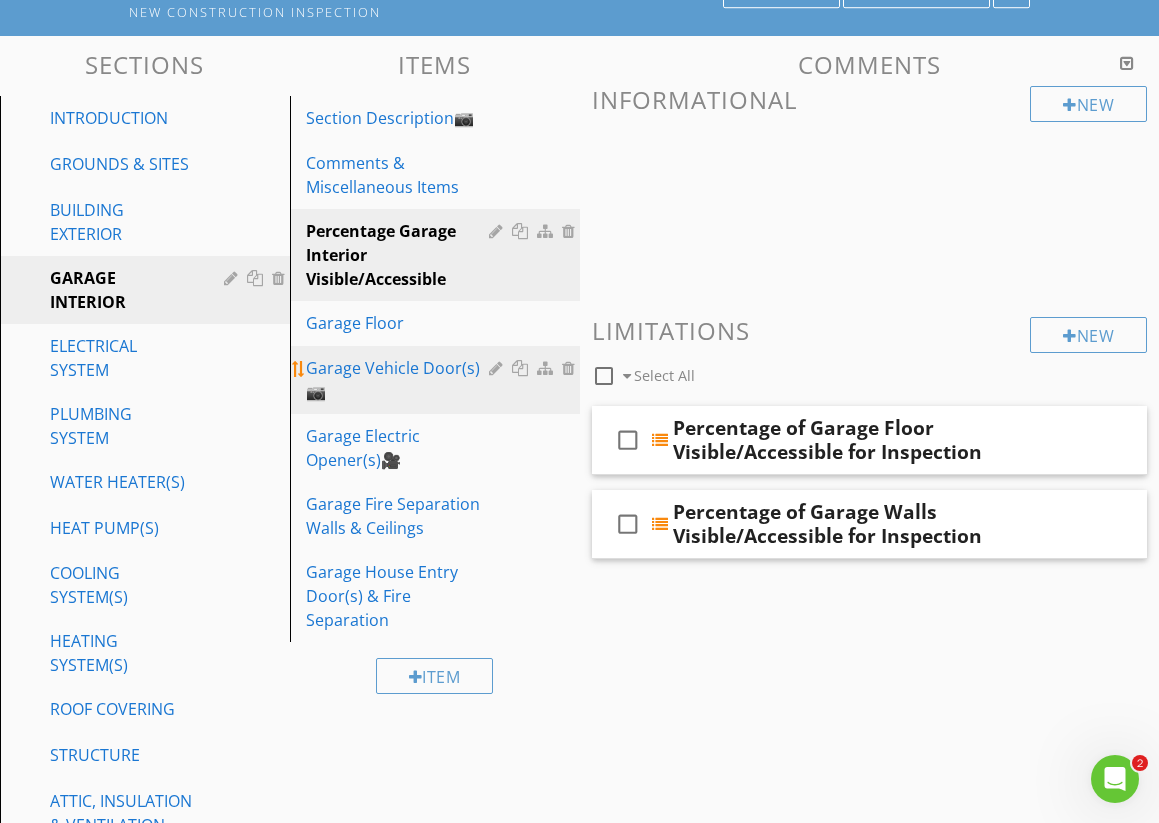 click on "Garage Vehicle Door(s)📷" at bounding box center (400, 380) 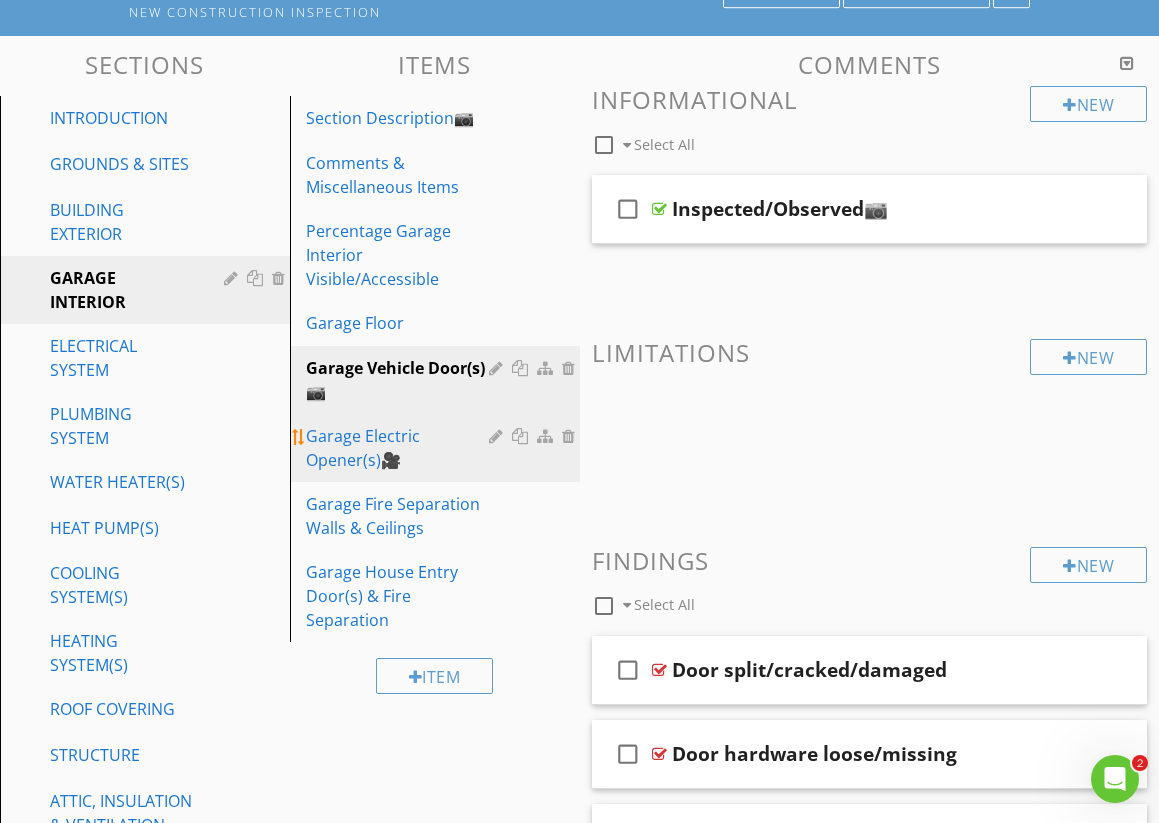 click on "Garage Electric Opener(s)🎥" at bounding box center [400, 448] 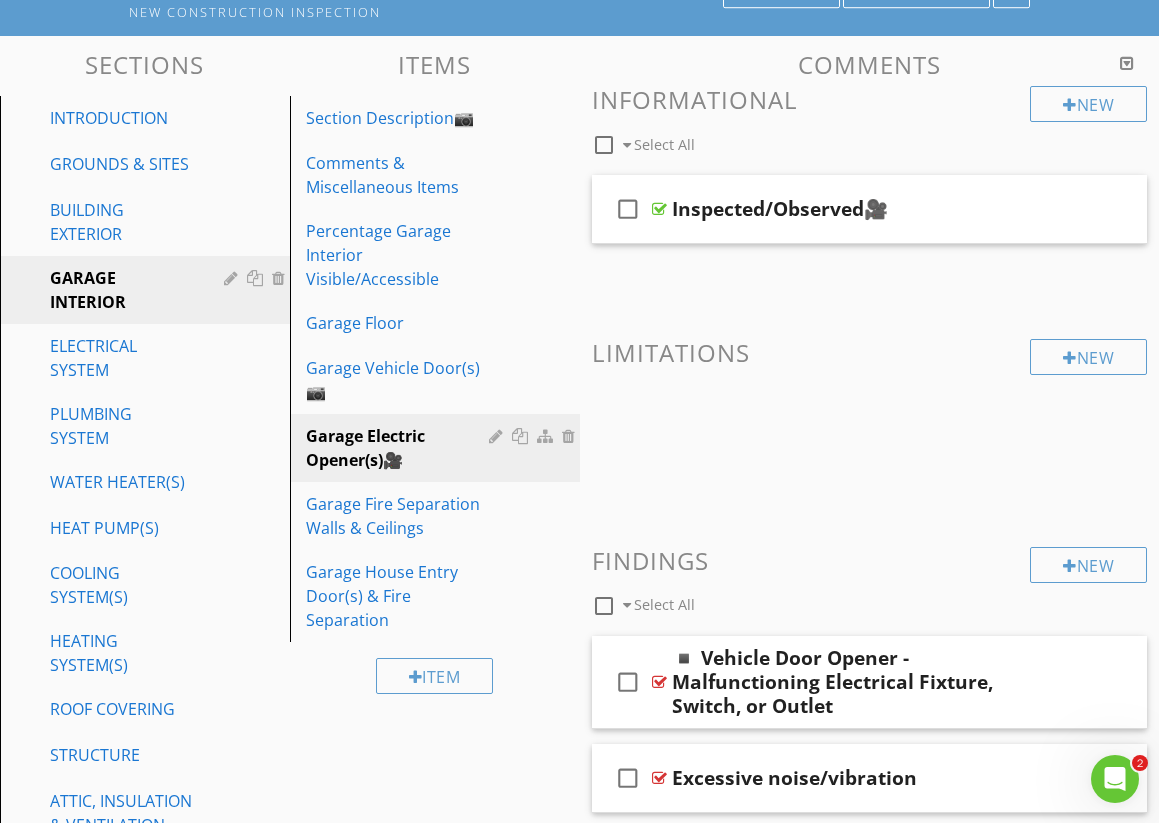 scroll, scrollTop: 262, scrollLeft: 0, axis: vertical 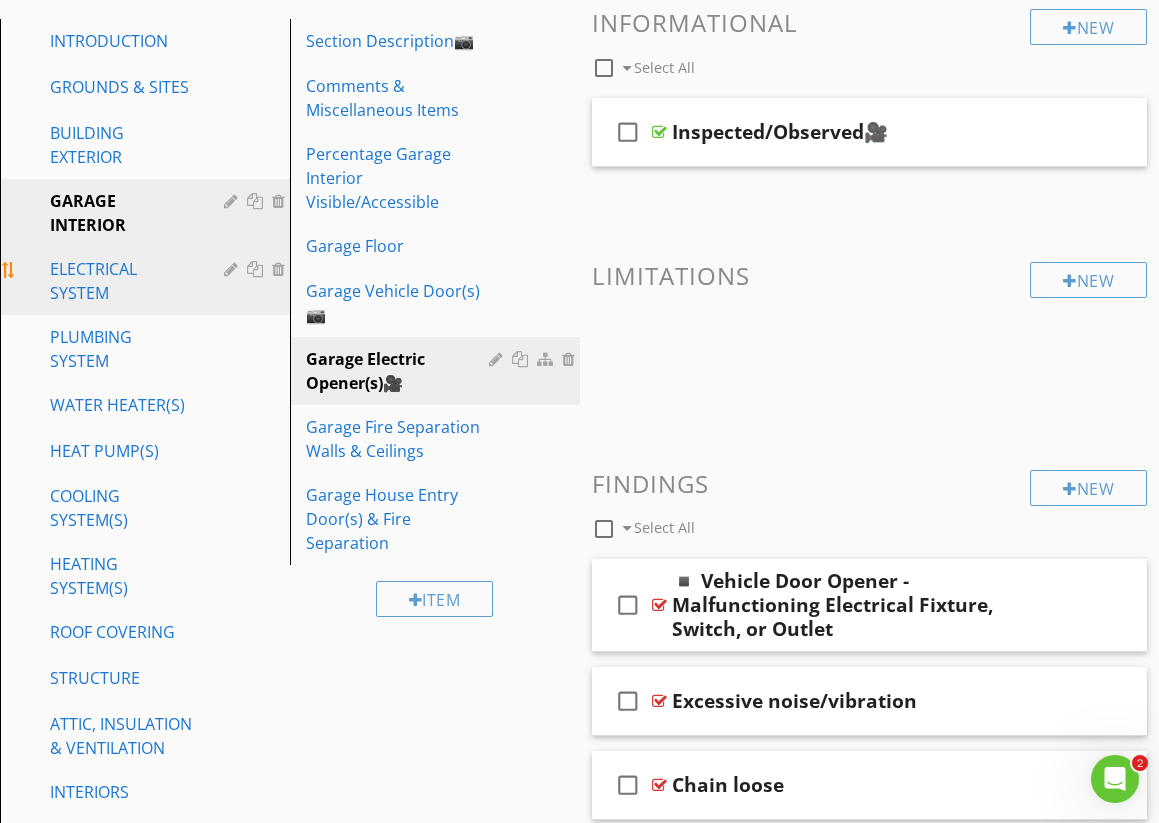 click on "ELECTRICAL SYSTEM" at bounding box center (122, 281) 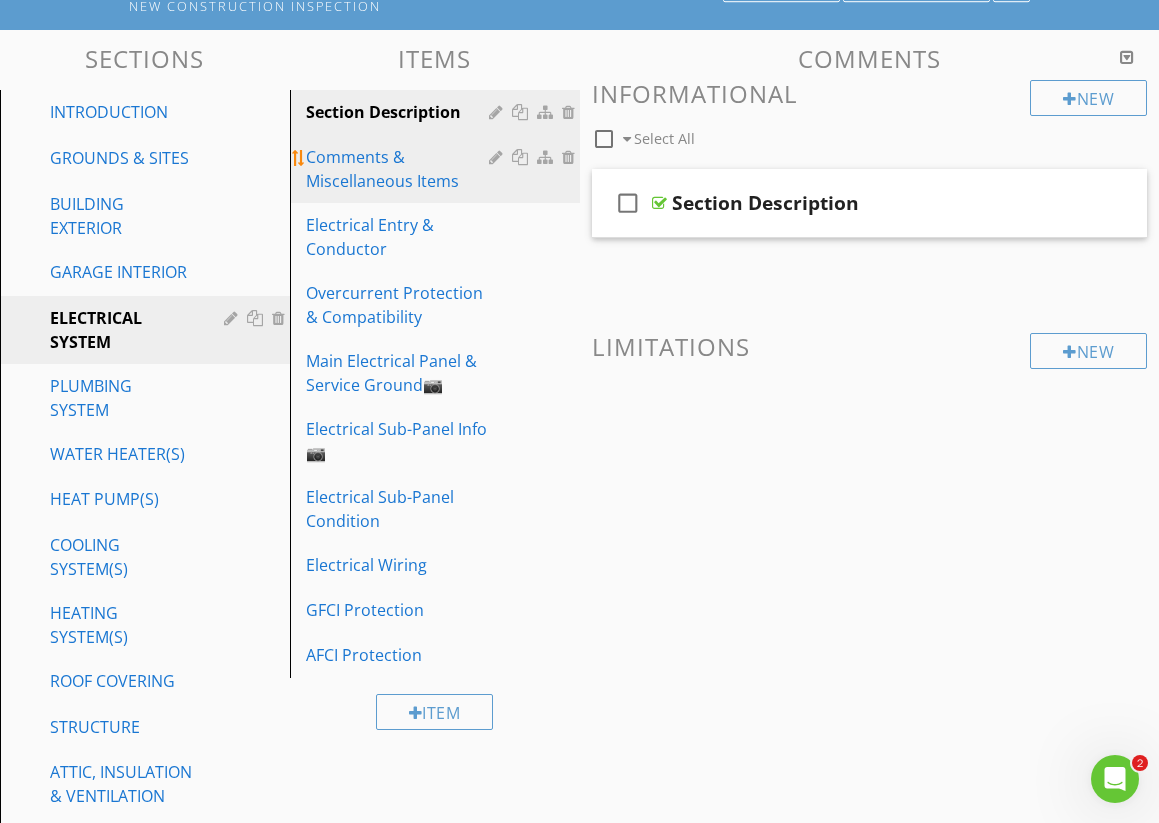scroll, scrollTop: 192, scrollLeft: 0, axis: vertical 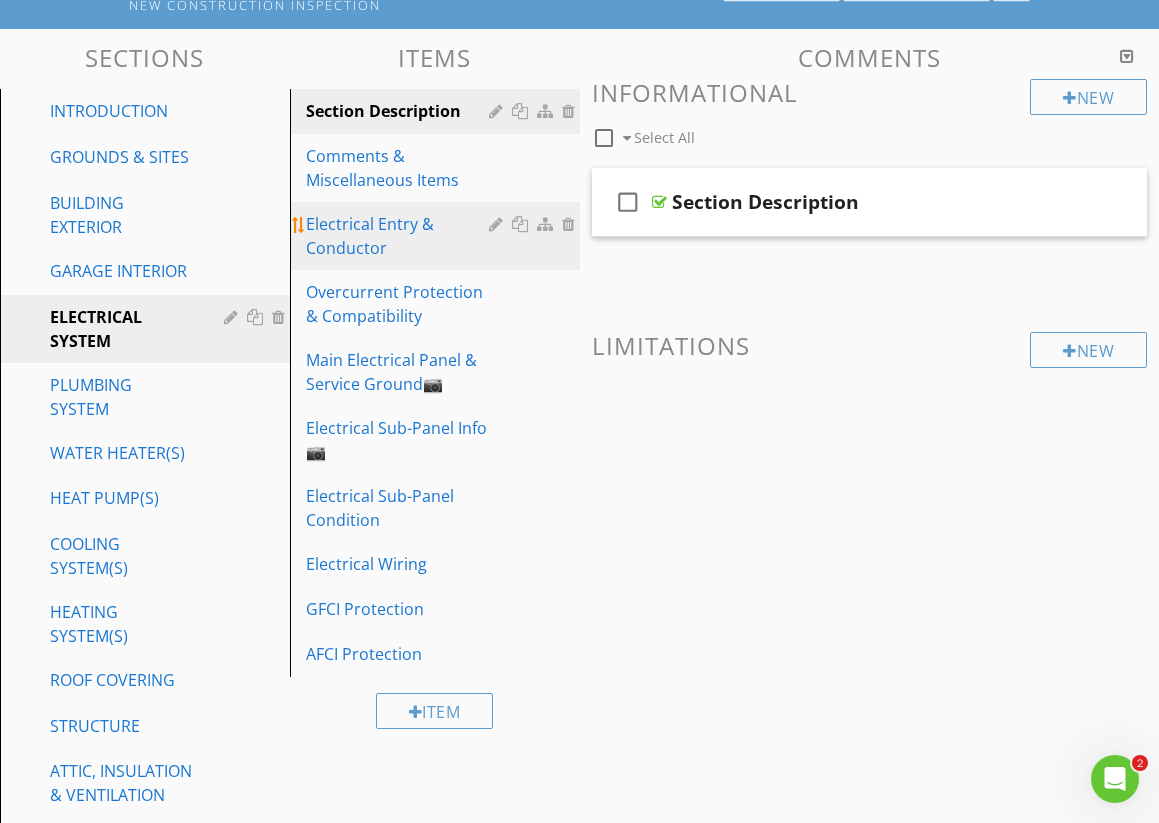 click on "Electrical Entry & Conductor" at bounding box center [400, 236] 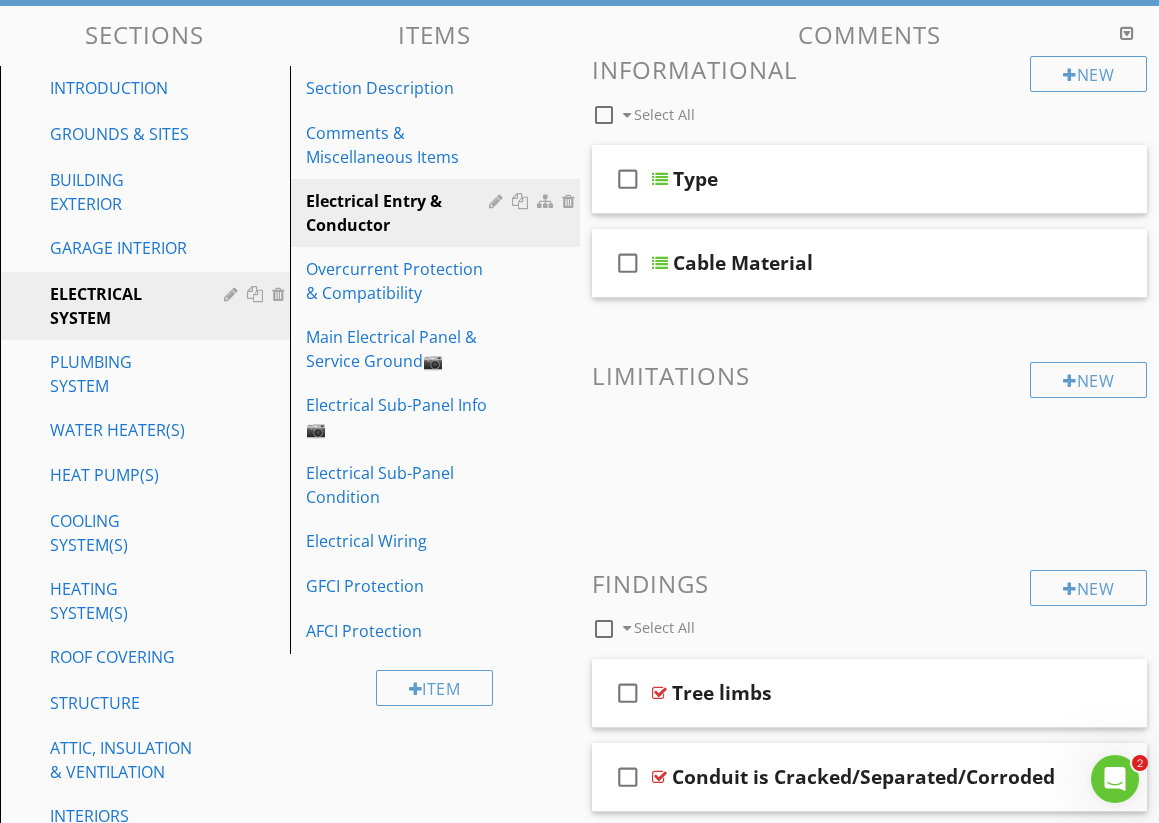 scroll, scrollTop: 197, scrollLeft: 0, axis: vertical 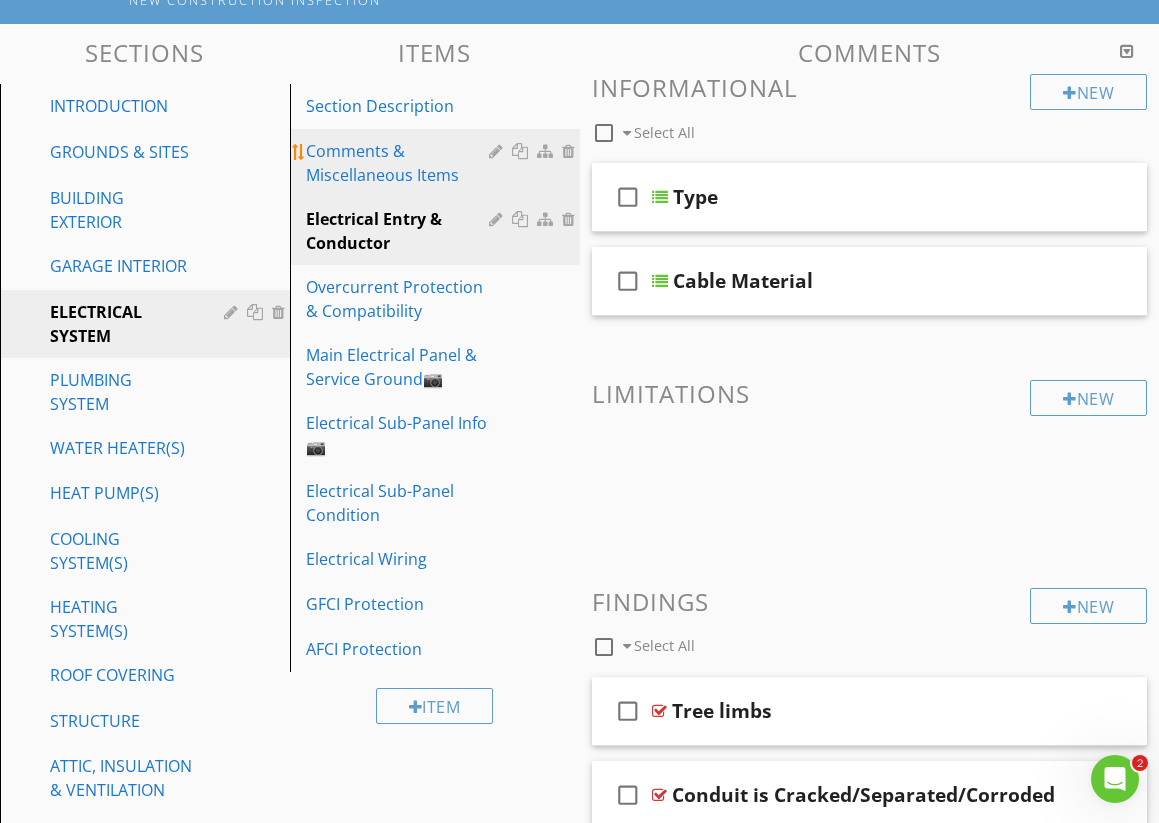 click on "Comments & Miscellaneous Items" at bounding box center (400, 163) 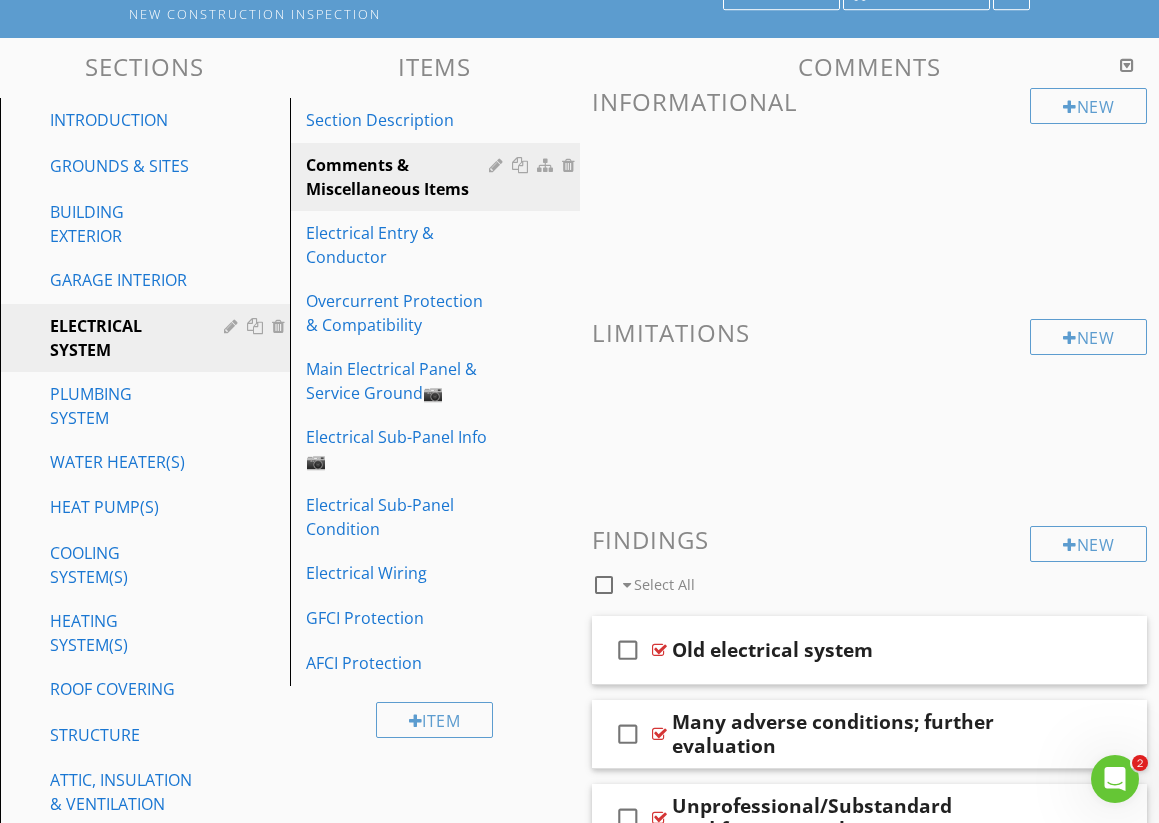 scroll, scrollTop: 178, scrollLeft: 0, axis: vertical 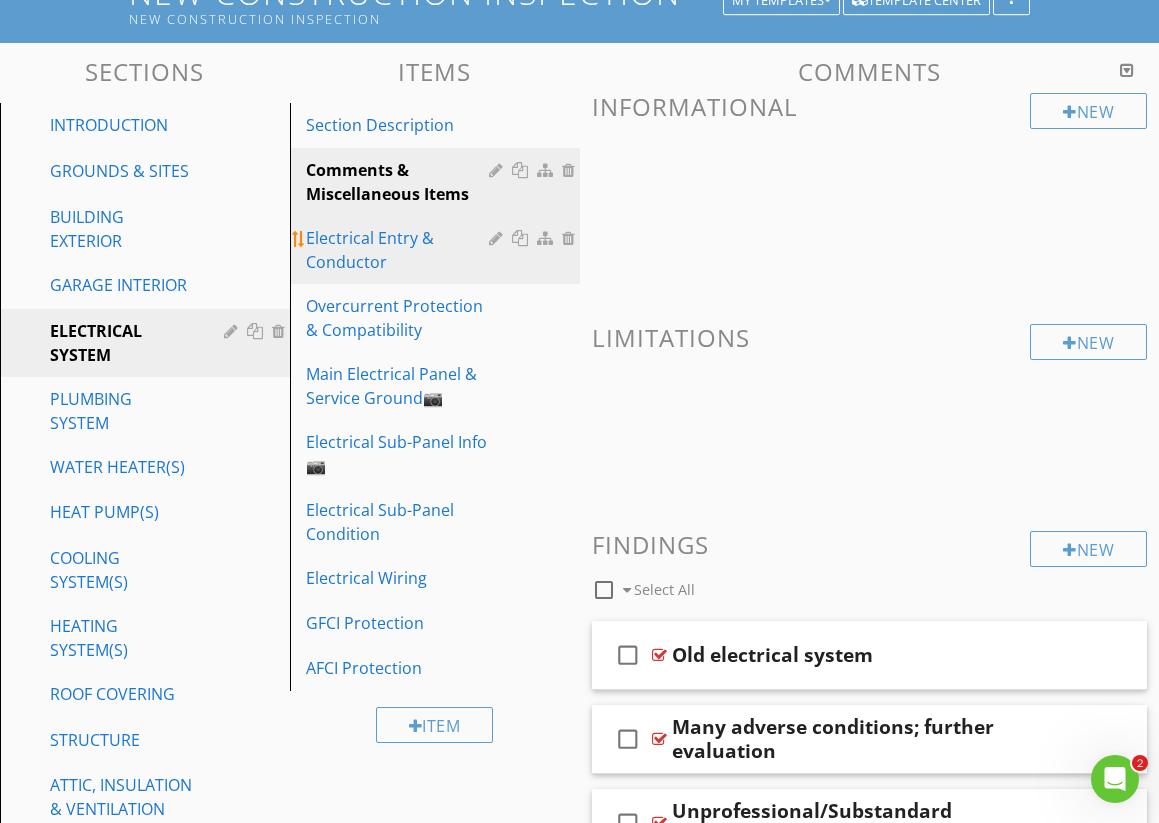 click on "Electrical Entry & Conductor" at bounding box center (400, 250) 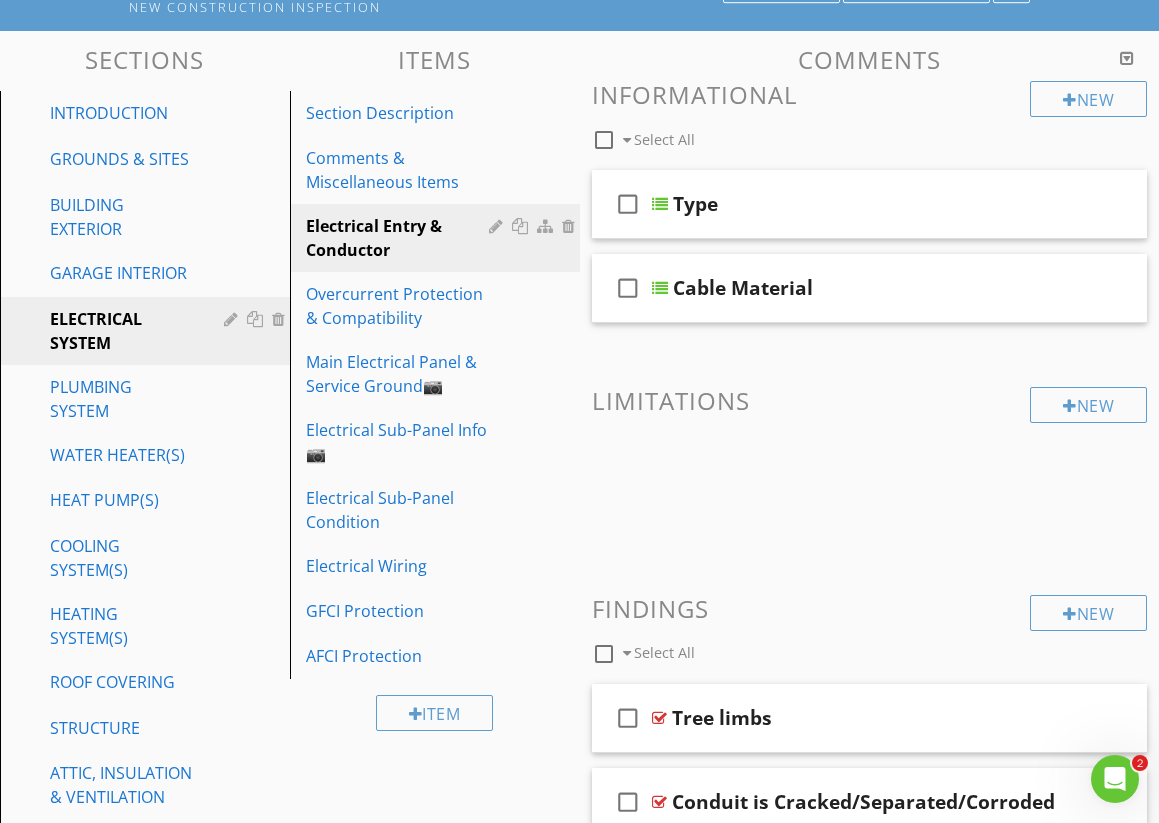 scroll, scrollTop: 187, scrollLeft: 0, axis: vertical 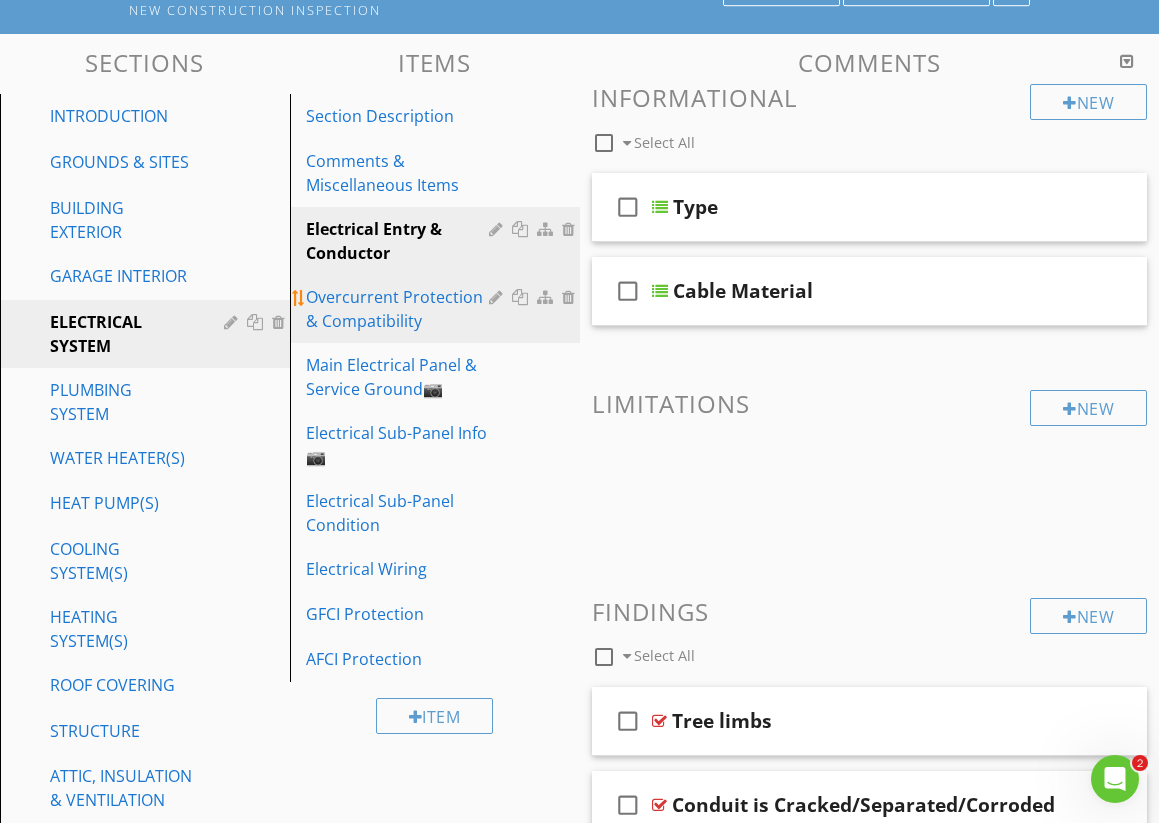 click on "Overcurrent Protection & Compatibility" at bounding box center [400, 309] 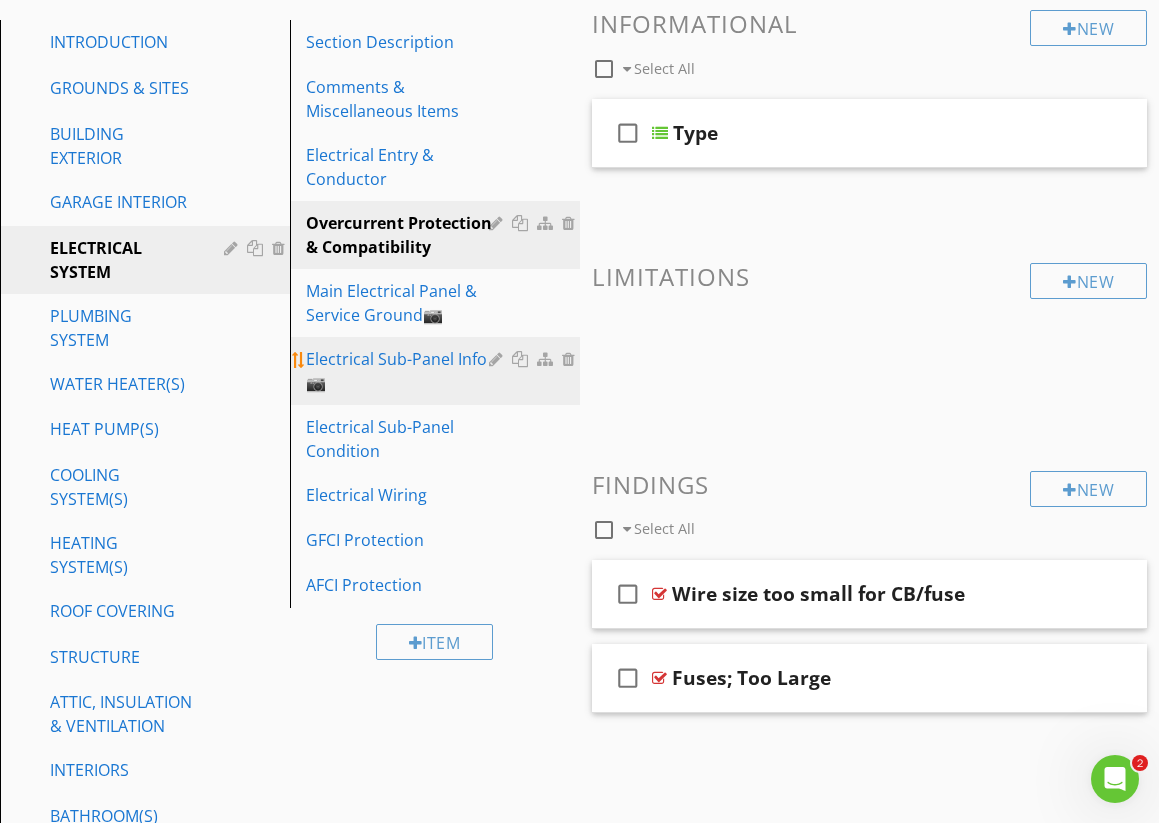 scroll, scrollTop: 262, scrollLeft: 0, axis: vertical 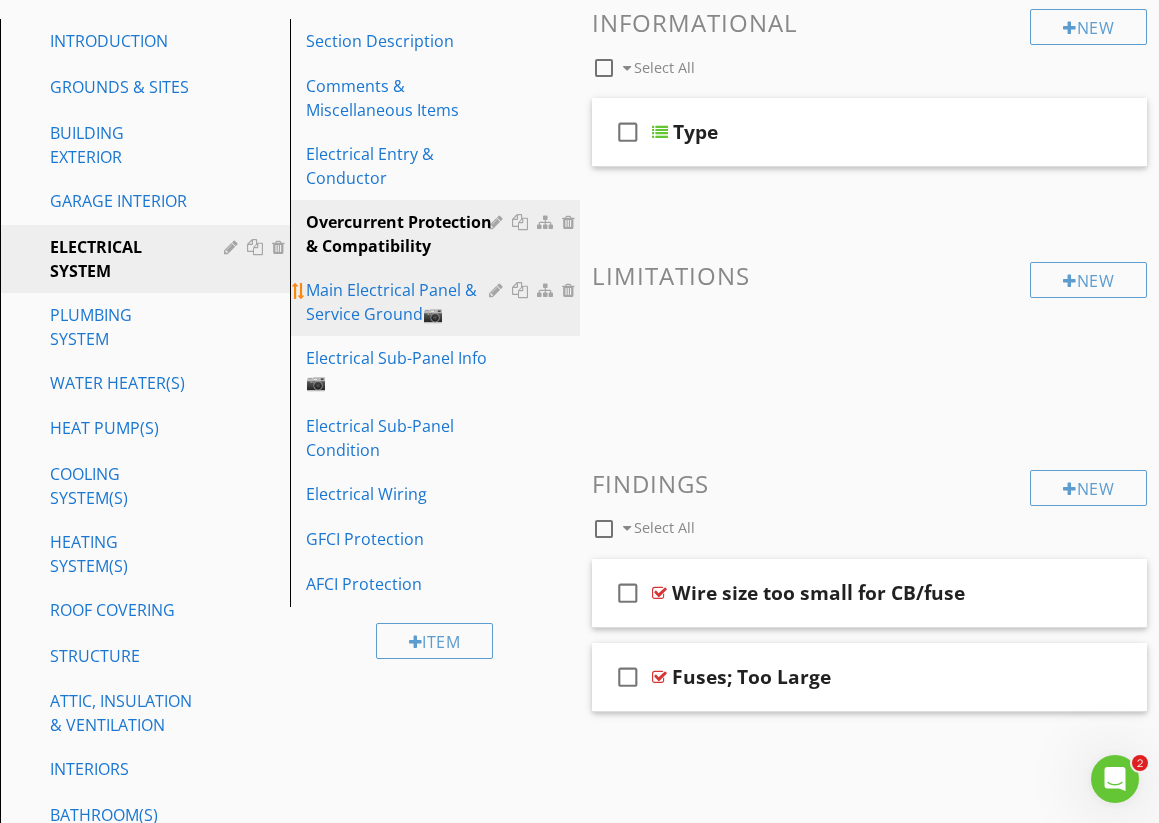 click on "Main Electrical Panel & Service Ground📷" at bounding box center (400, 302) 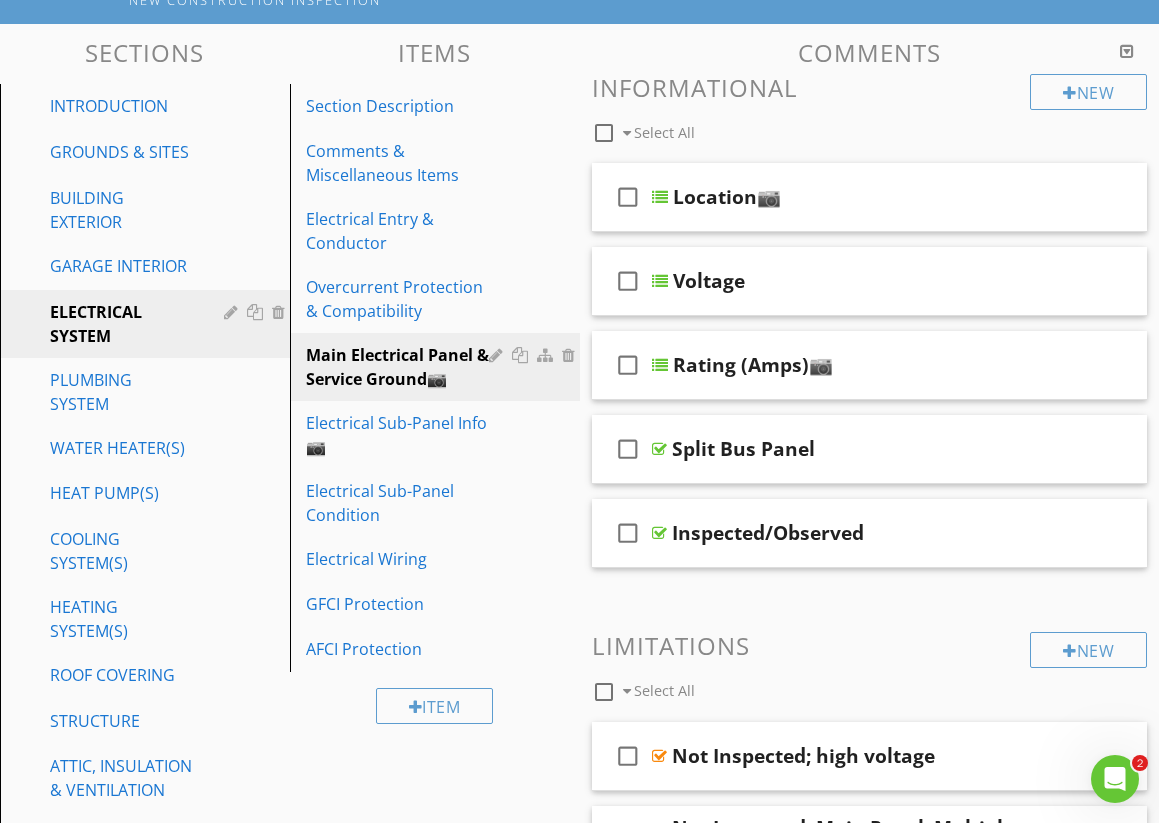 scroll, scrollTop: 199, scrollLeft: 0, axis: vertical 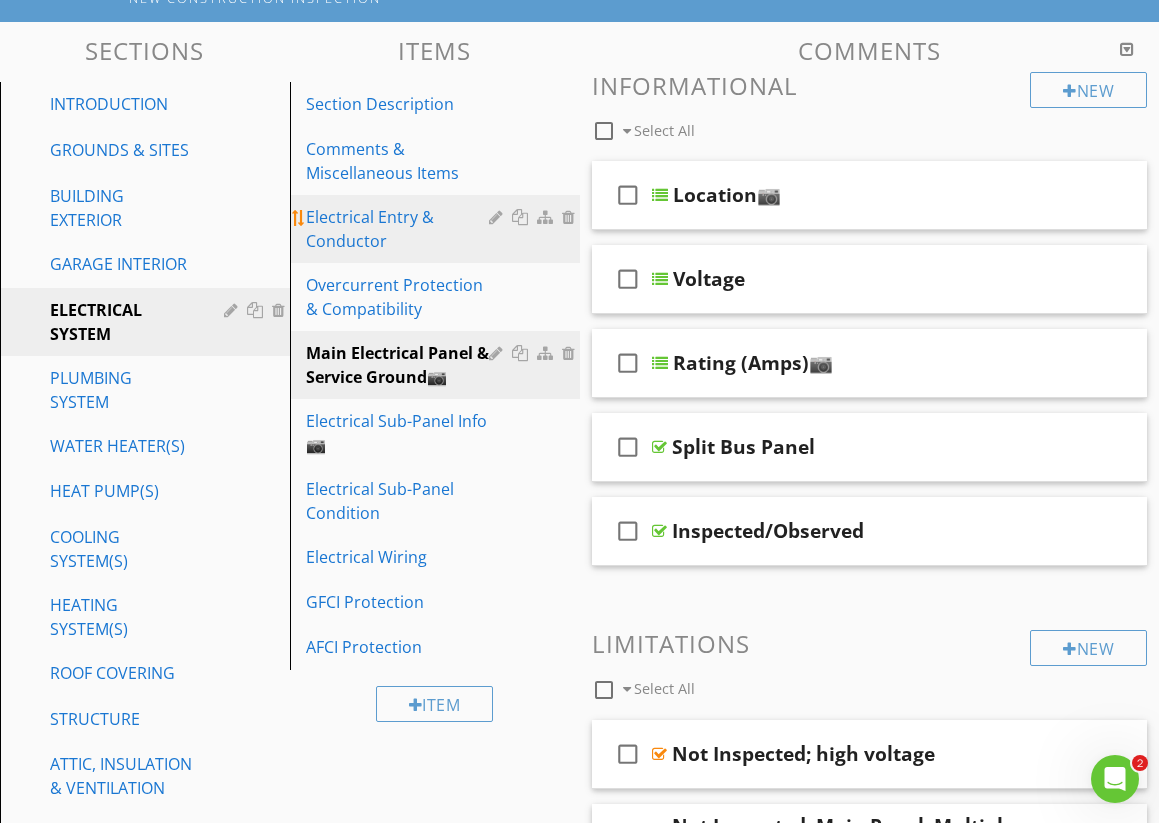 click on "Electrical Entry & Conductor" at bounding box center (400, 229) 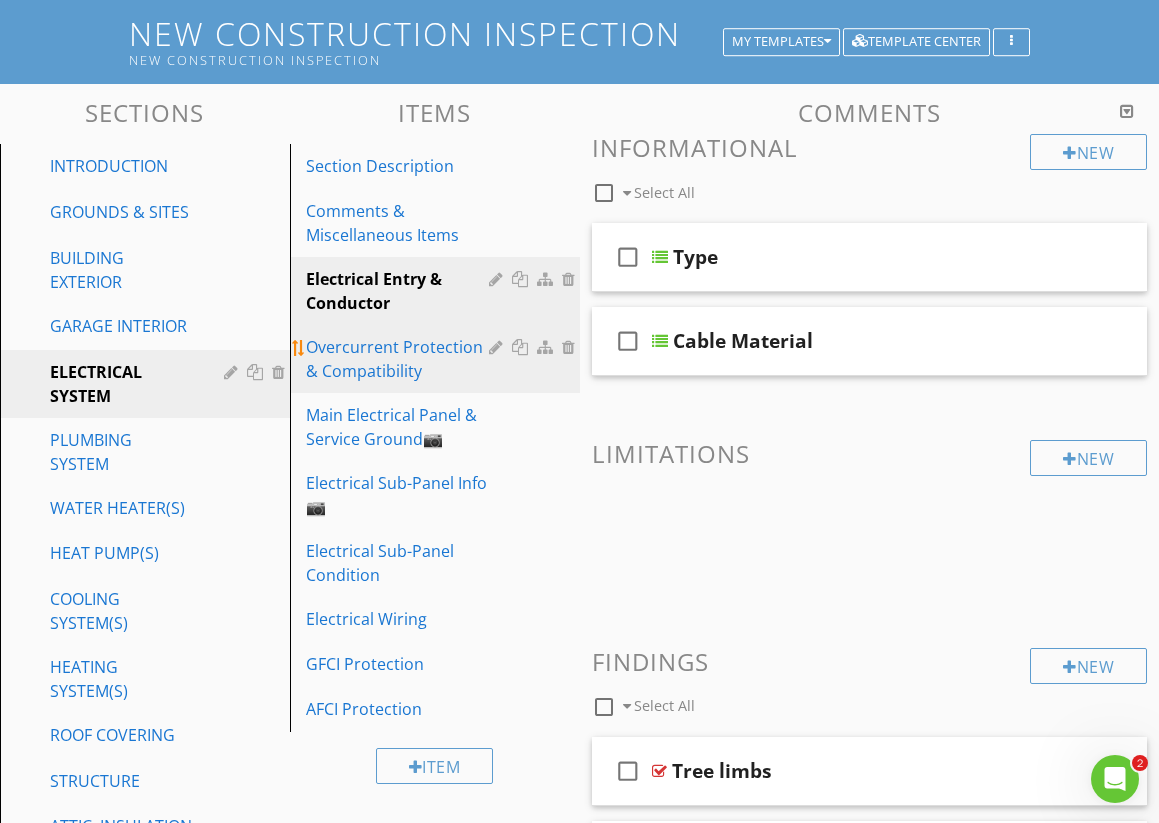 scroll, scrollTop: 136, scrollLeft: 0, axis: vertical 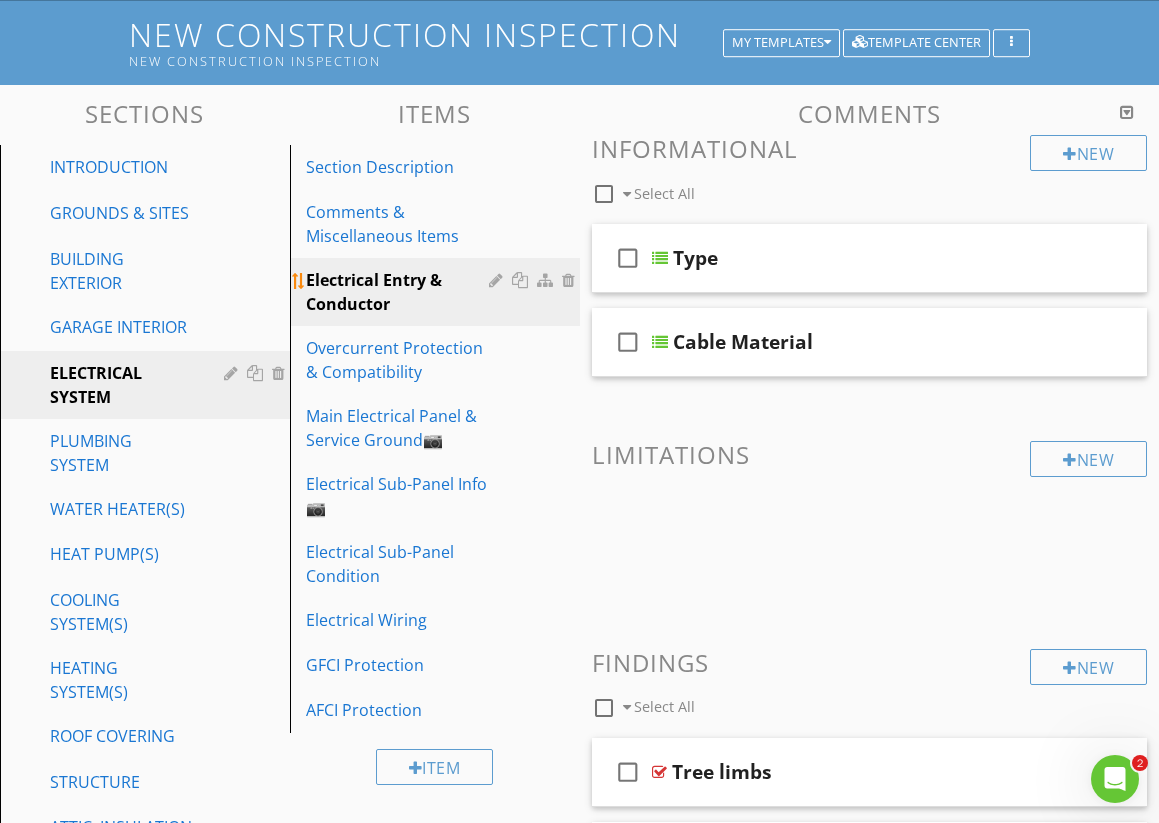 click on "Electrical Entry & Conductor" at bounding box center (400, 292) 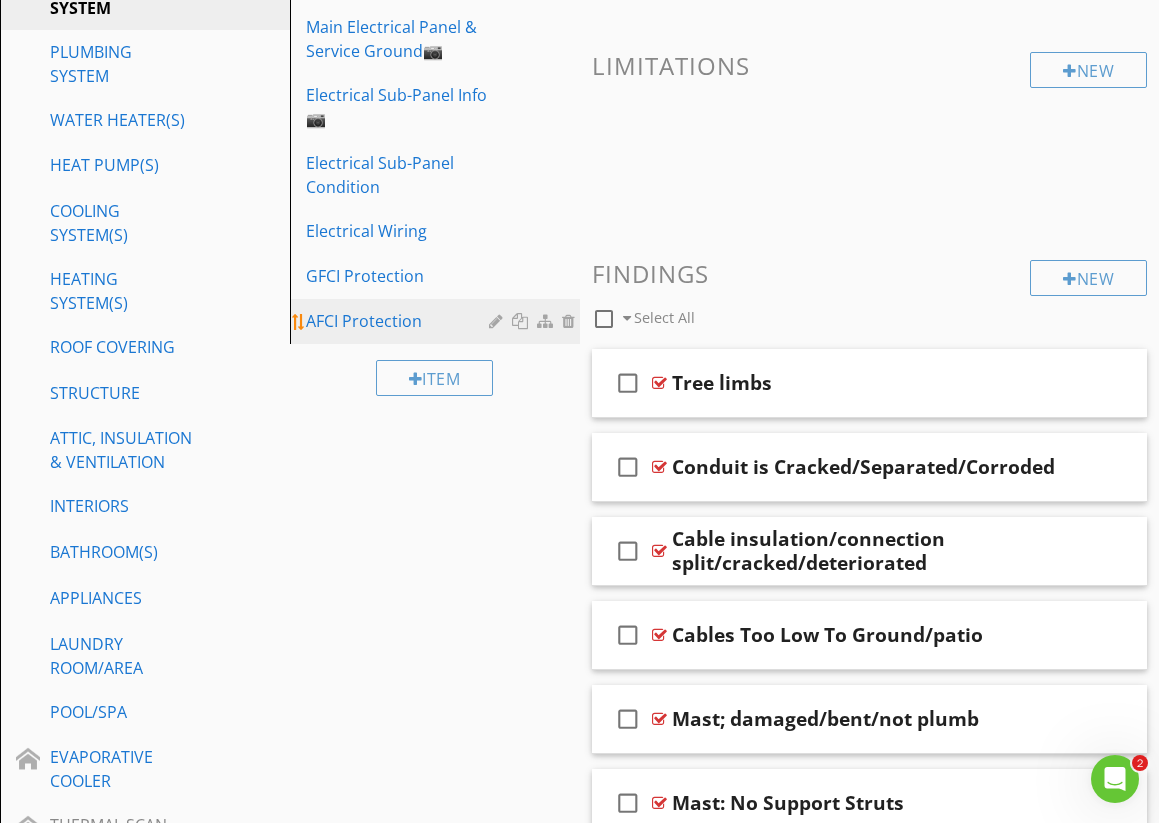 scroll, scrollTop: 507, scrollLeft: 0, axis: vertical 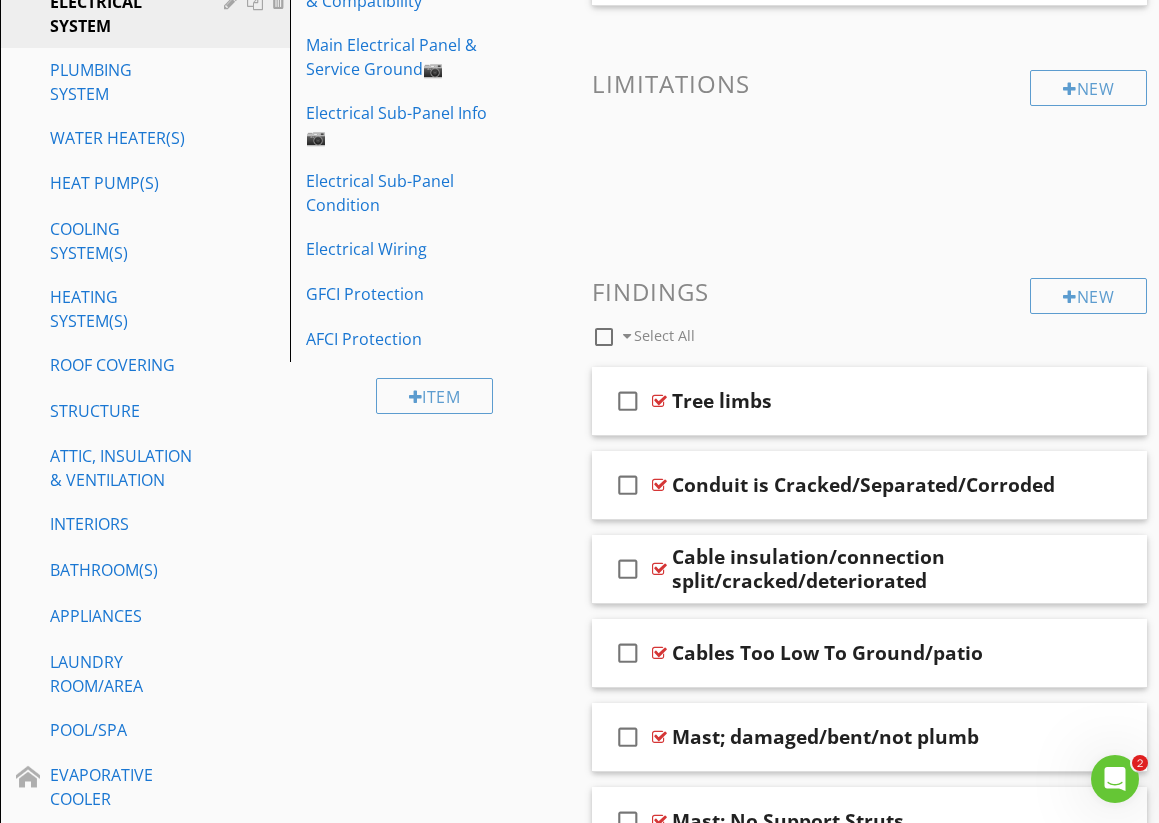click on "Sections
INTRODUCTION           GROUNDS & SITES           BUILDING EXTERIOR           GARAGE INTERIOR           ELECTRICAL SYSTEM           PLUMBING SYSTEM           WATER HEATER(S)           HEAT PUMP(S)           COOLING SYSTEM(S)           HEATING SYSTEM(S)           ROOF COVERING           STRUCTURE           ATTIC, INSULATION & VENTILATION           INTERIORS           BATHROOM(S)           APPLIANCES           LAUNDRY ROOM/AREA           POOL/SPA           EVAPORATIVE COOLER           THERMAL SCAN
Section
Attachments
Attachment
Items
Section Description           Comments & Miscellaneous Items           Electrical Entry & Conductor           Overcurrent Protection & Compatibility           Main Electrical Panel & Service Ground📷           Electrical Sub-Panel Info📷           Electrical Sub-Panel Condition           Electrical Wiring           GFCI Protection" at bounding box center (579, 413) 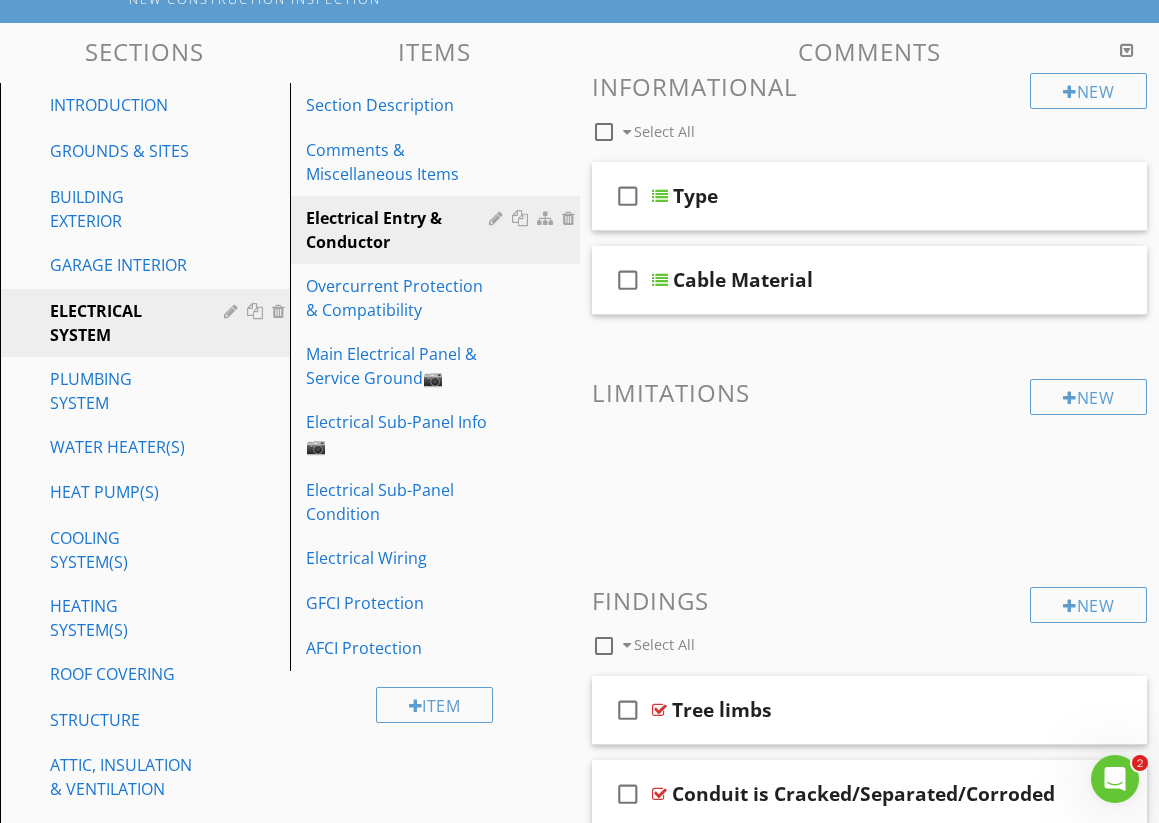 scroll, scrollTop: 180, scrollLeft: 0, axis: vertical 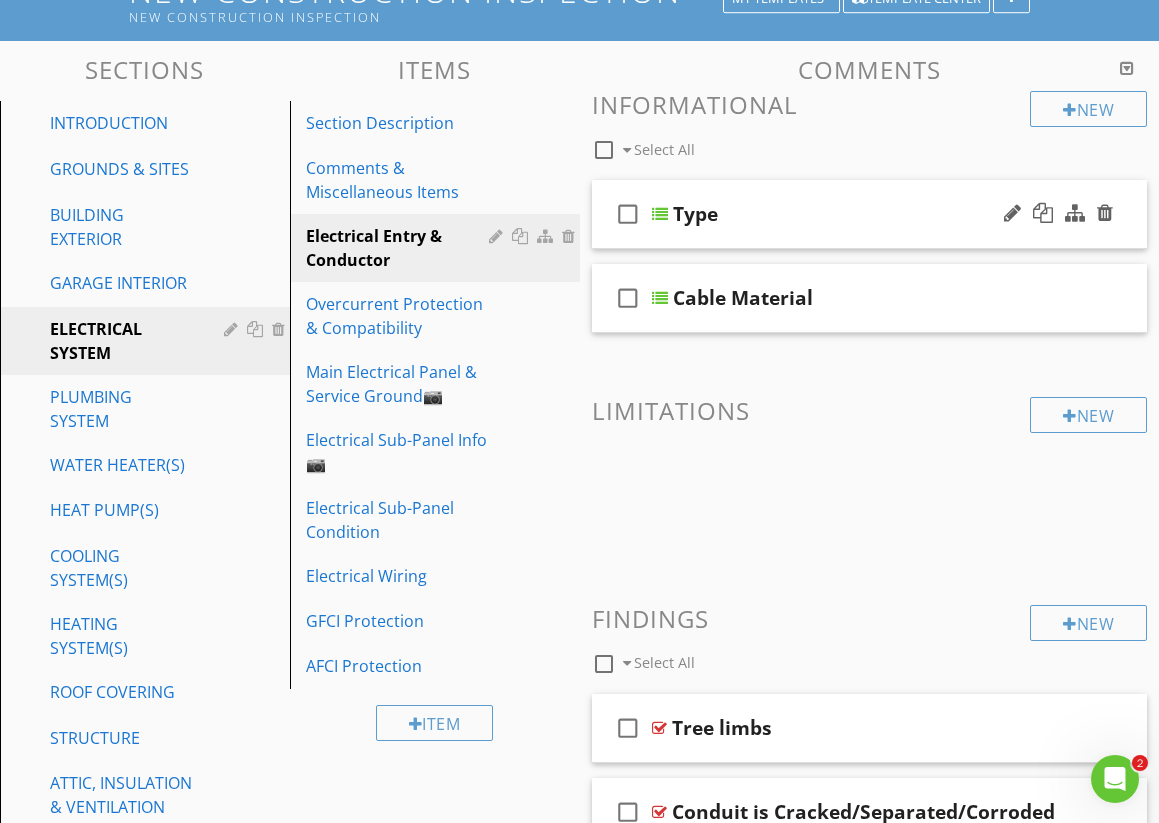 click on "check_box_outline_blank
Type" at bounding box center (870, 214) 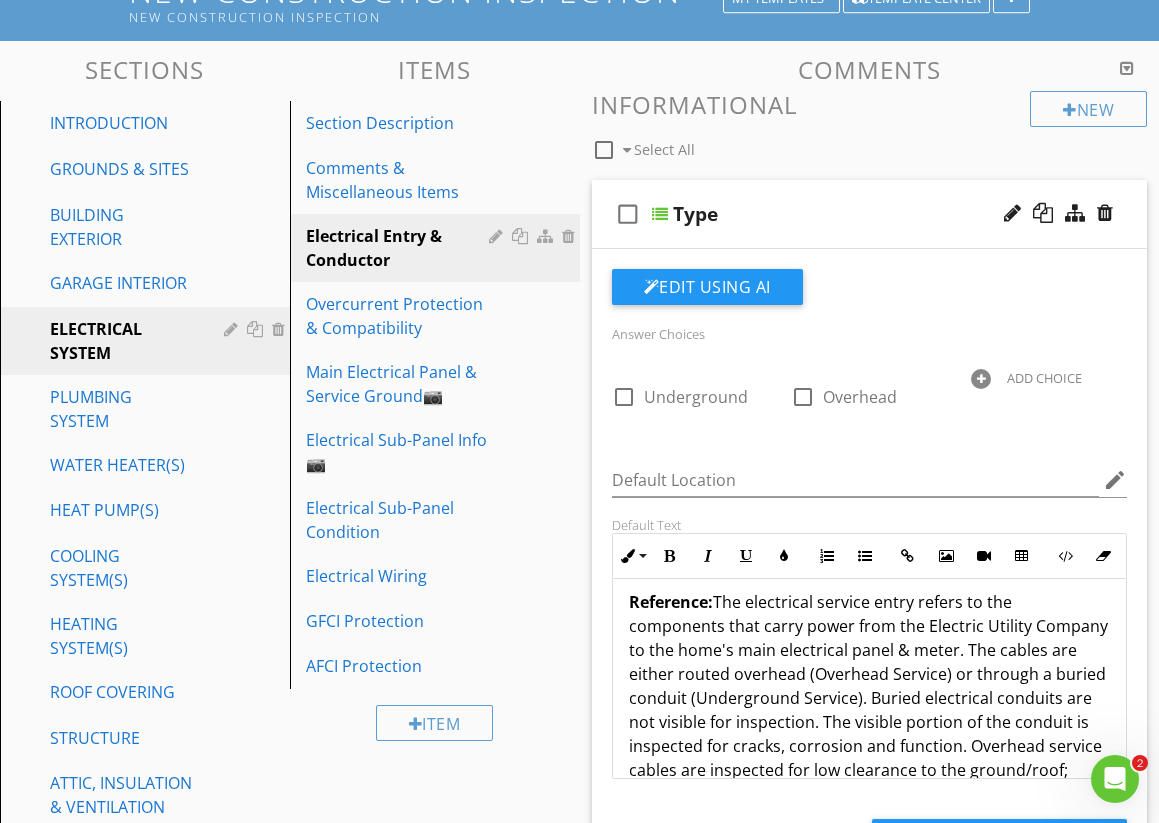scroll, scrollTop: 0, scrollLeft: 0, axis: both 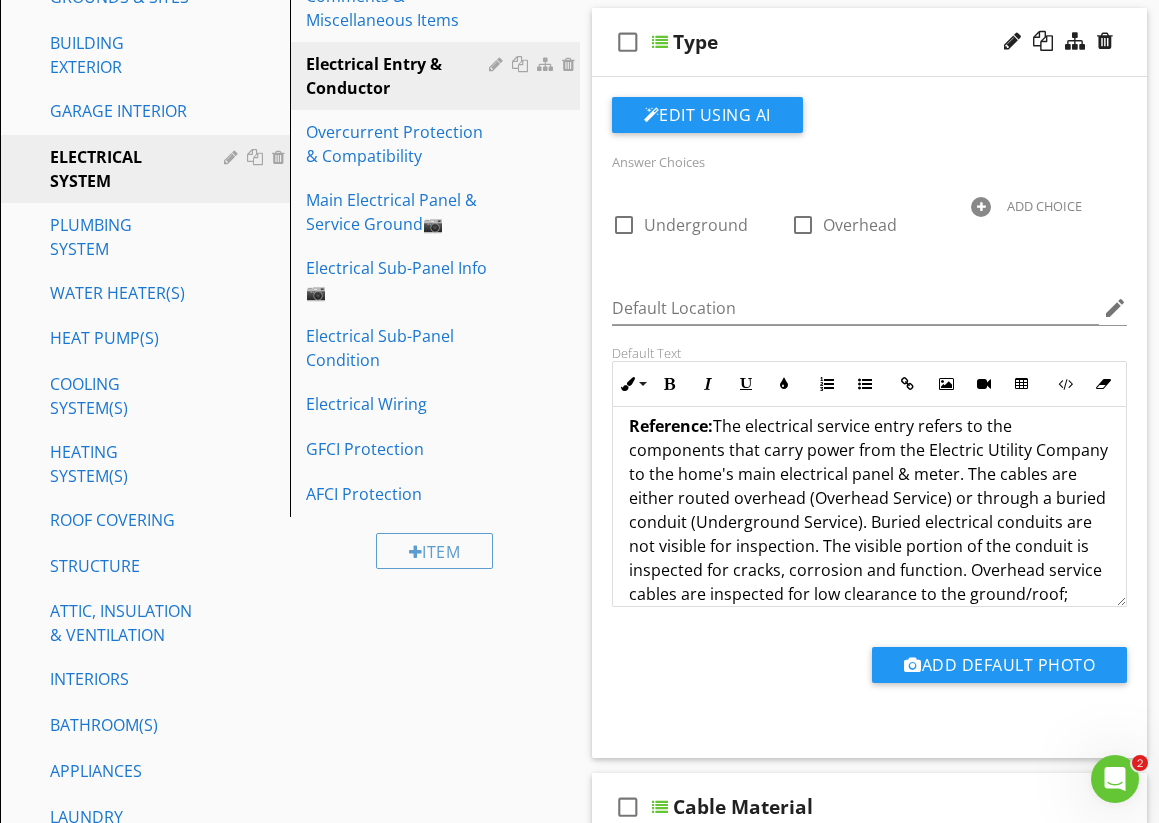 click on "Sections
INTRODUCTION           GROUNDS & SITES           BUILDING EXTERIOR           GARAGE INTERIOR           ELECTRICAL SYSTEM           PLUMBING SYSTEM           WATER HEATER(S)           HEAT PUMP(S)           COOLING SYSTEM(S)           HEATING SYSTEM(S)           ROOF COVERING           STRUCTURE           ATTIC, INSULATION & VENTILATION           INTERIORS           BATHROOM(S)           APPLIANCES           LAUNDRY ROOM/AREA           POOL/SPA           EVAPORATIVE COOLER           THERMAL SCAN
Section
Attachments
Attachment
Items
Section Description           Comments & Miscellaneous Items           Electrical Entry & Conductor           Overcurrent Protection & Compatibility           Main Electrical Panel & Service Ground📷           Electrical Sub-Panel Info📷           Electrical Sub-Panel Condition           Electrical Wiring           GFCI Protection" at bounding box center (579, 855) 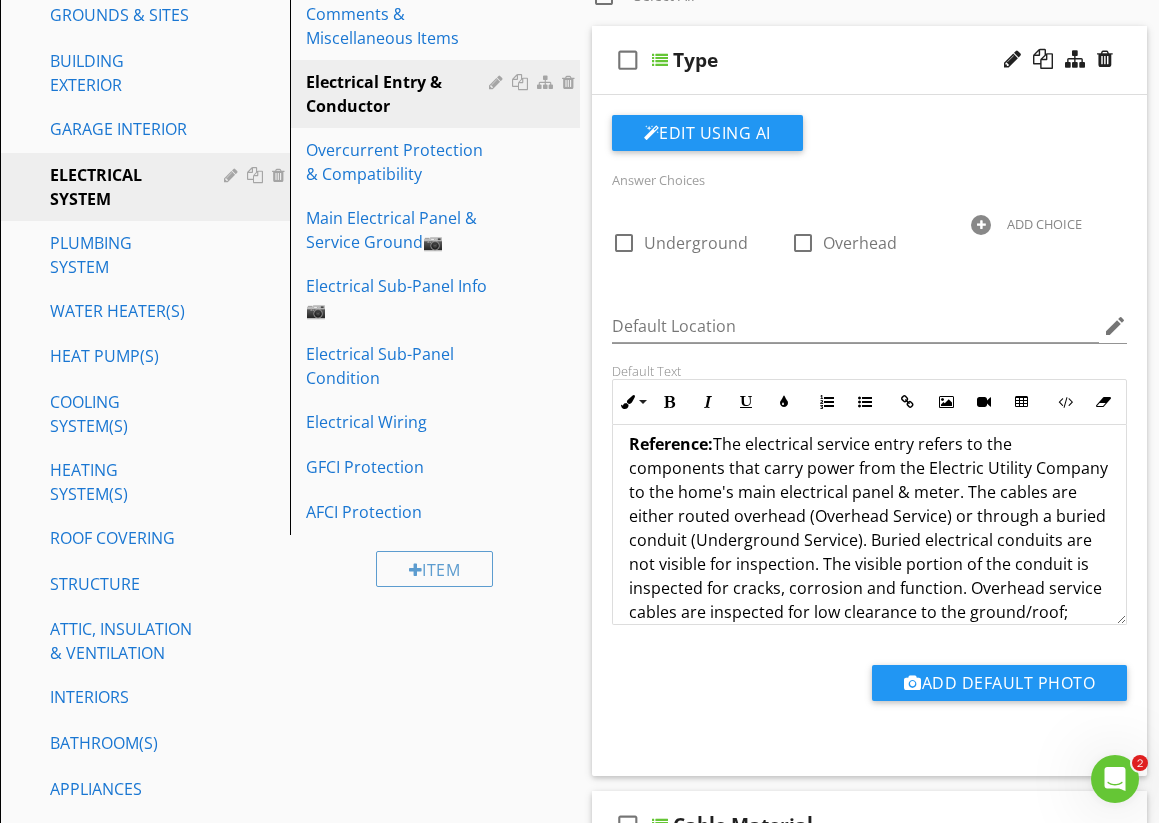 scroll, scrollTop: 327, scrollLeft: 0, axis: vertical 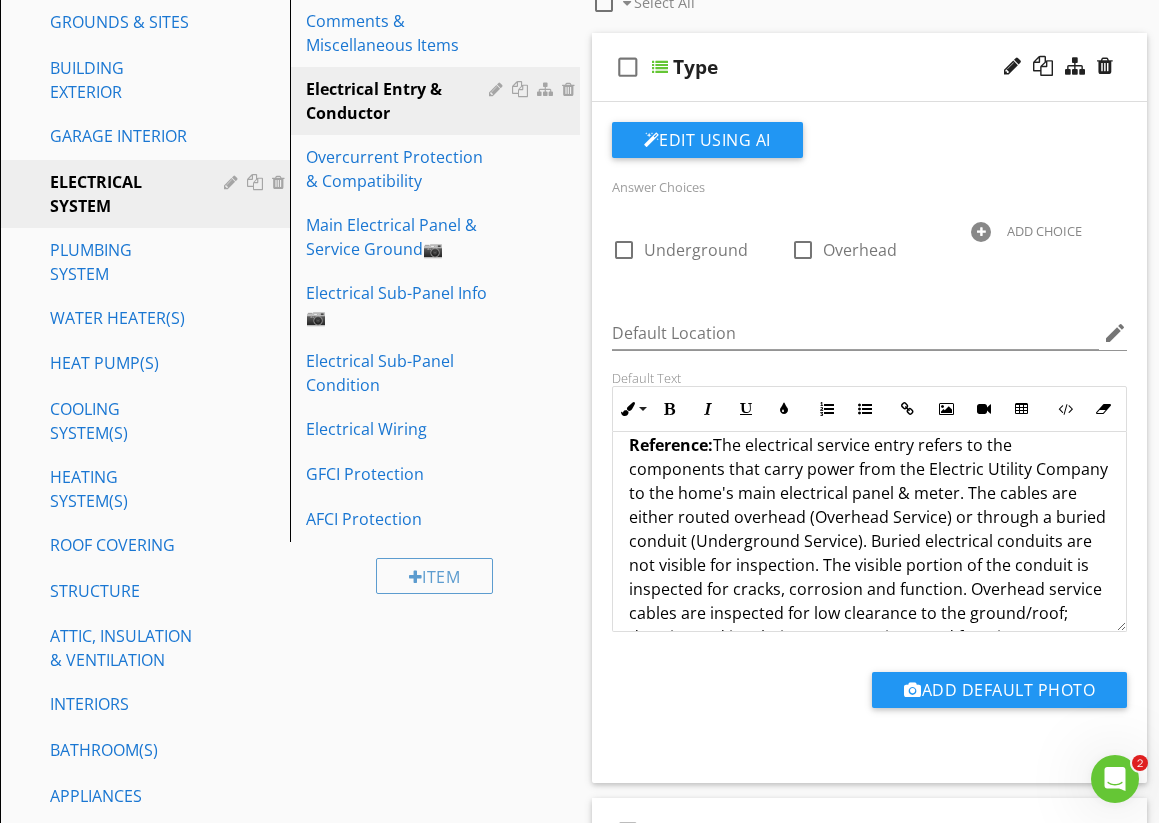click on "Sections
INTRODUCTION           GROUNDS & SITES           BUILDING EXTERIOR           GARAGE INTERIOR           ELECTRICAL SYSTEM           PLUMBING SYSTEM           WATER HEATER(S)           HEAT PUMP(S)           COOLING SYSTEM(S)           HEATING SYSTEM(S)           ROOF COVERING           STRUCTURE           ATTIC, INSULATION & VENTILATION           INTERIORS           BATHROOM(S)           APPLIANCES           LAUNDRY ROOM/AREA           POOL/SPA           EVAPORATIVE COOLER           THERMAL SCAN
Section
Attachments
Attachment
Items
Section Description           Comments & Miscellaneous Items           Electrical Entry & Conductor           Overcurrent Protection & Compatibility           Main Electrical Panel & Service Ground📷           Electrical Sub-Panel Info📷           Electrical Sub-Panel Condition           Electrical Wiring           GFCI Protection" at bounding box center [579, 880] 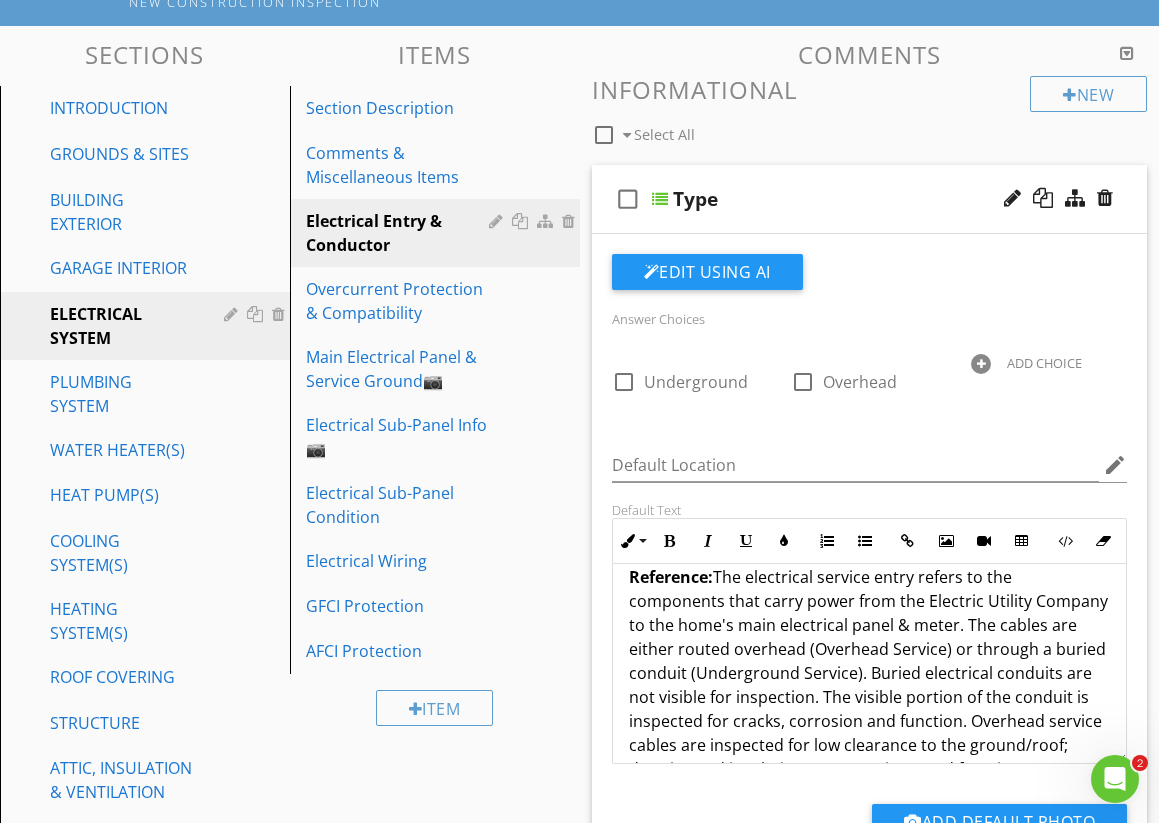 scroll, scrollTop: 181, scrollLeft: 0, axis: vertical 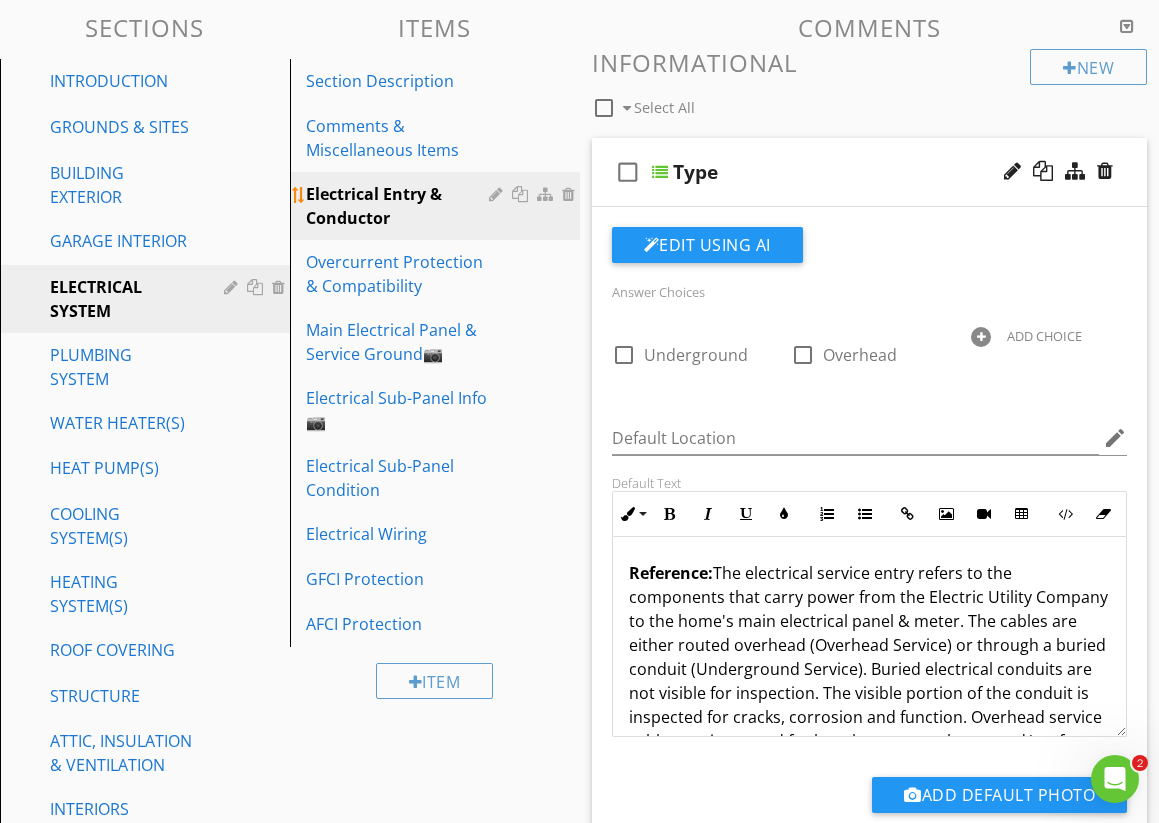 click on "Electrical Entry & Conductor" at bounding box center (400, 206) 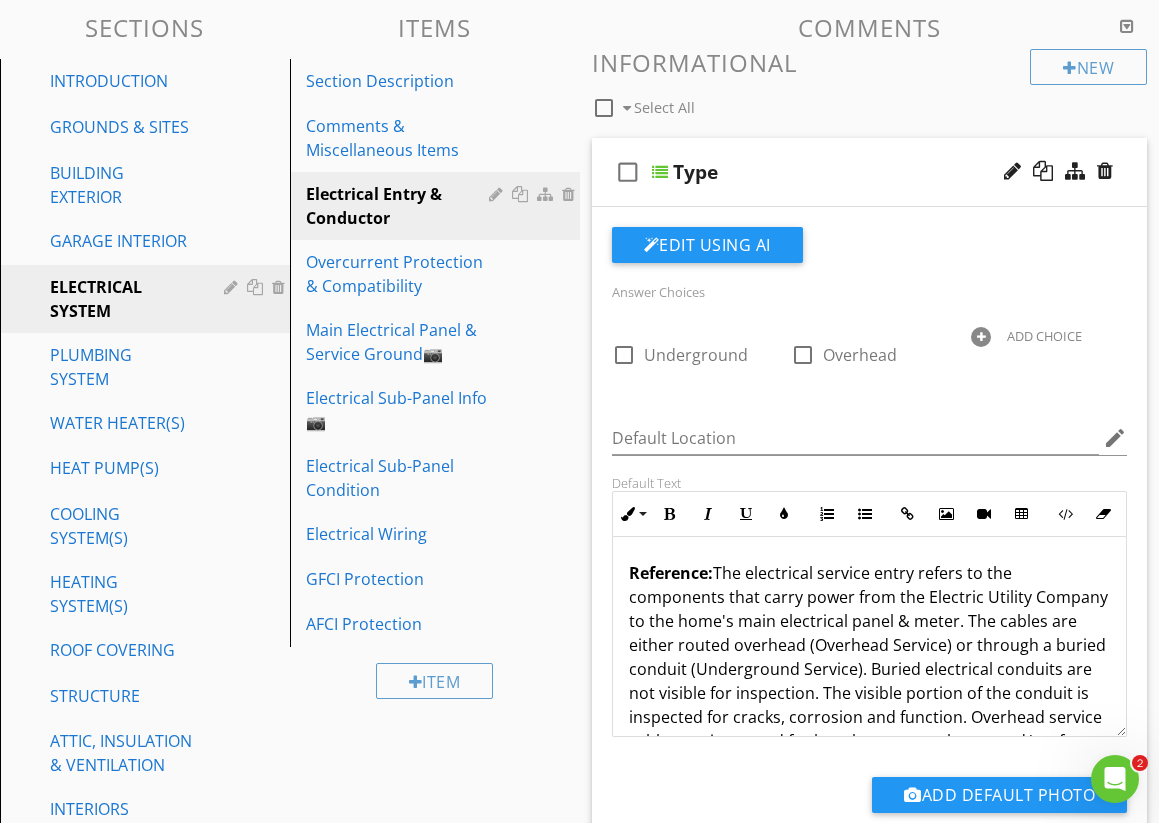 click on "Type" at bounding box center (866, 172) 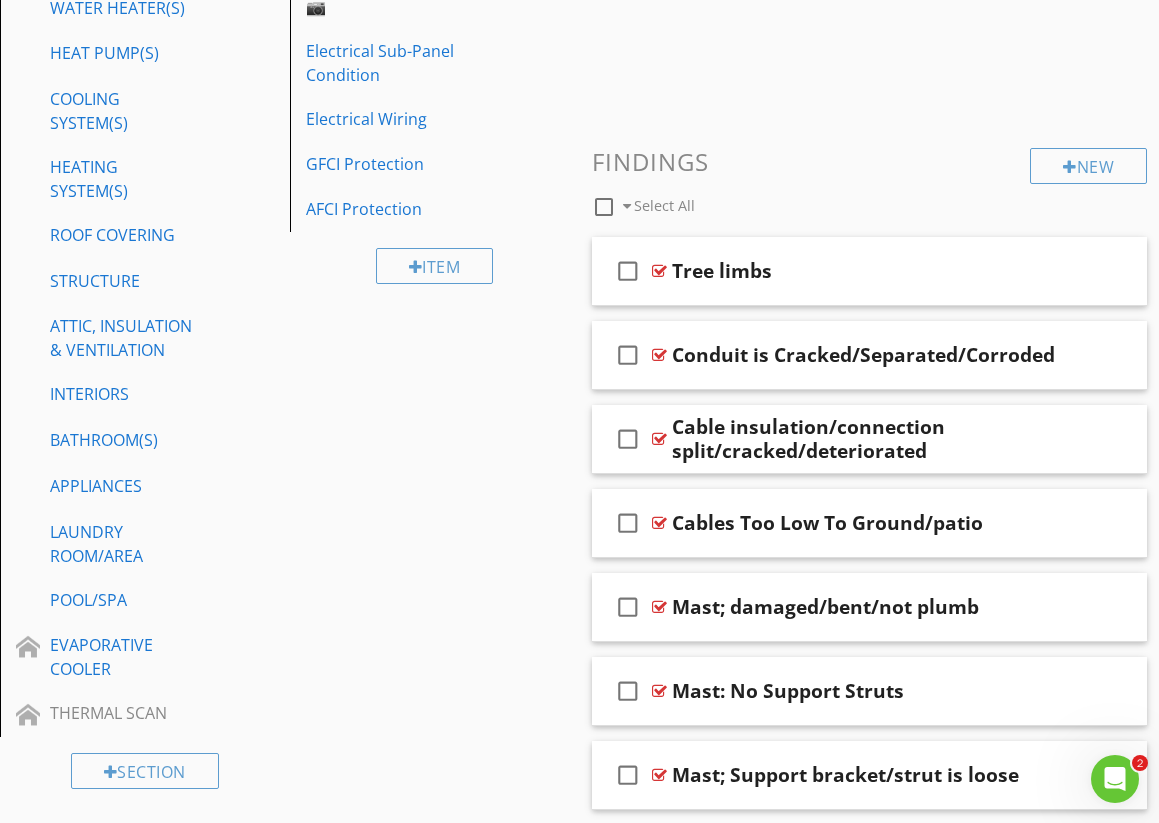 scroll, scrollTop: 588, scrollLeft: 0, axis: vertical 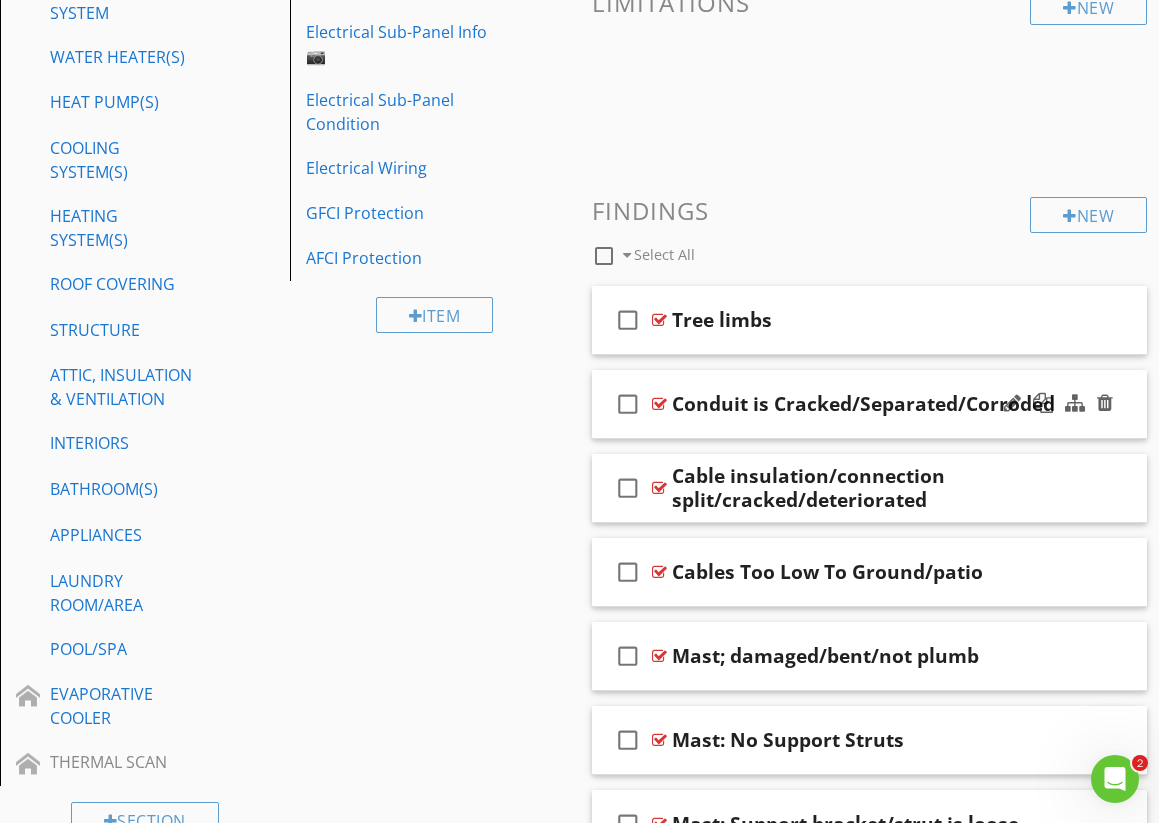 click on "check_box_outline_blank
Conduit is Cracked/Separated/Corroded" at bounding box center [870, 404] 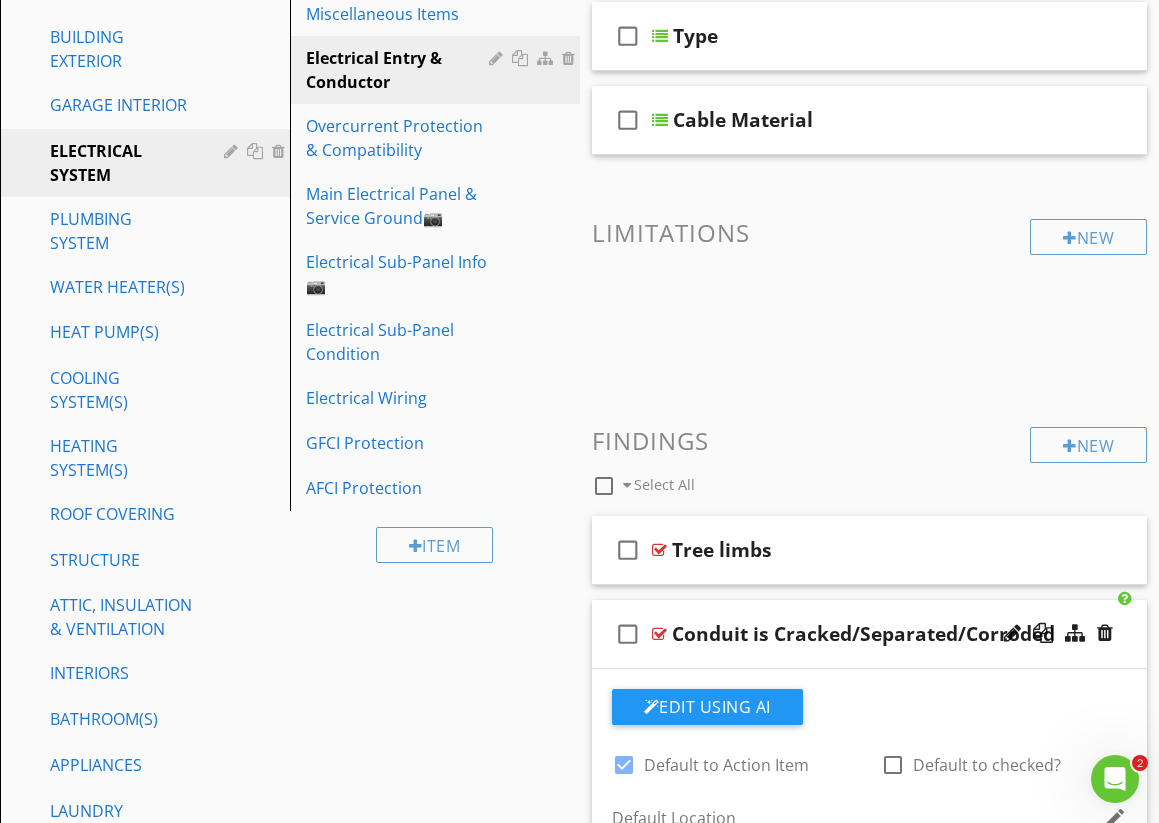 scroll, scrollTop: 360, scrollLeft: 0, axis: vertical 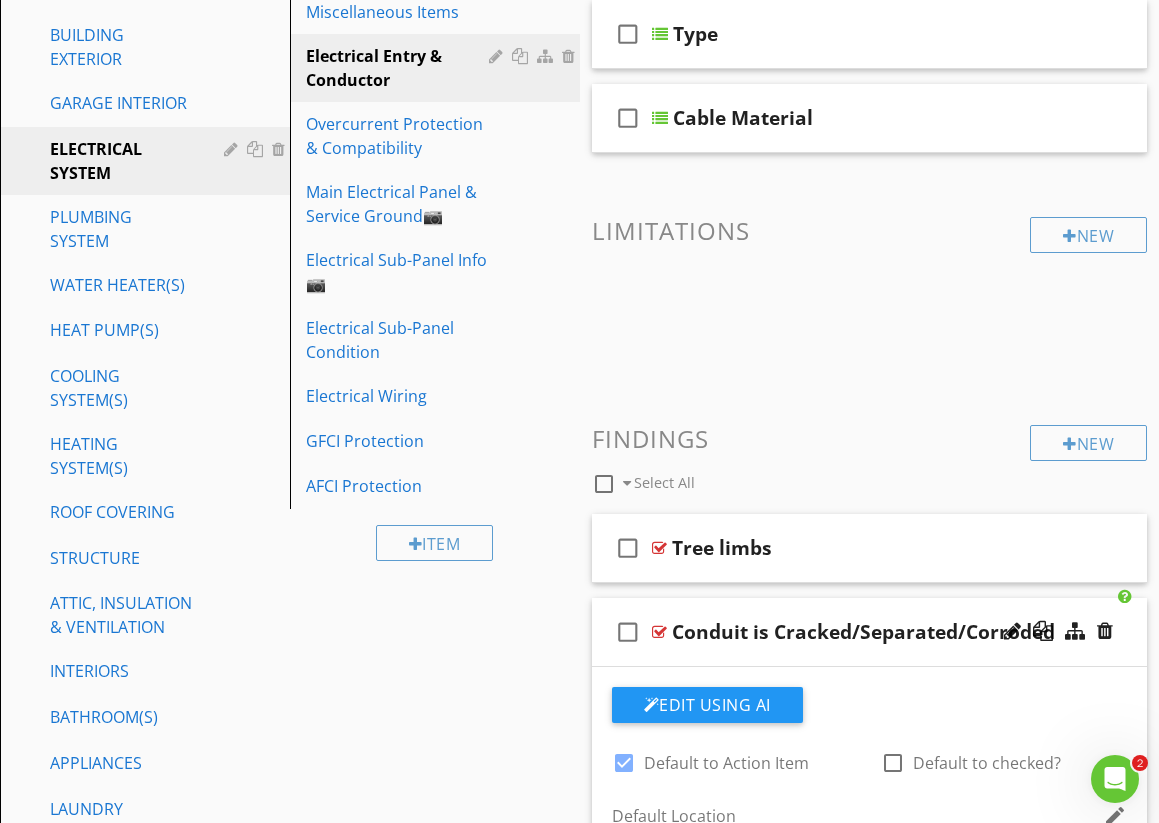 click on "Sections
INTRODUCTION           GROUNDS & SITES           BUILDING EXTERIOR           GARAGE INTERIOR           ELECTRICAL SYSTEM           PLUMBING SYSTEM           WATER HEATER(S)           HEAT PUMP(S)           COOLING SYSTEM(S)           HEATING SYSTEM(S)           ROOF COVERING           STRUCTURE           ATTIC, INSULATION & VENTILATION           INTERIORS           BATHROOM(S)           APPLIANCES           LAUNDRY ROOM/AREA           POOL/SPA           EVAPORATIVE COOLER           THERMAL SCAN
Section
Attachments
Attachment
Items
Section Description           Comments & Miscellaneous Items           Electrical Entry & Conductor           Overcurrent Protection & Compatibility           Main Electrical Panel & Service Ground📷           Electrical Sub-Panel Info📷           Electrical Sub-Panel Condition           Electrical Wiring           GFCI Protection" at bounding box center [579, 806] 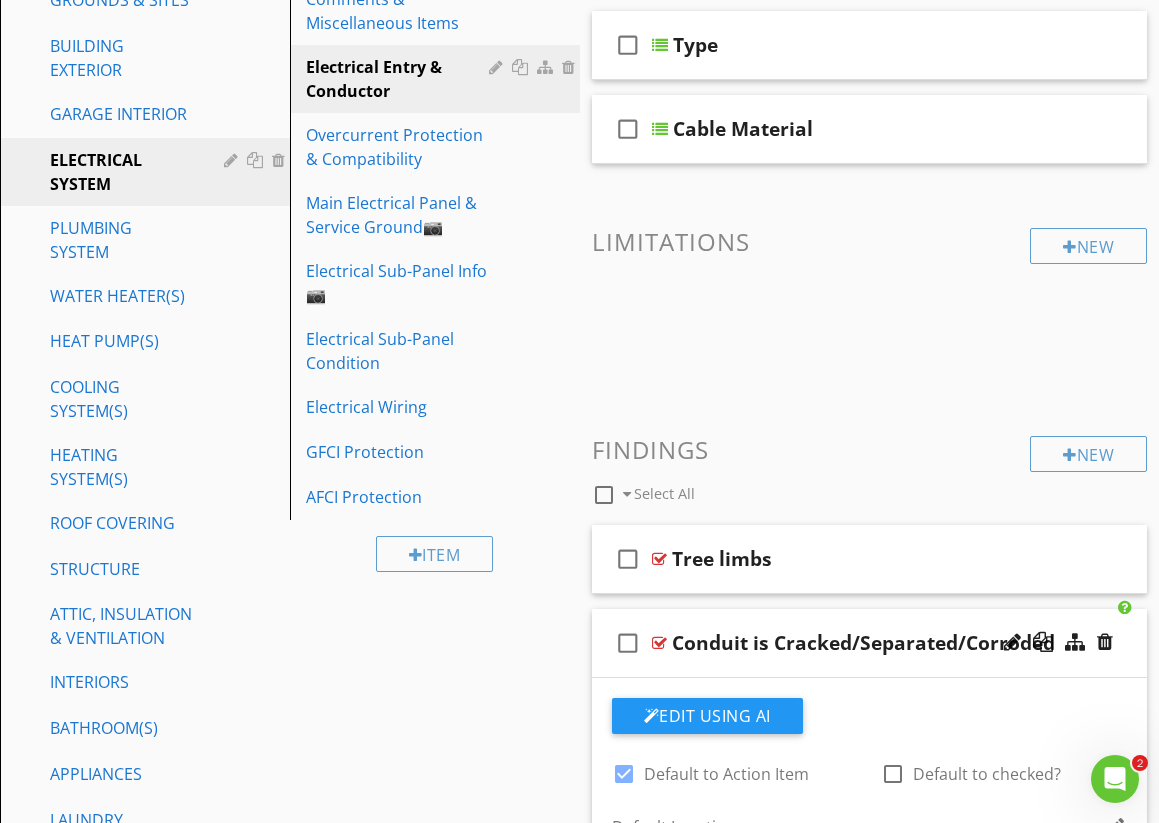 scroll, scrollTop: 321, scrollLeft: 0, axis: vertical 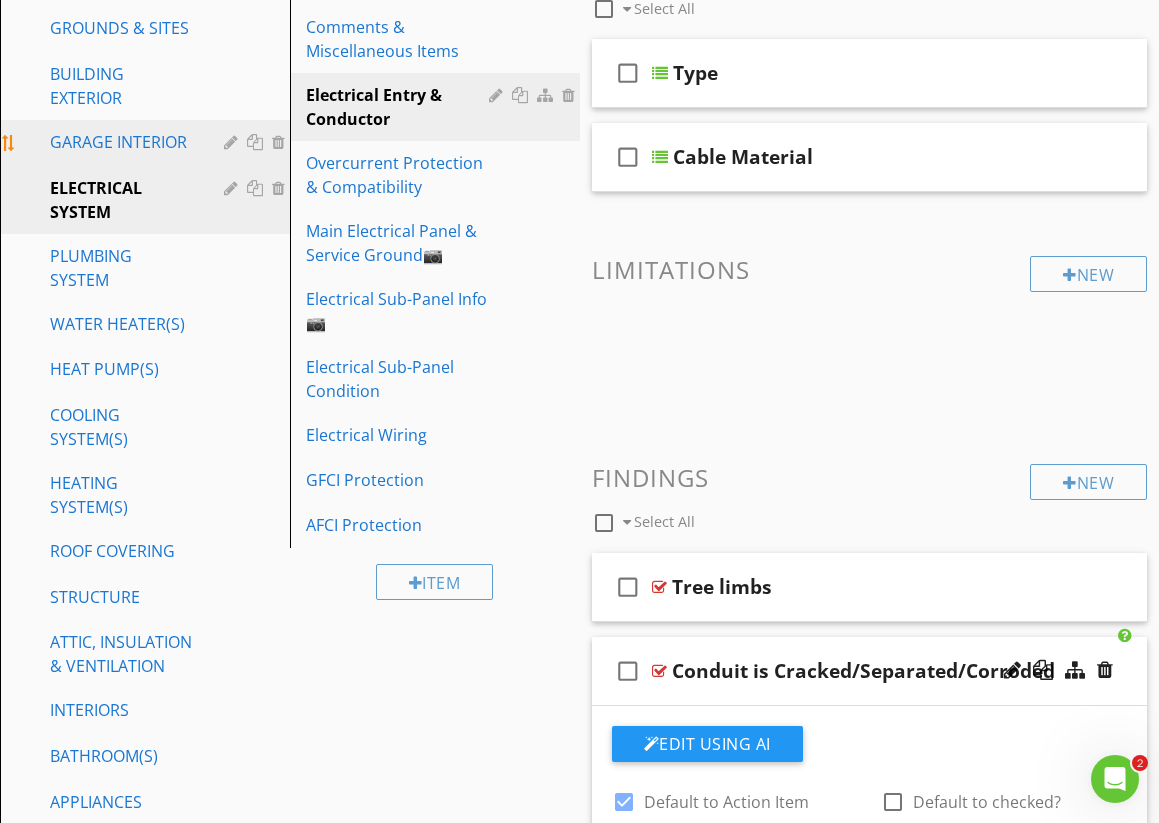 click on "GARAGE INTERIOR" at bounding box center (122, 142) 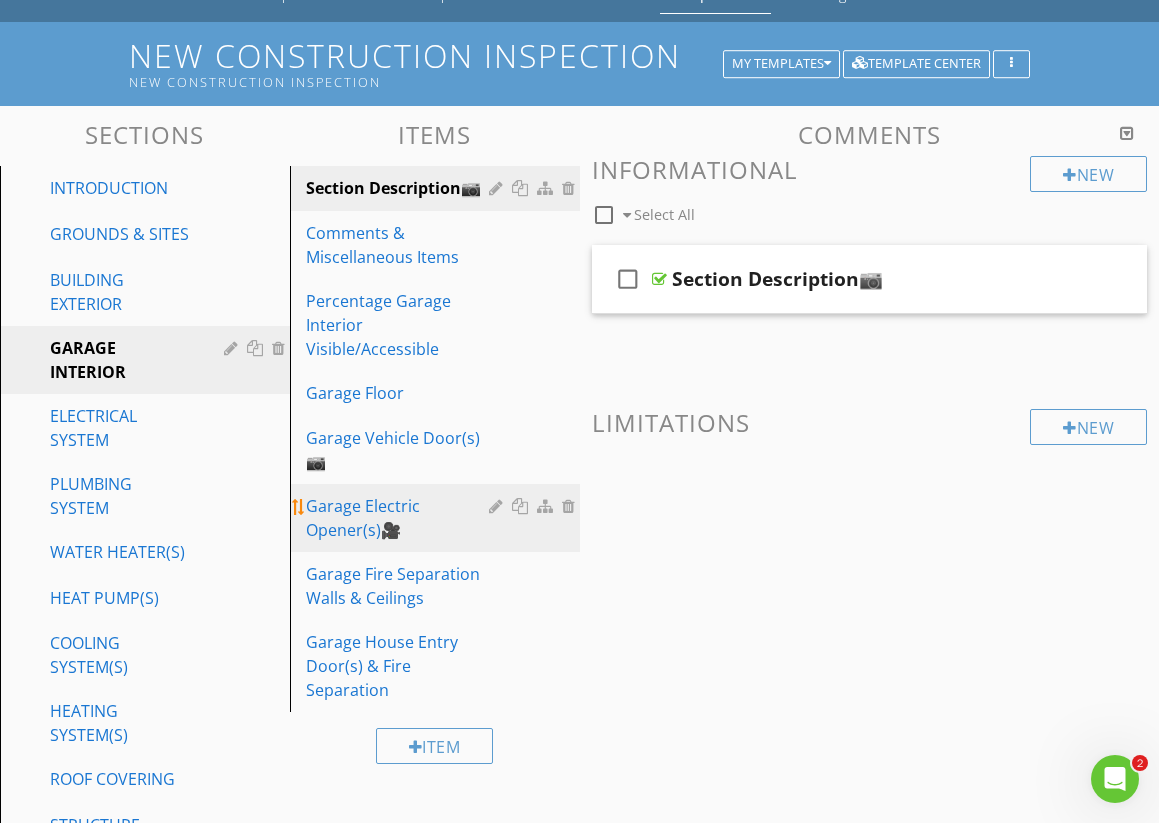 scroll, scrollTop: 128, scrollLeft: 0, axis: vertical 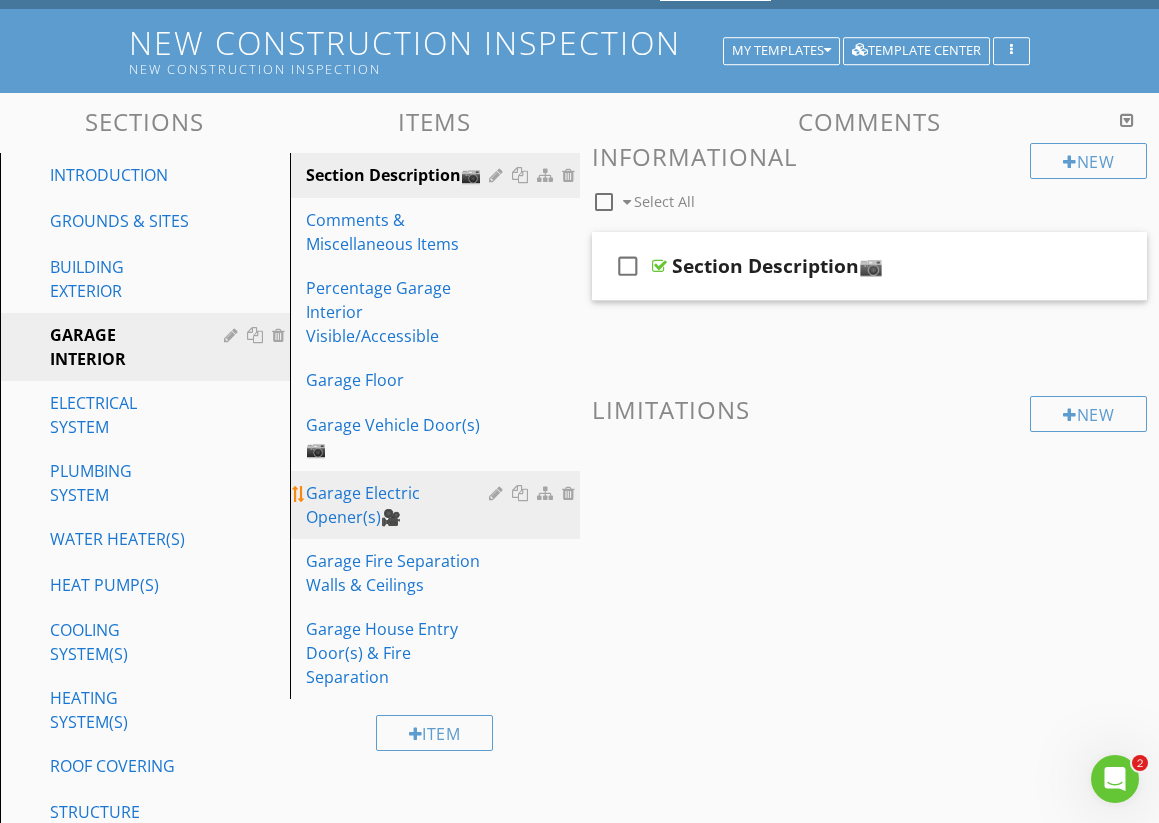 click on "Garage Electric Opener(s)🎥" at bounding box center [400, 505] 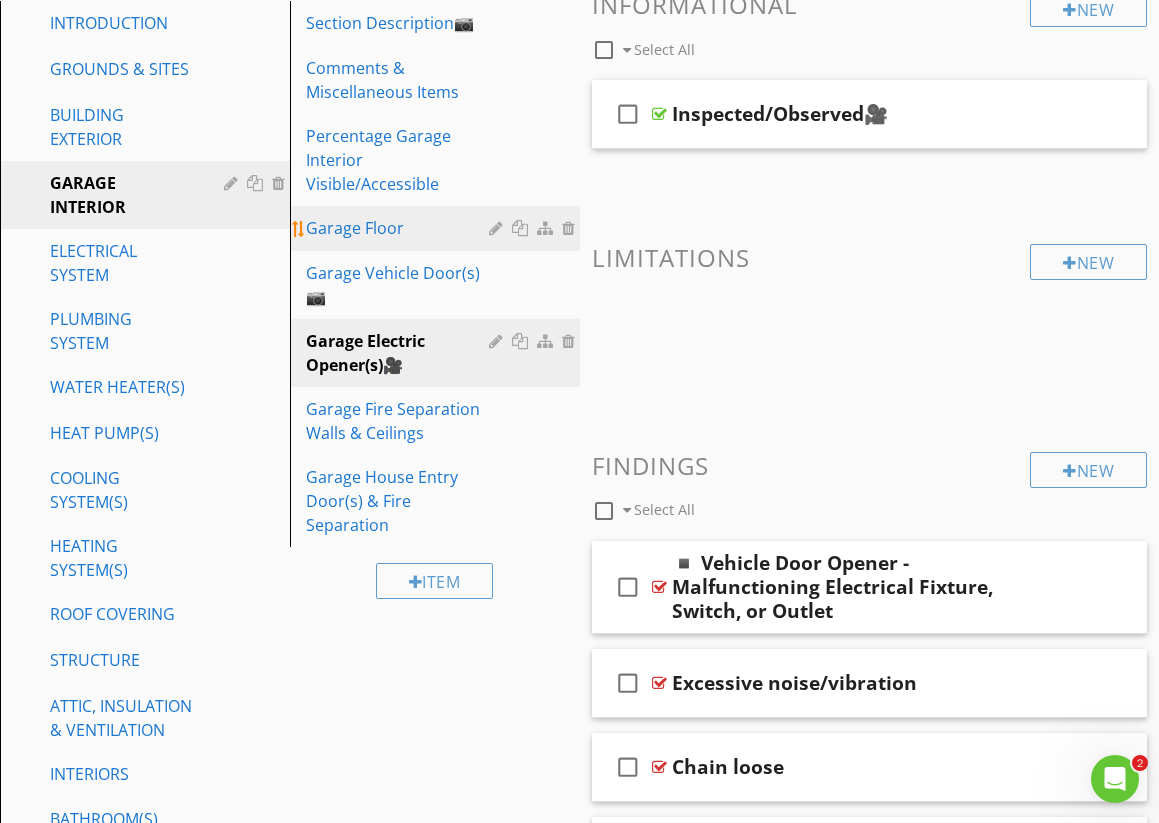 scroll, scrollTop: 267, scrollLeft: 0, axis: vertical 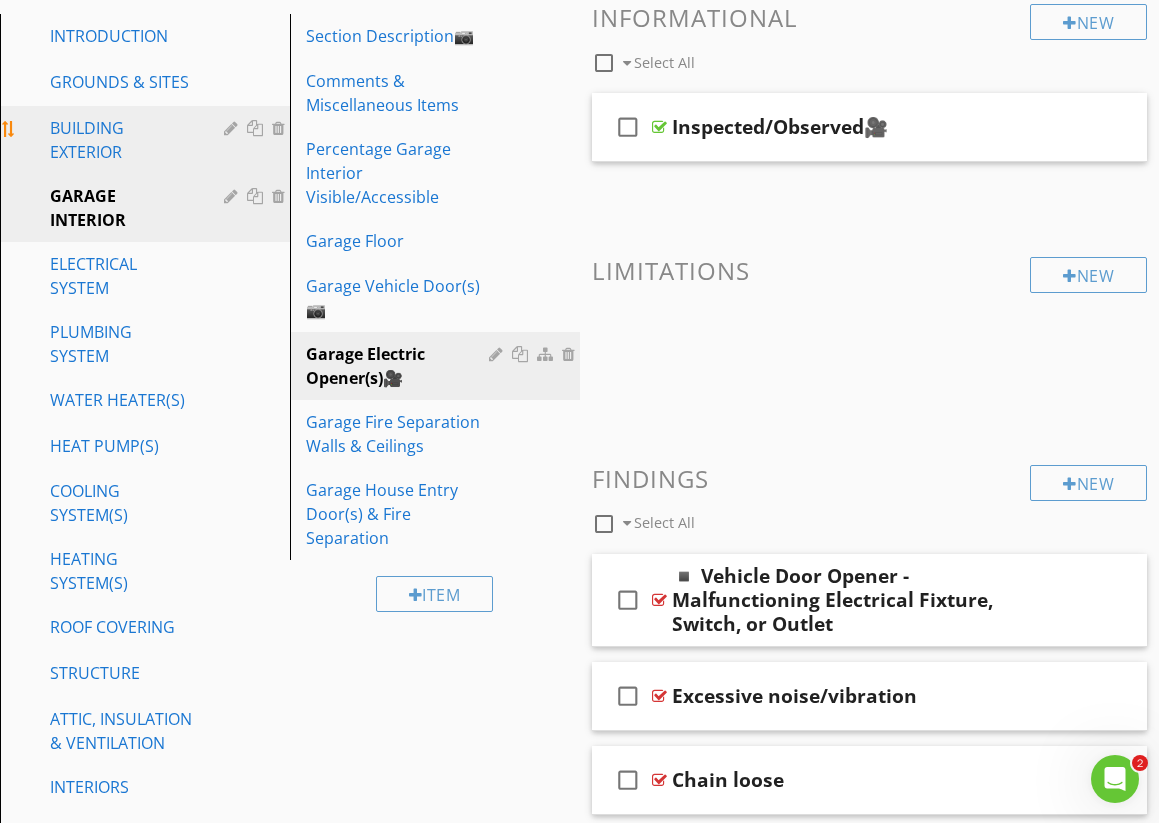 click on "BUILDING EXTERIOR" at bounding box center (122, 140) 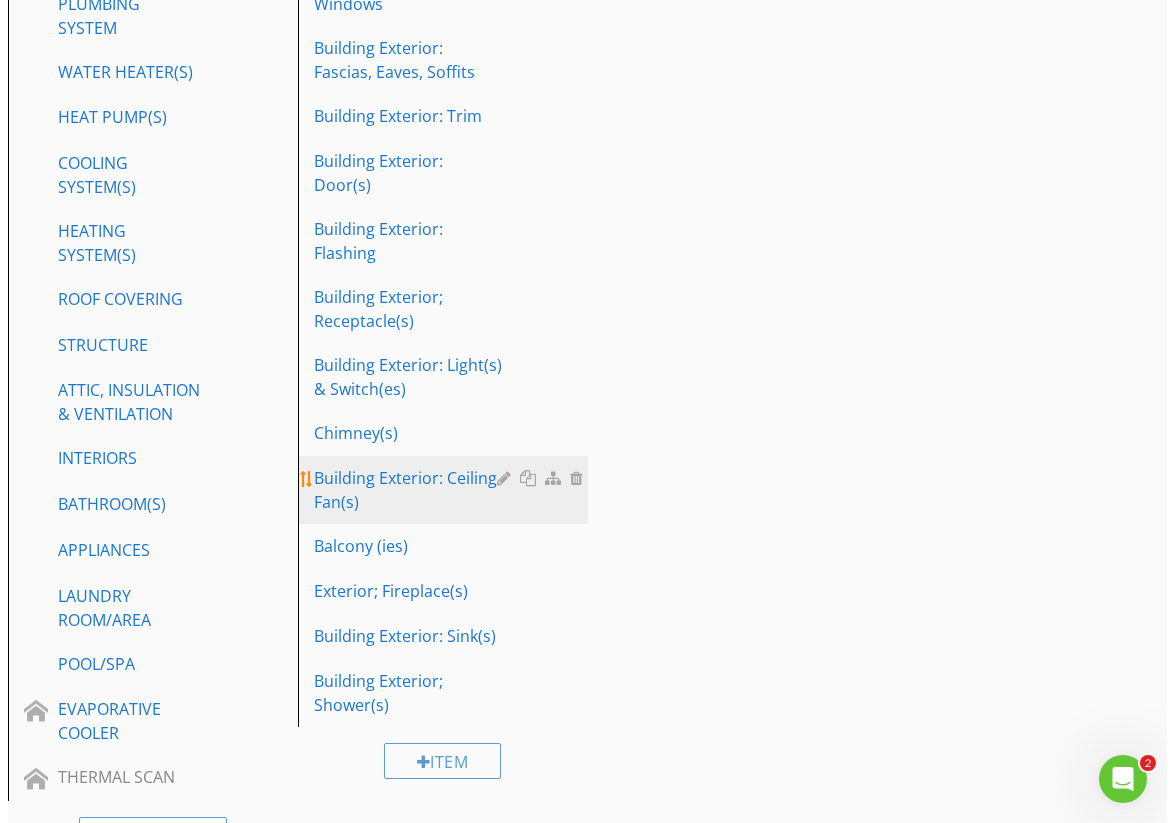 scroll, scrollTop: 581, scrollLeft: 0, axis: vertical 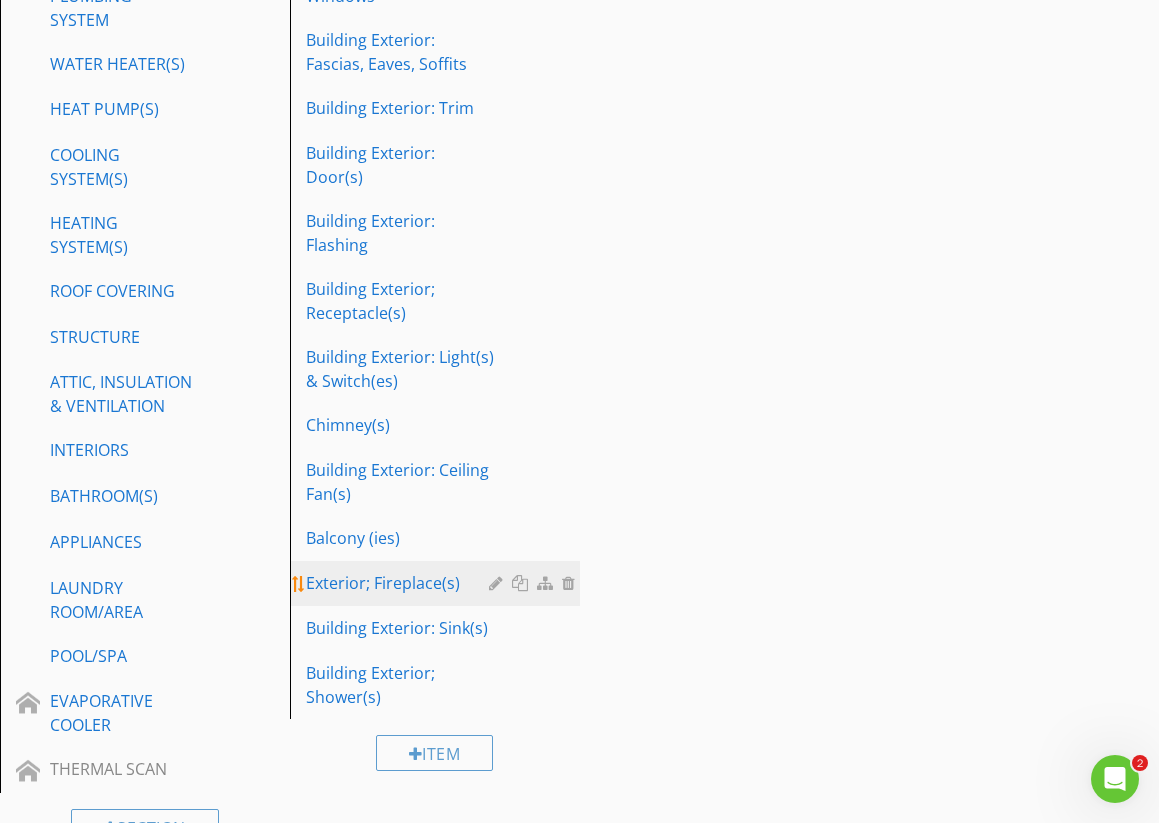 click on "Exterior; Fireplace(s)" at bounding box center (400, 583) 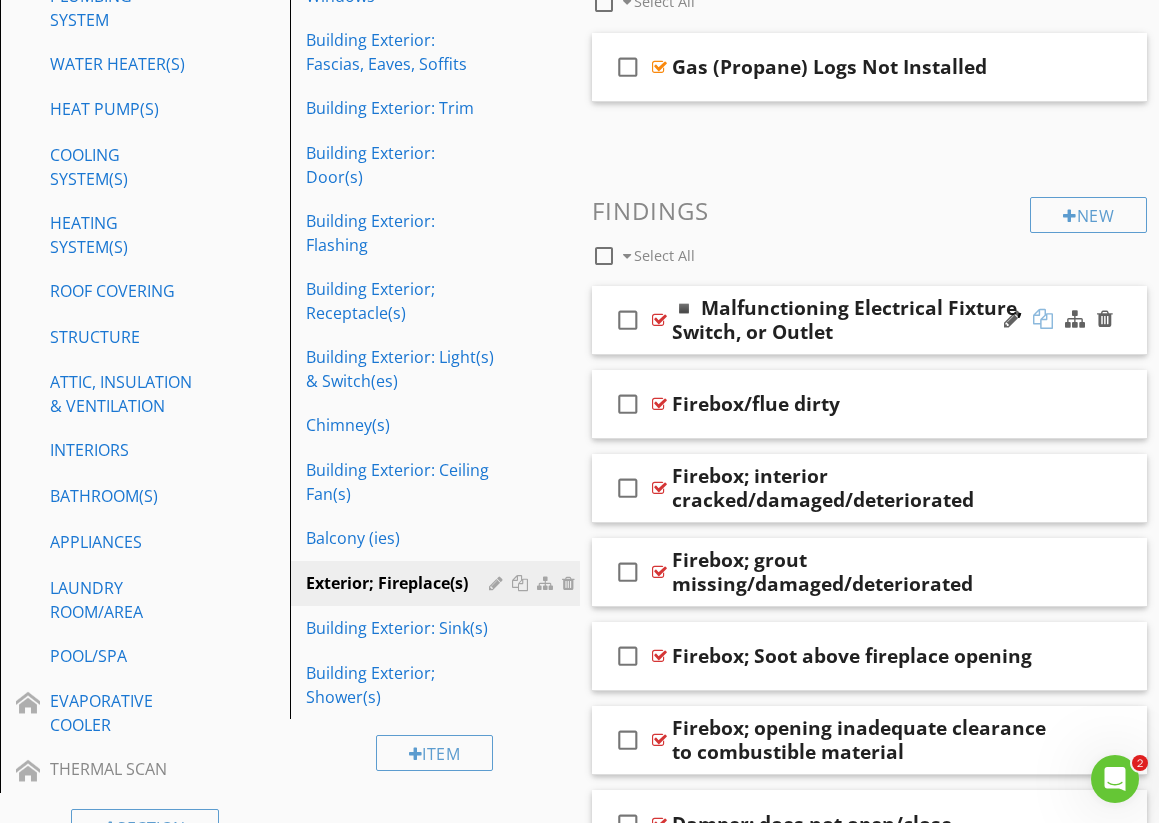 click at bounding box center [1043, 319] 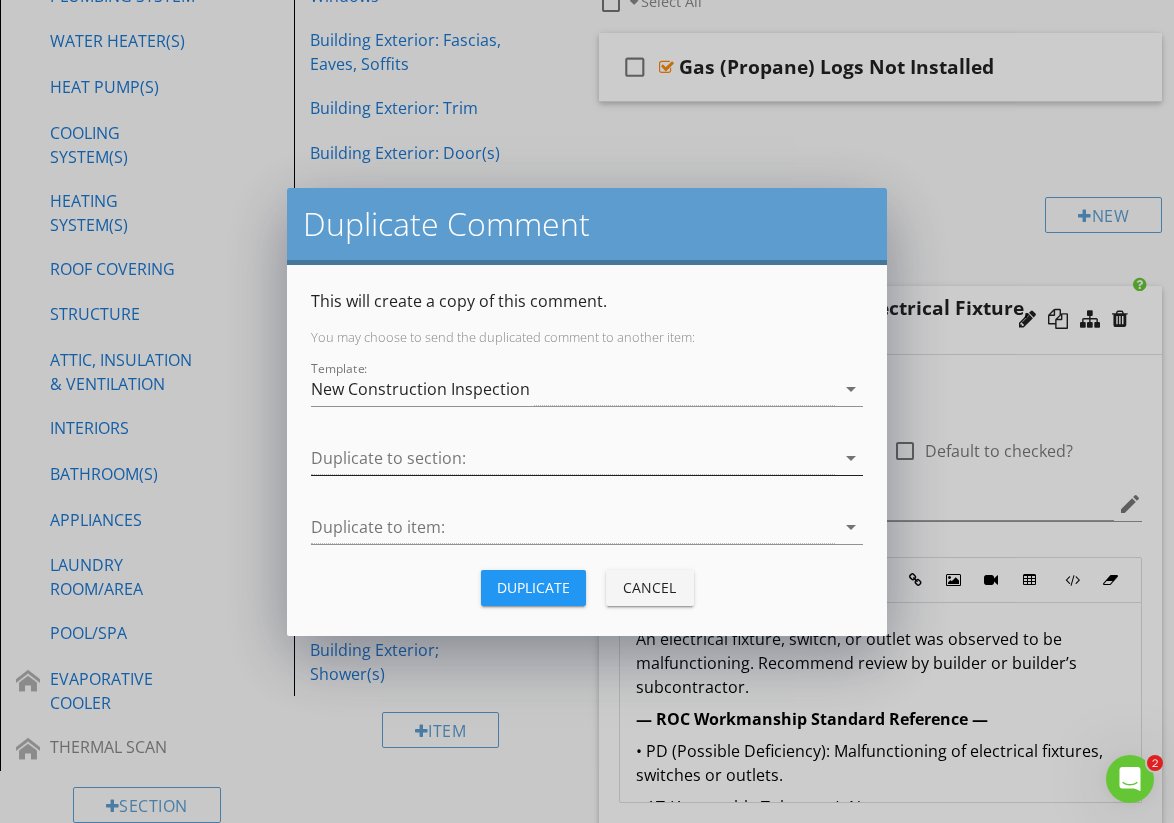 click on "arrow_drop_down" at bounding box center [851, 458] 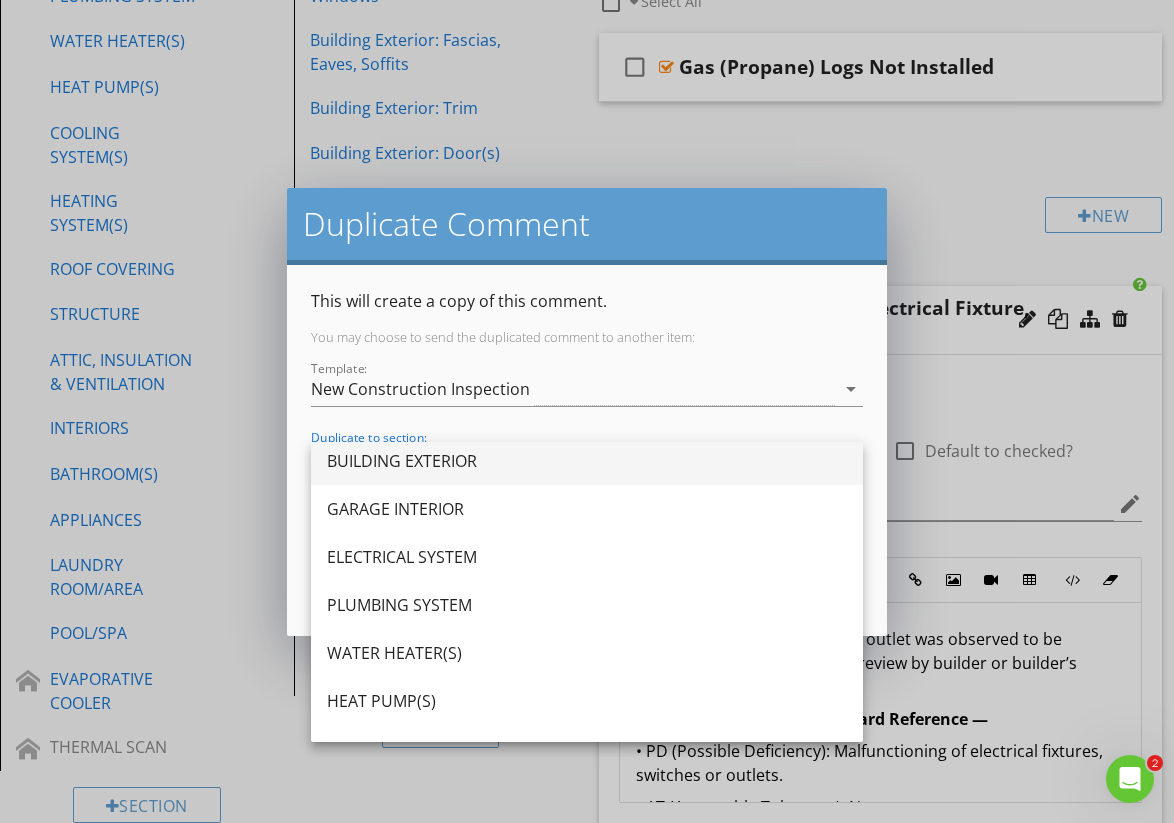 scroll, scrollTop: 107, scrollLeft: 0, axis: vertical 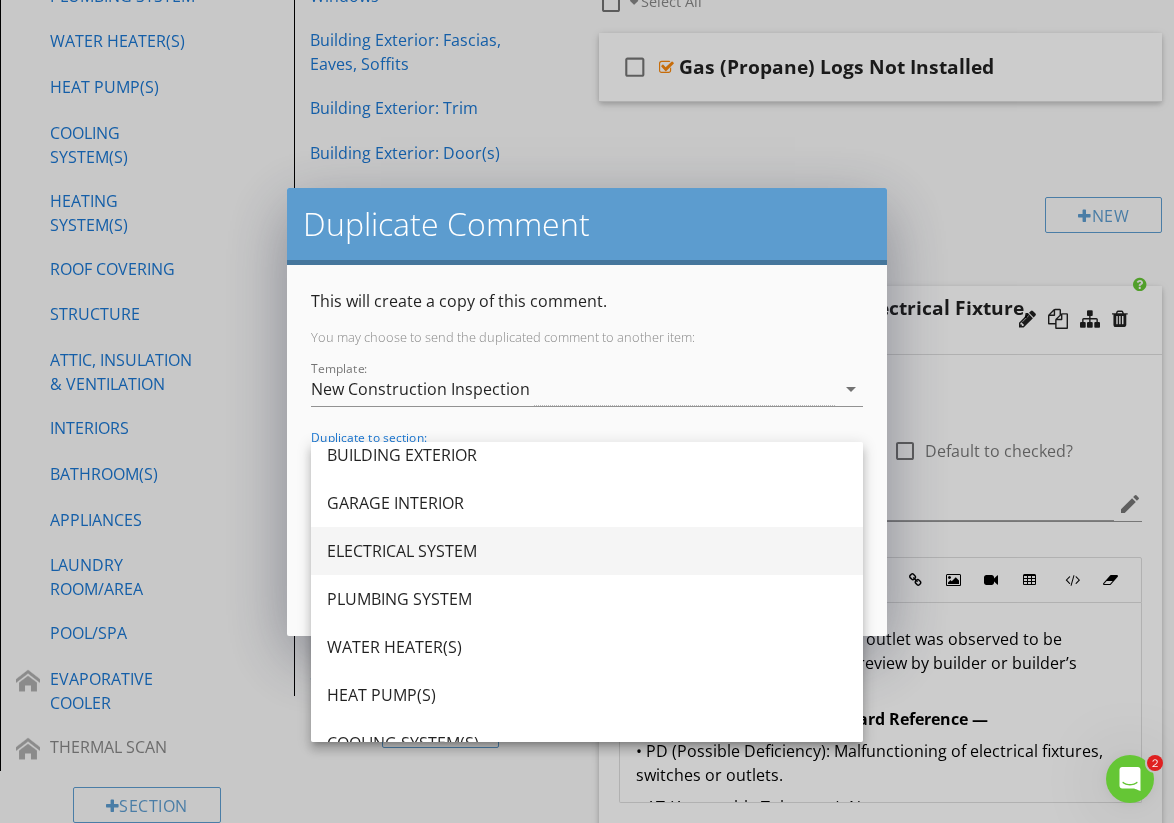 click on "ELECTRICAL SYSTEM" at bounding box center [587, 551] 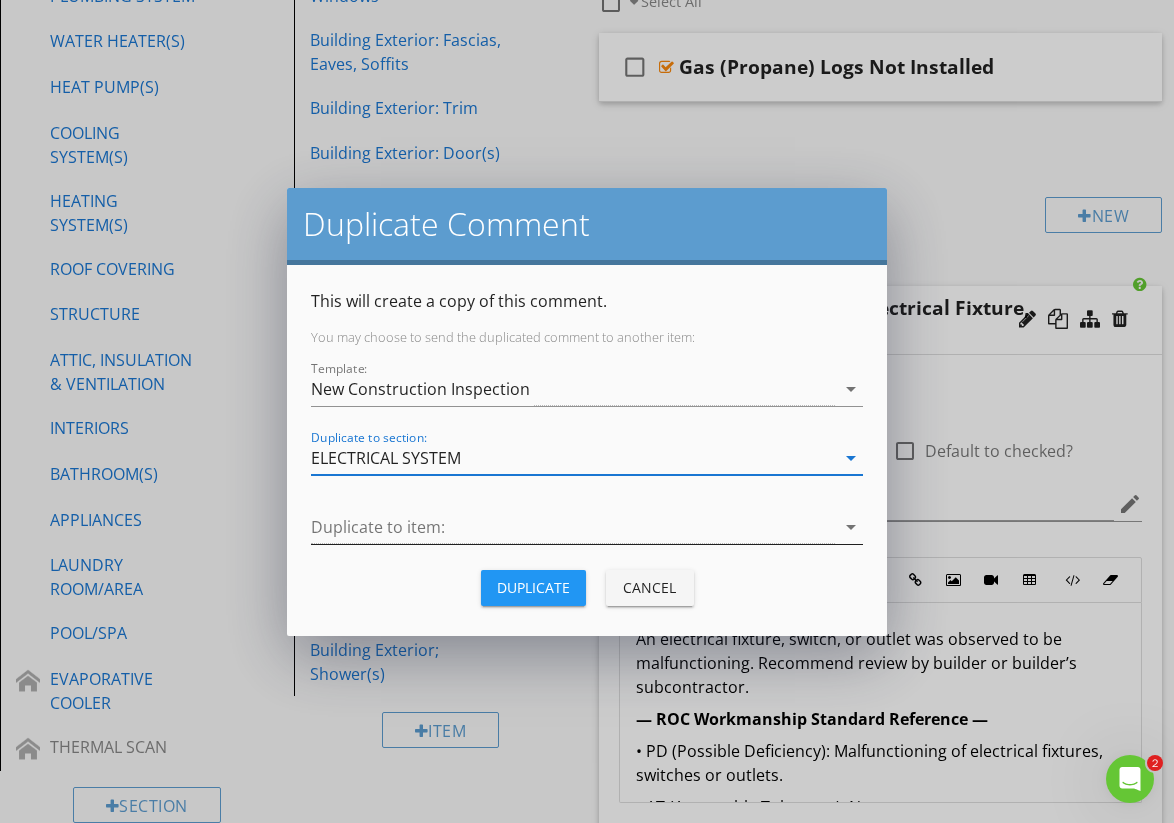 click at bounding box center [573, 527] 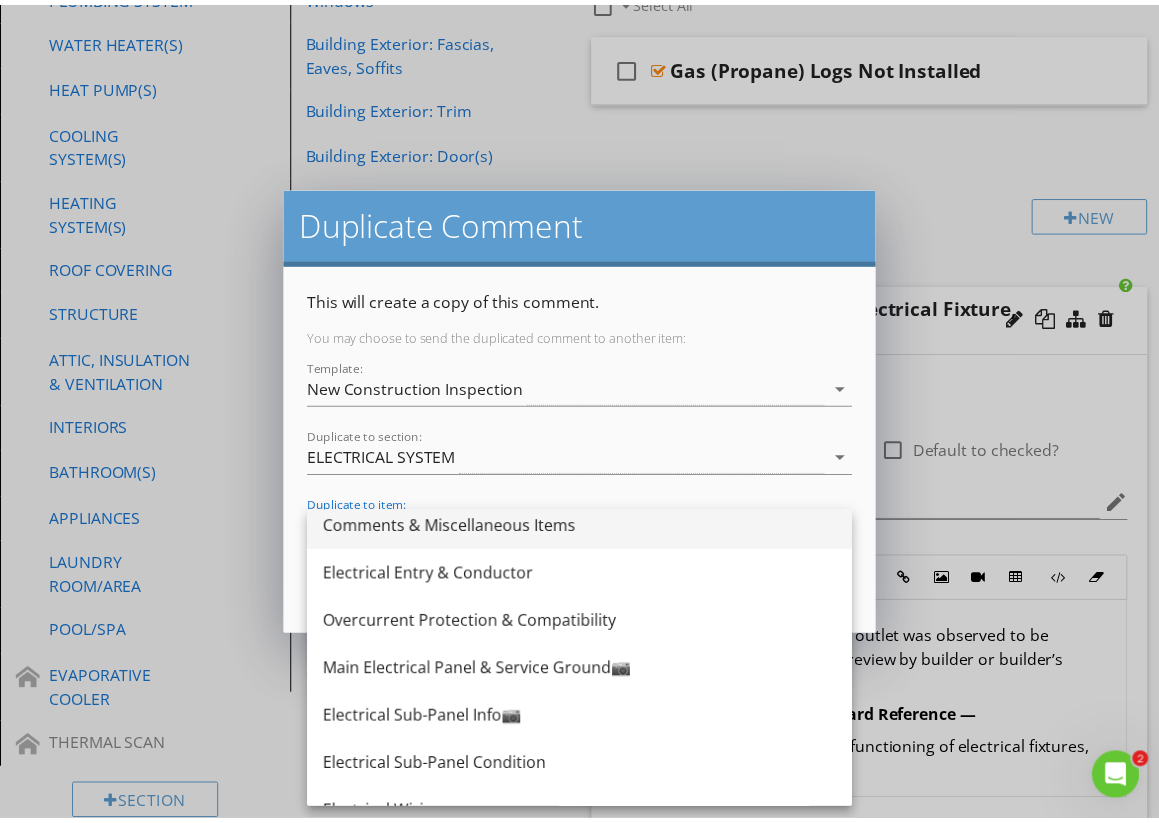 scroll, scrollTop: 55, scrollLeft: 0, axis: vertical 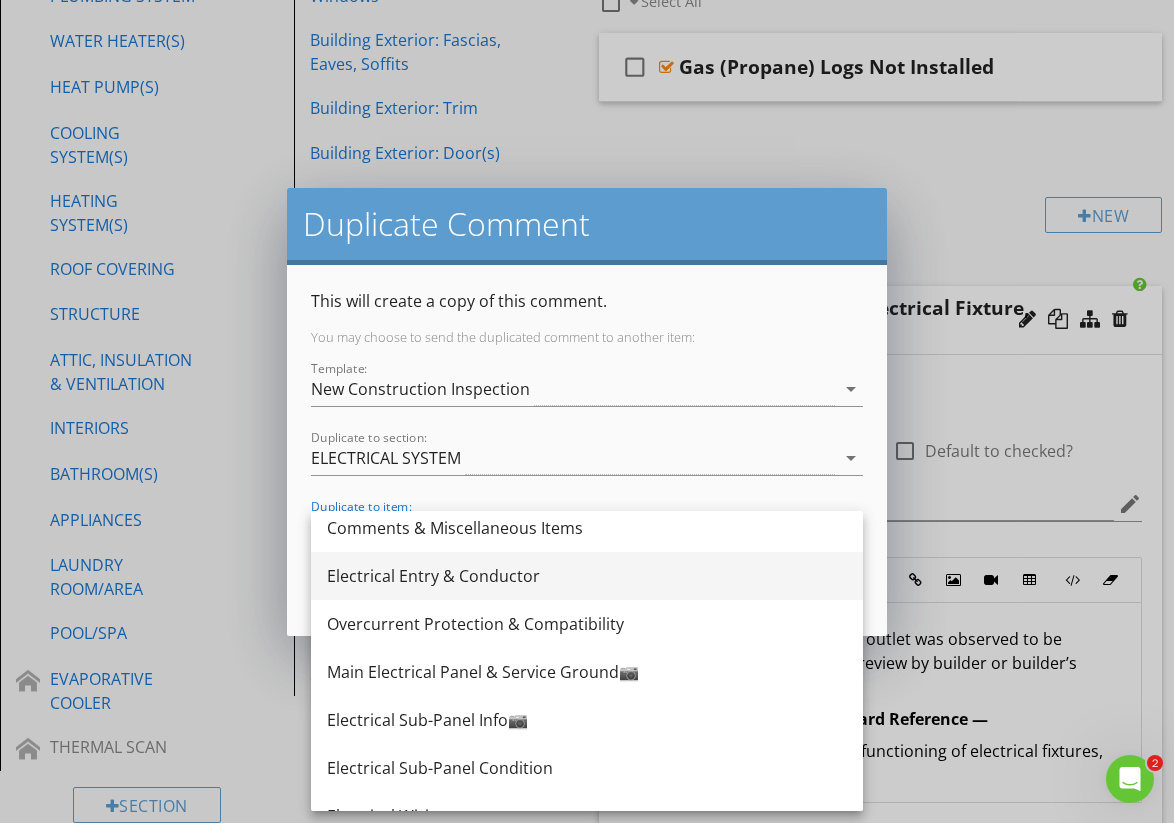 click on "Electrical Entry & Conductor" at bounding box center (587, 576) 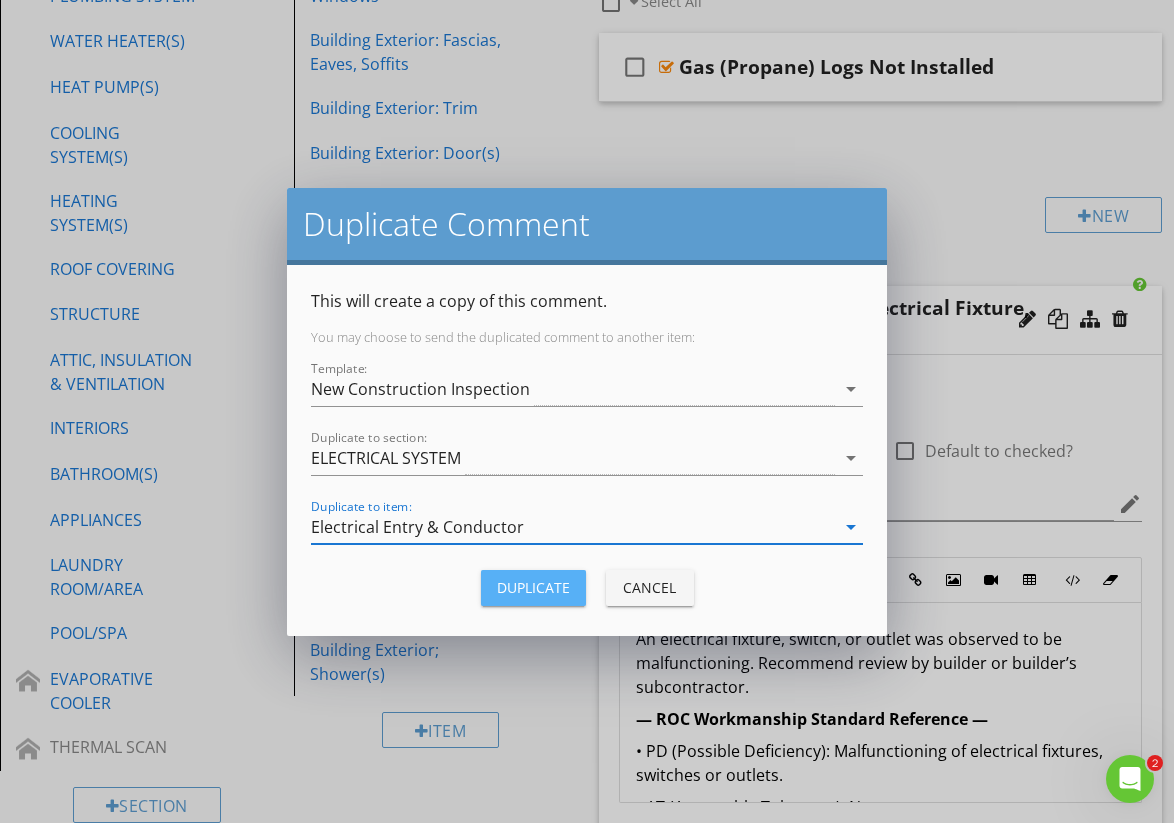 click on "Duplicate" at bounding box center [533, 587] 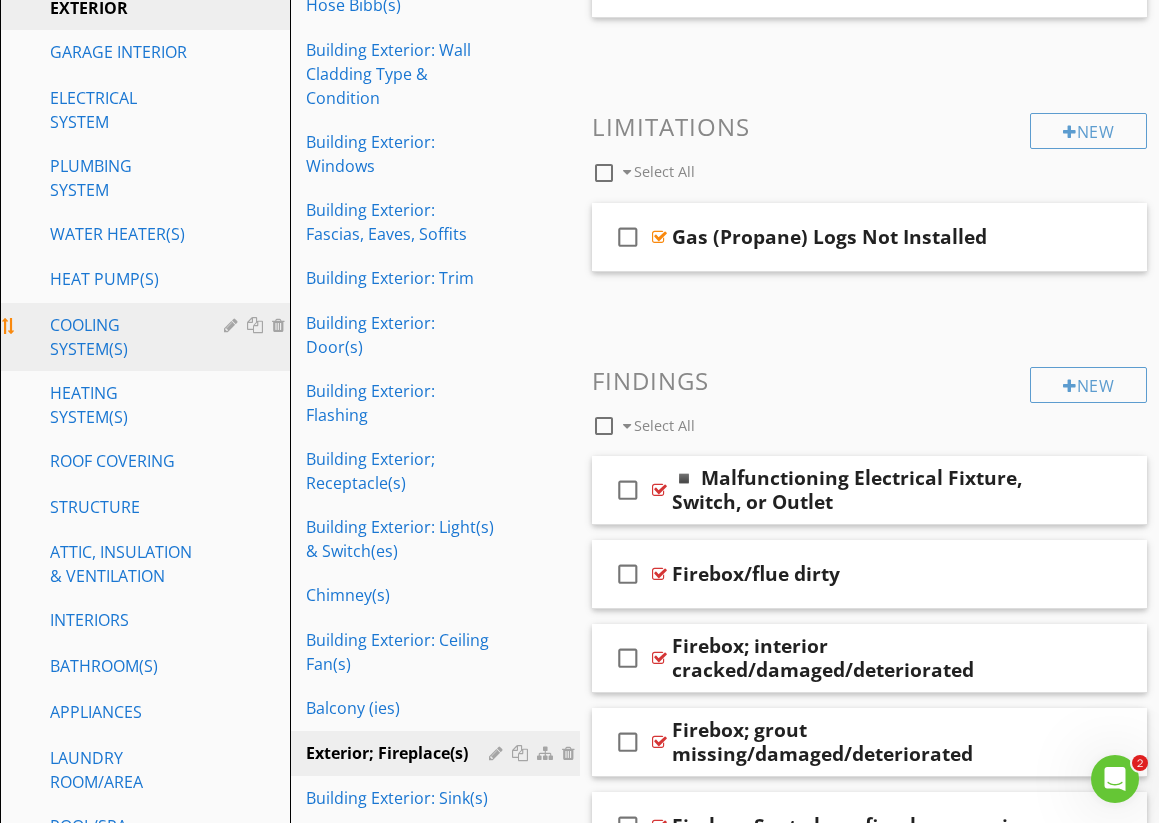 scroll, scrollTop: 409, scrollLeft: 0, axis: vertical 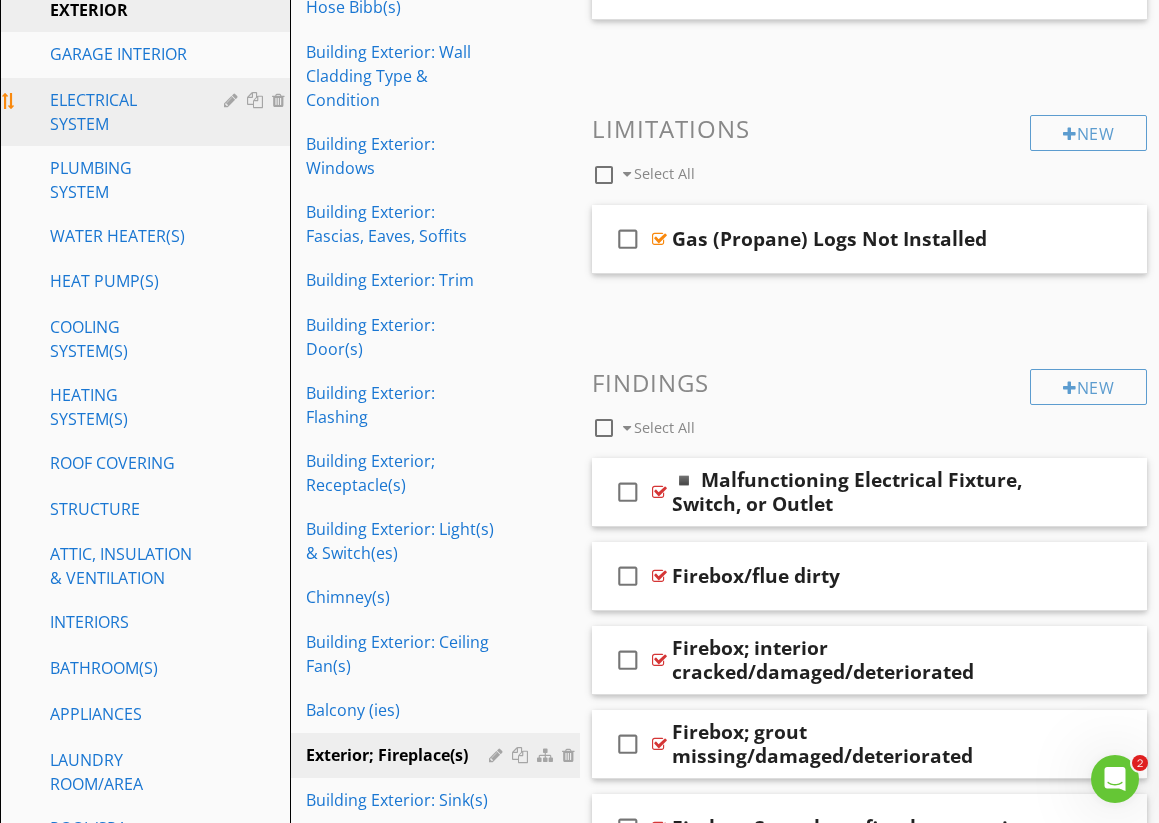 click on "ELECTRICAL SYSTEM" at bounding box center (122, 112) 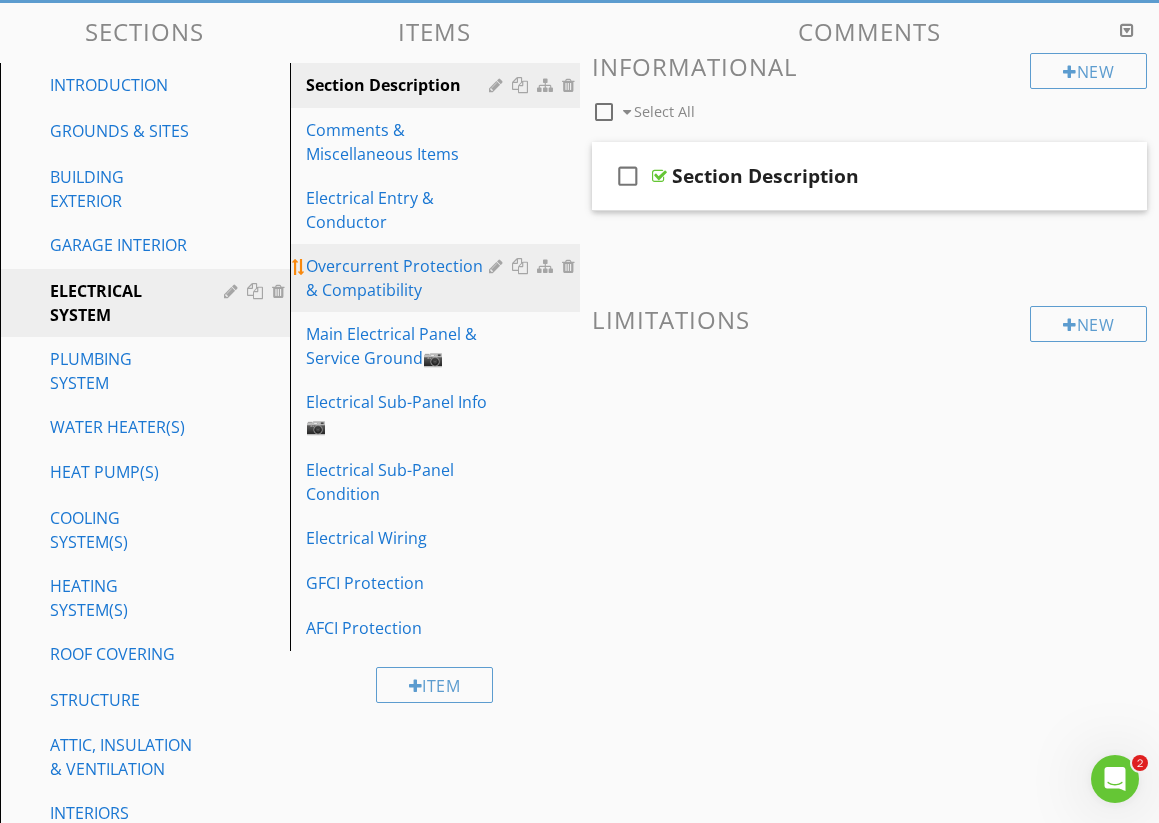 scroll, scrollTop: 216, scrollLeft: 0, axis: vertical 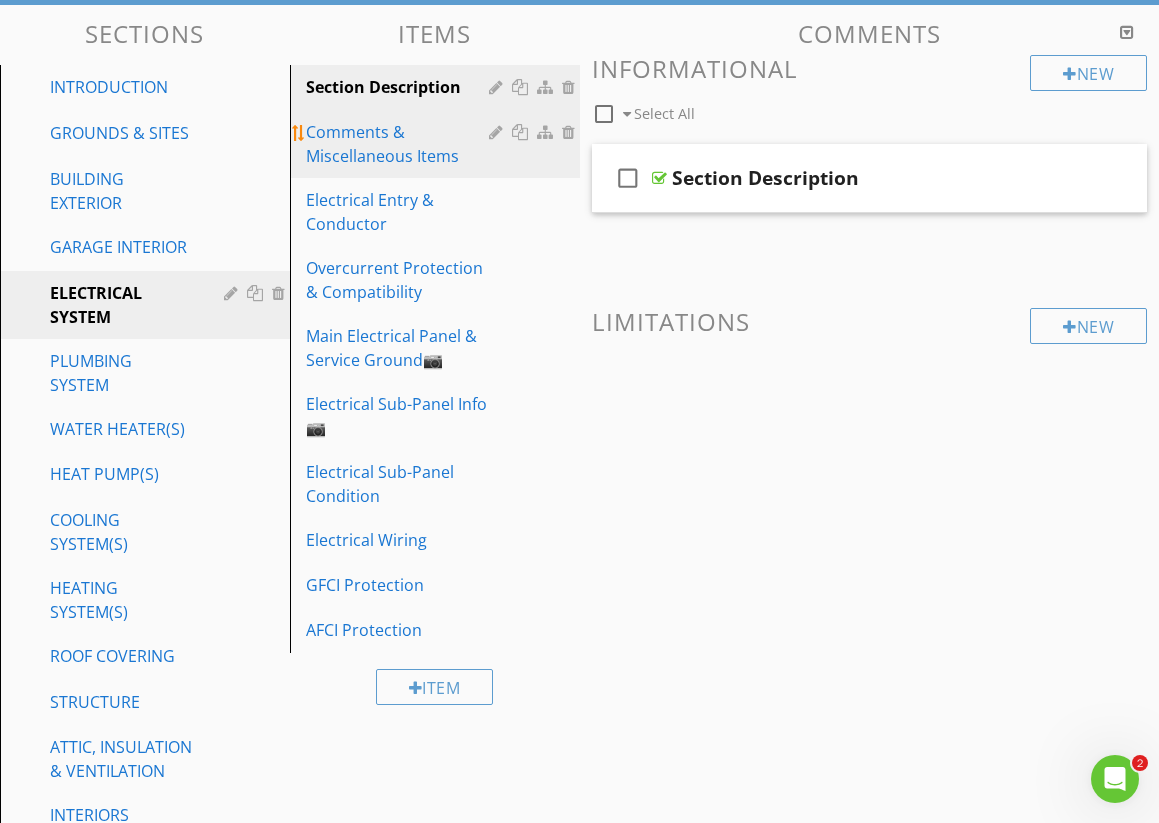 click on "Comments & Miscellaneous Items" at bounding box center (400, 144) 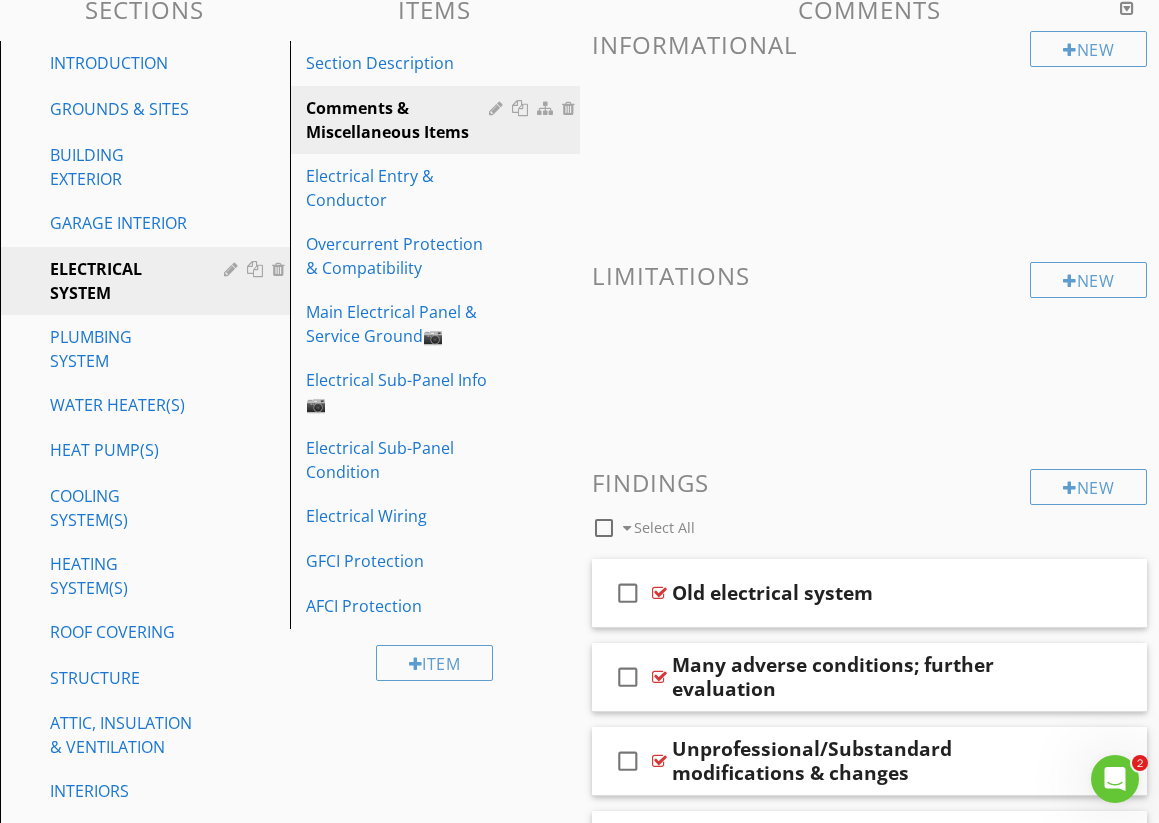 scroll, scrollTop: 233, scrollLeft: 0, axis: vertical 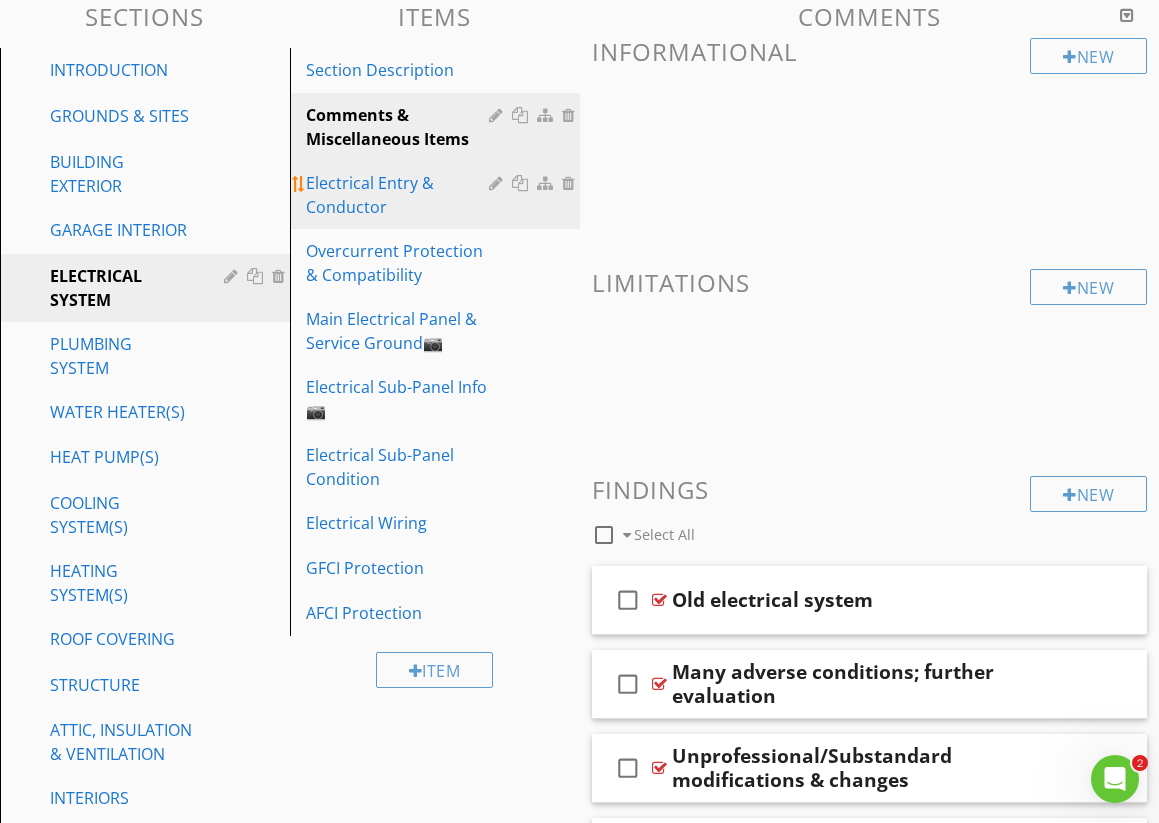 click on "Electrical Entry & Conductor" at bounding box center [400, 195] 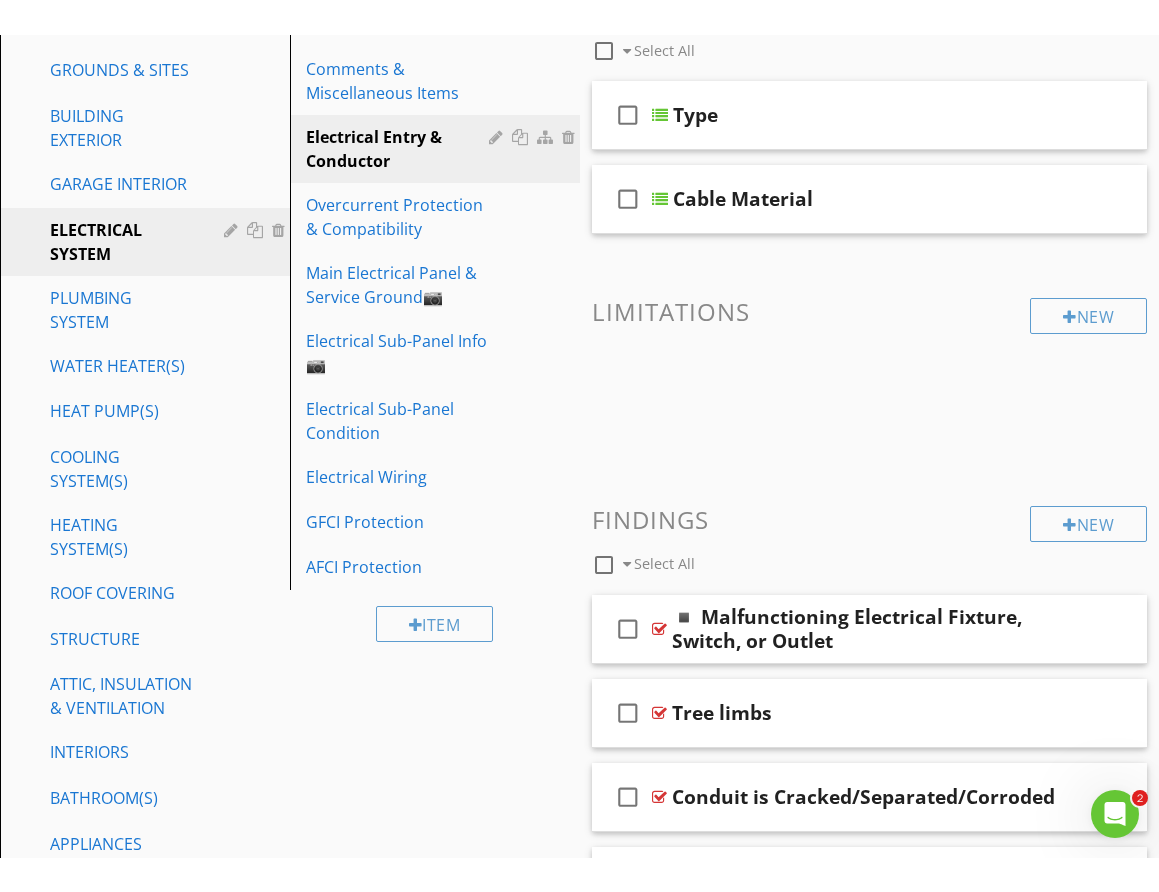 scroll, scrollTop: 308, scrollLeft: 0, axis: vertical 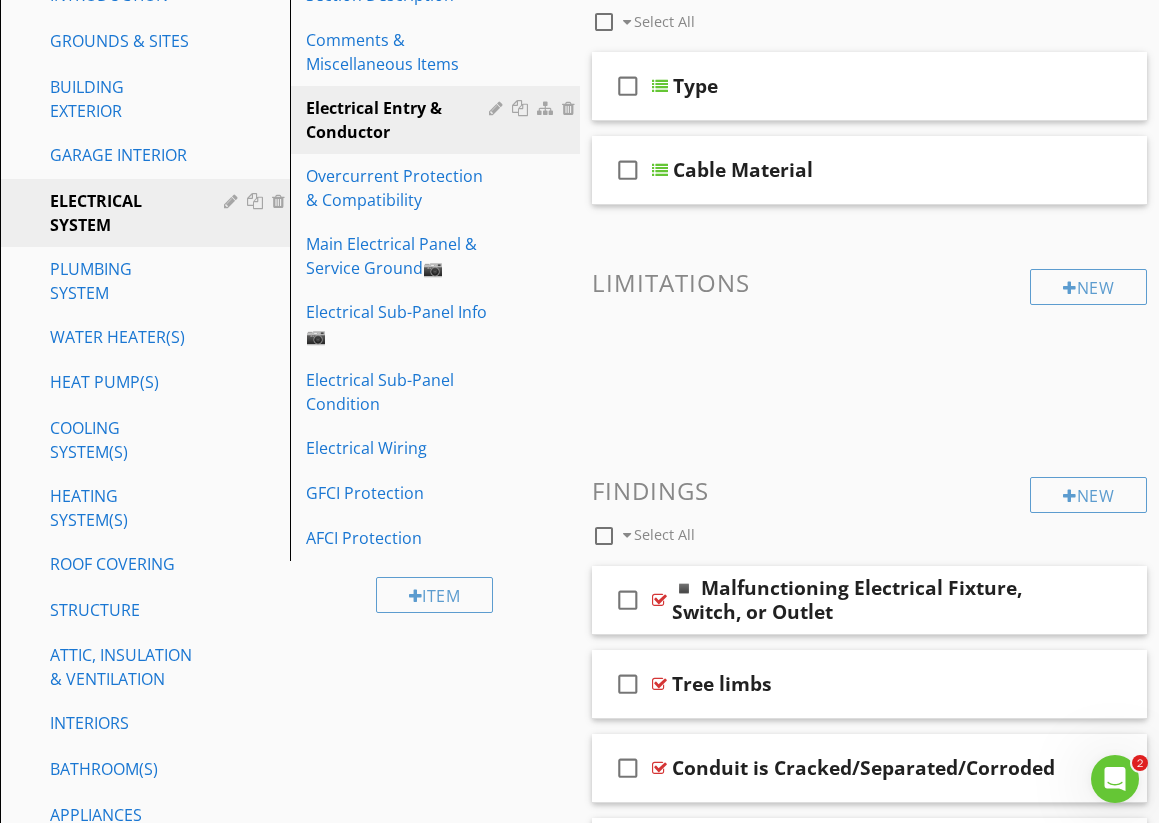 click on "Sections
INTRODUCTION           GROUNDS & SITES           BUILDING EXTERIOR           GARAGE INTERIOR           ELECTRICAL SYSTEM           PLUMBING SYSTEM           WATER HEATER(S)           HEAT PUMP(S)           COOLING SYSTEM(S)           HEATING SYSTEM(S)           ROOF COVERING           STRUCTURE           ATTIC, INSULATION & VENTILATION           INTERIORS           BATHROOM(S)           APPLIANCES           LAUNDRY ROOM/AREA           POOL/SPA           EVAPORATIVE COOLER           THERMAL SCAN
Section
Attachments
Attachment
Items
Section Description           Comments & Miscellaneous Items           Electrical Entry & Conductor           Overcurrent Protection & Compatibility           Main Electrical Panel & Service Ground📷           Electrical Sub-Panel Info📷           Electrical Sub-Panel Condition           Electrical Wiring           GFCI Protection" at bounding box center (579, 612) 